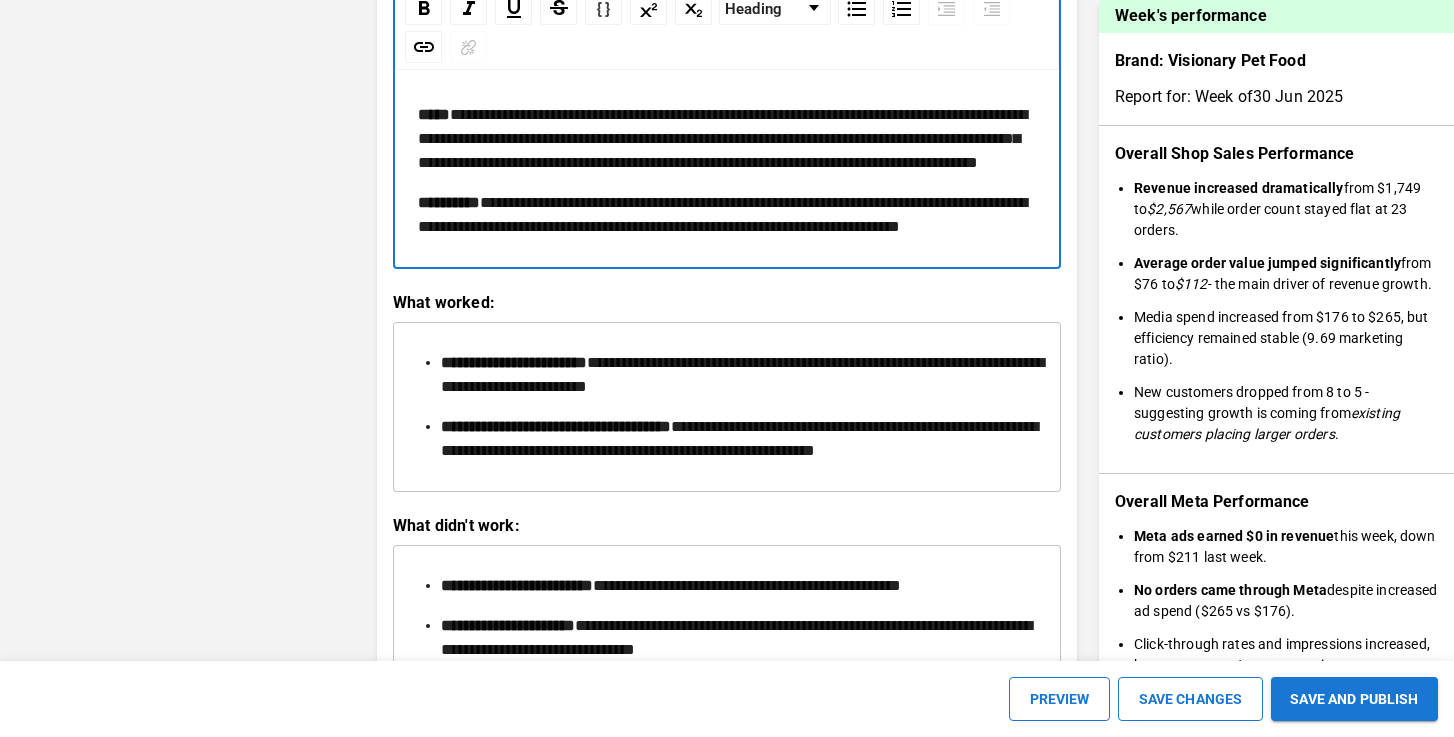 scroll, scrollTop: 2507, scrollLeft: 0, axis: vertical 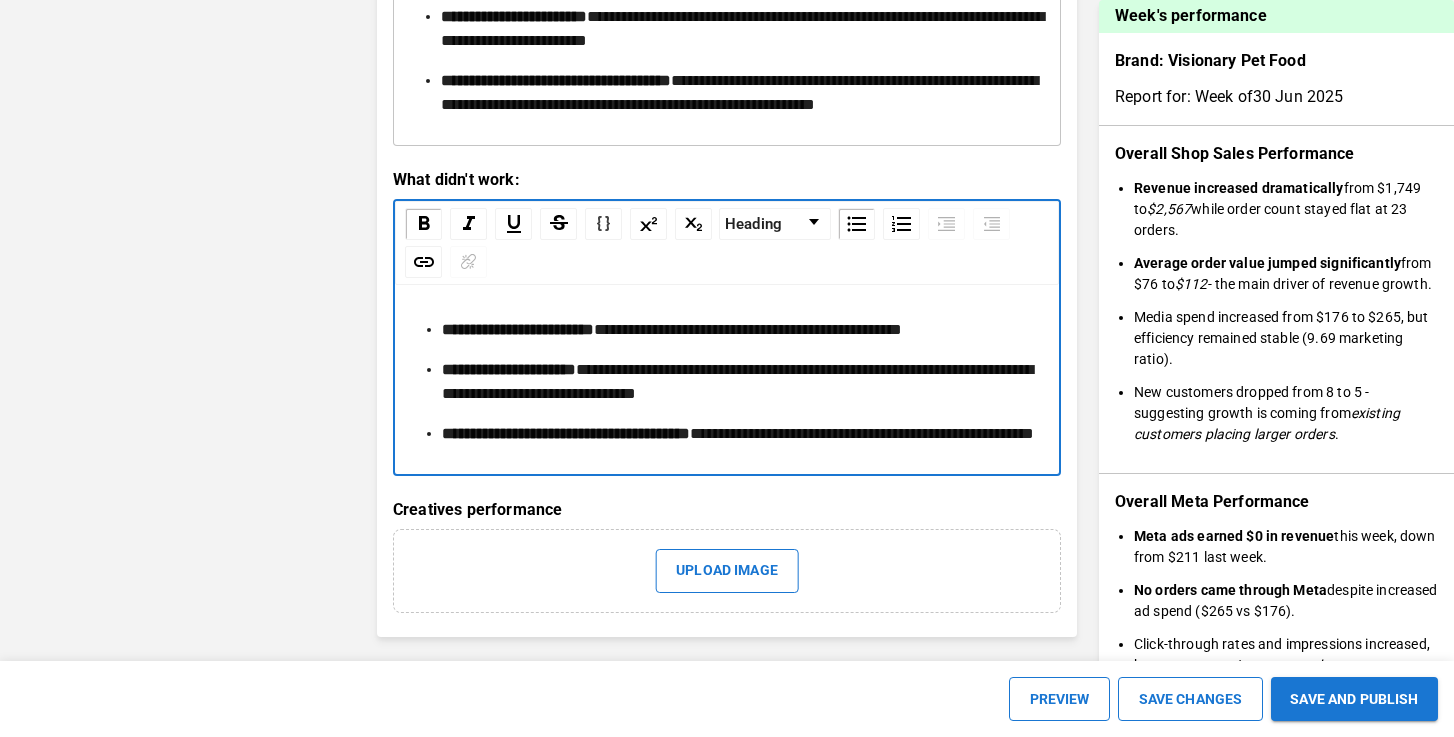 click on "**********" at bounding box center [739, 330] 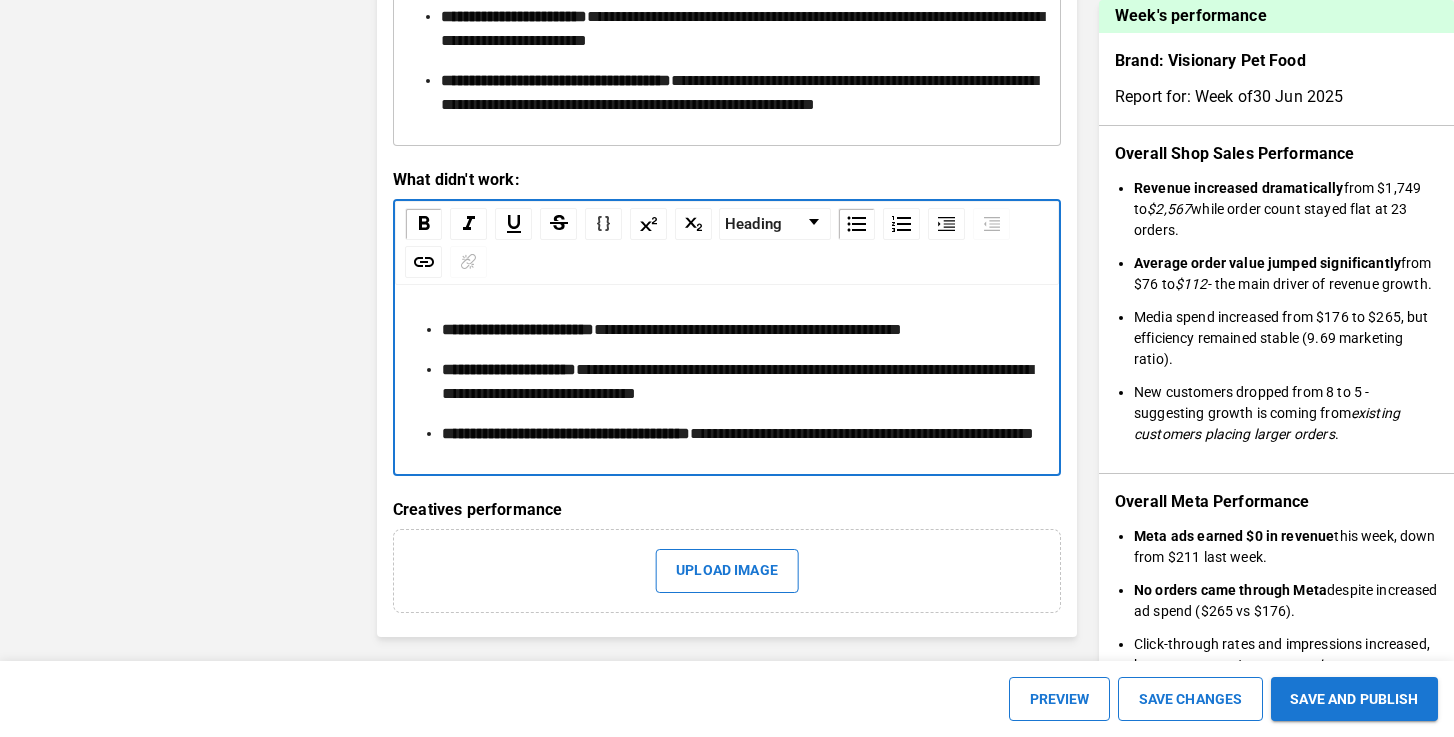 click on "**********" at bounding box center [739, 330] 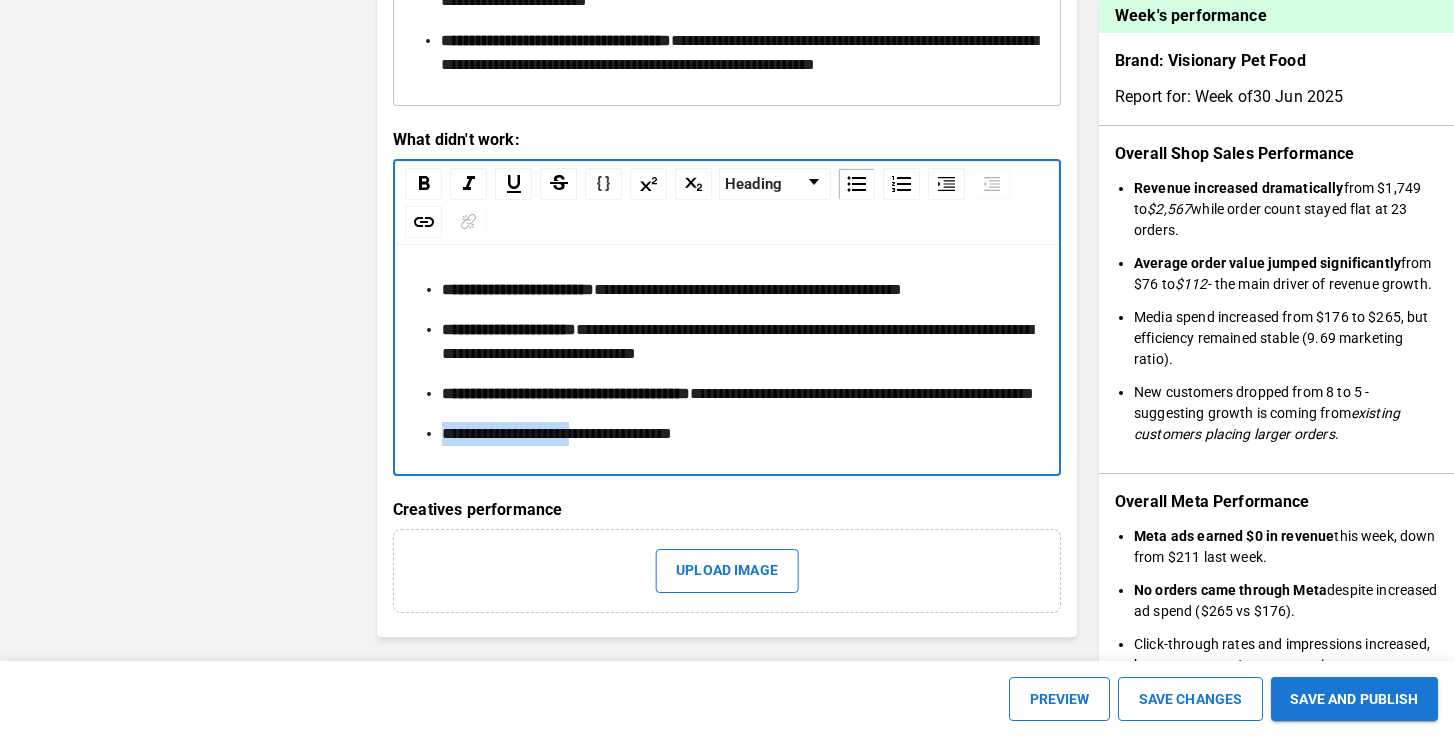 drag, startPoint x: 439, startPoint y: 472, endPoint x: 592, endPoint y: 480, distance: 153.20901 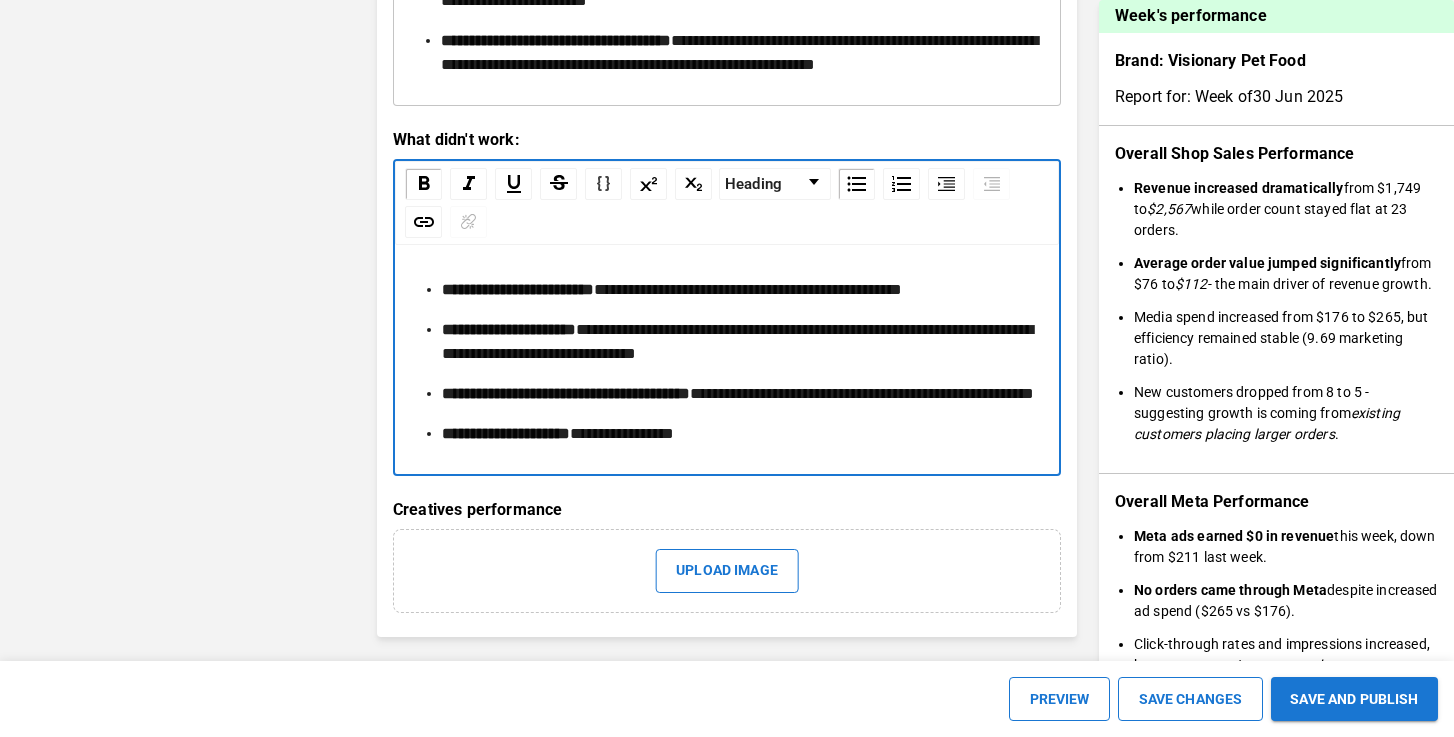 click on "**********" at bounding box center [739, 290] 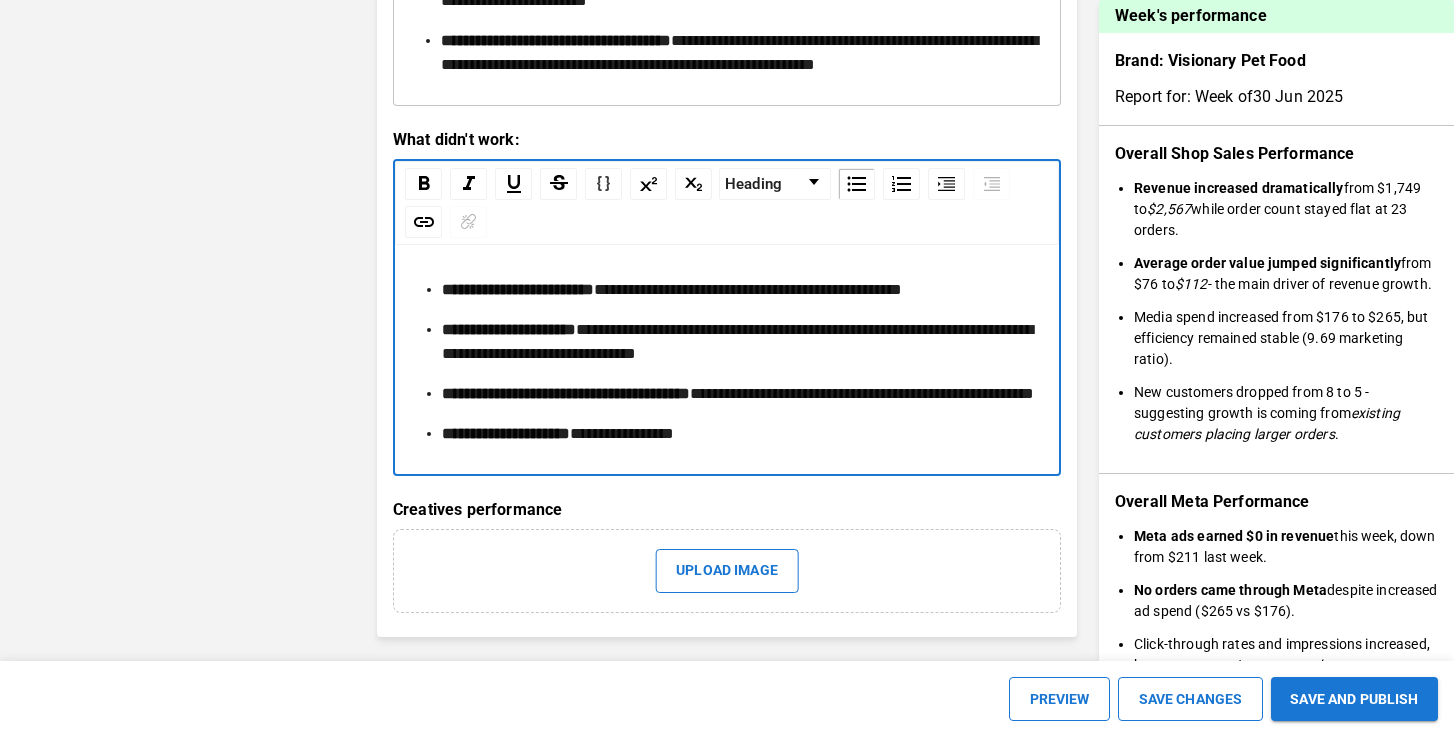 scroll, scrollTop: 2901, scrollLeft: 0, axis: vertical 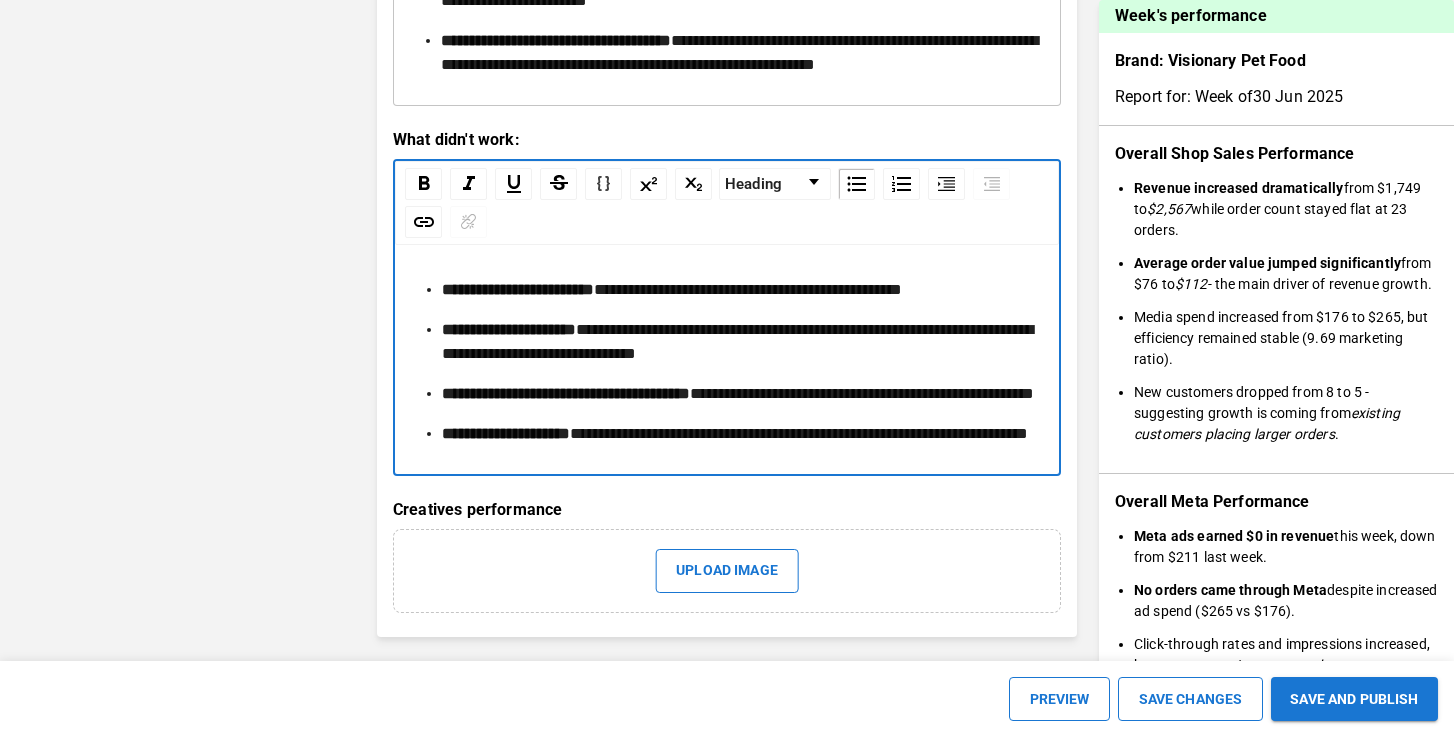 click on "**********" at bounding box center [518, 289] 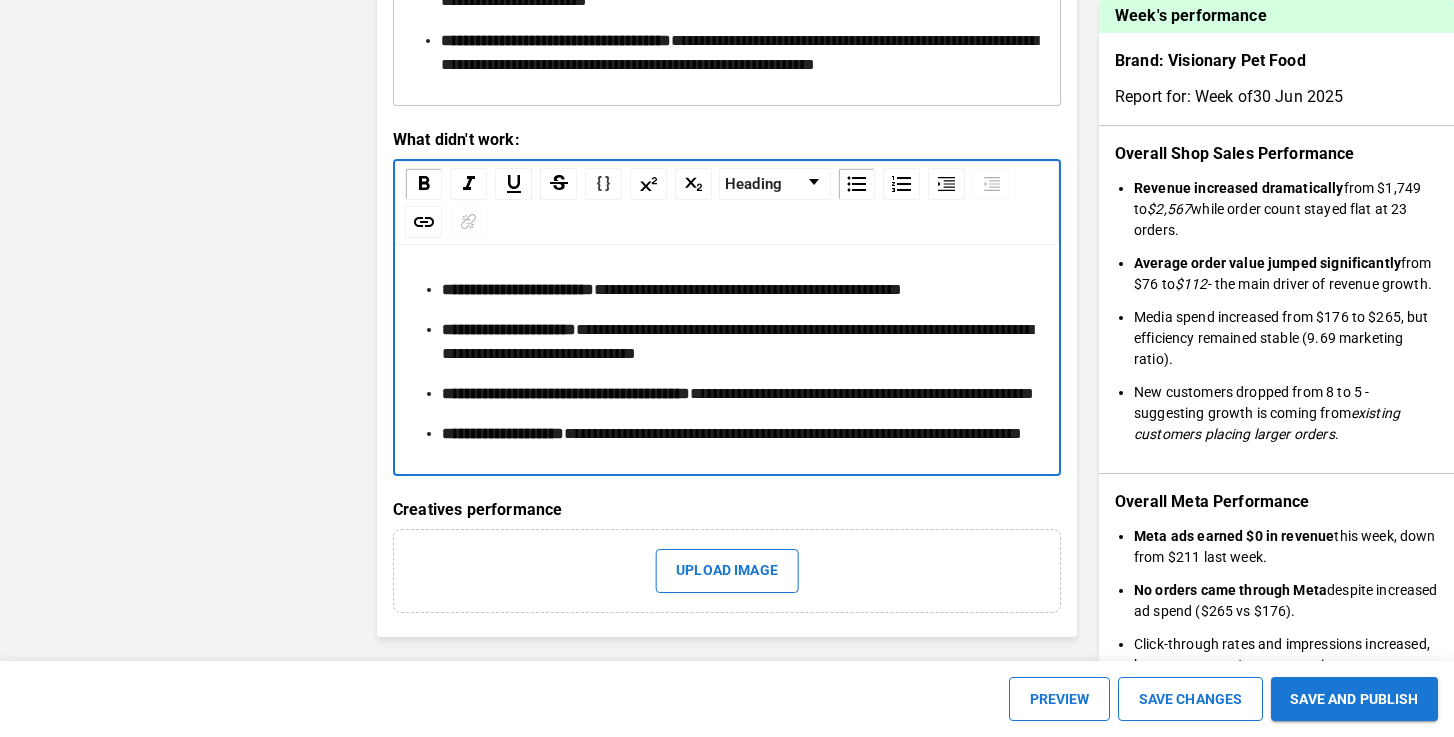 scroll, scrollTop: 2926, scrollLeft: 0, axis: vertical 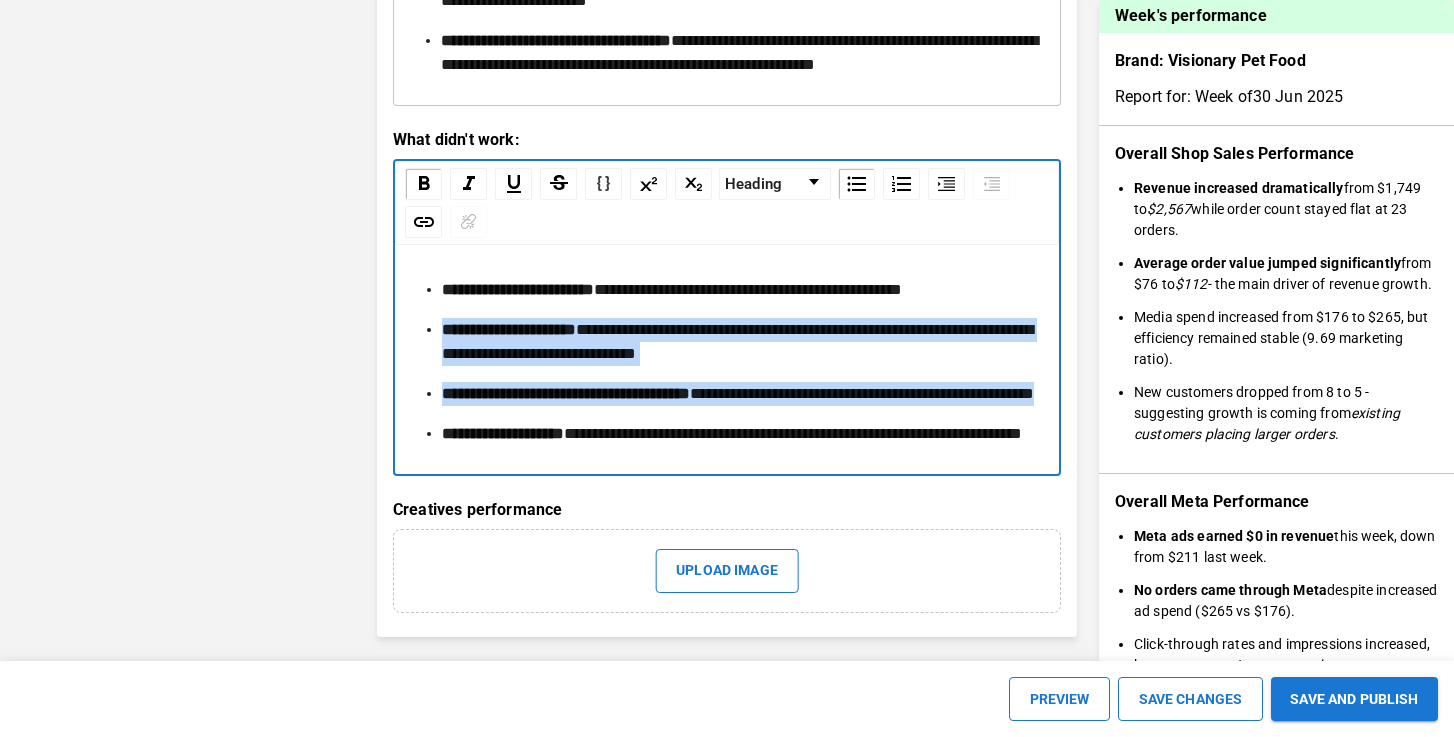 drag, startPoint x: 649, startPoint y: 499, endPoint x: 422, endPoint y: 388, distance: 252.68558 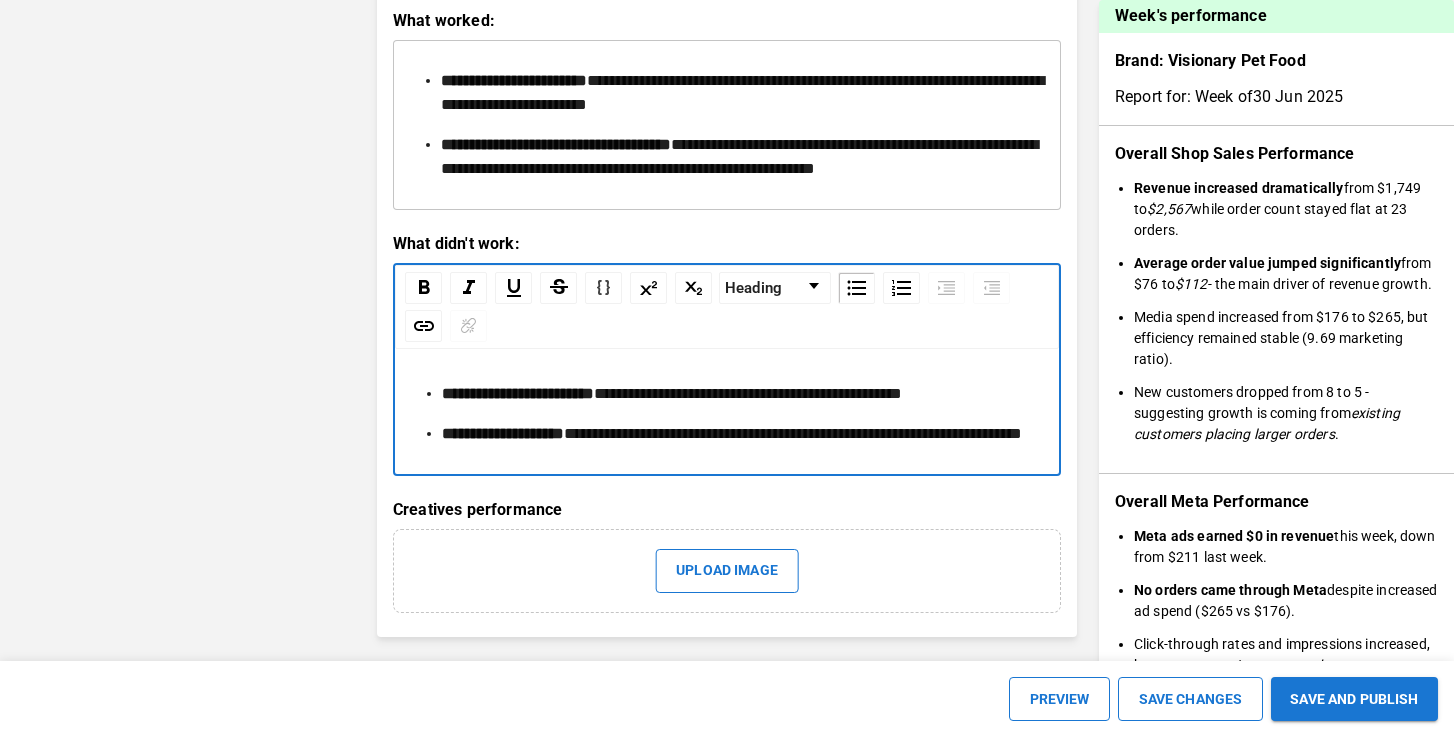 scroll, scrollTop: 2928, scrollLeft: 0, axis: vertical 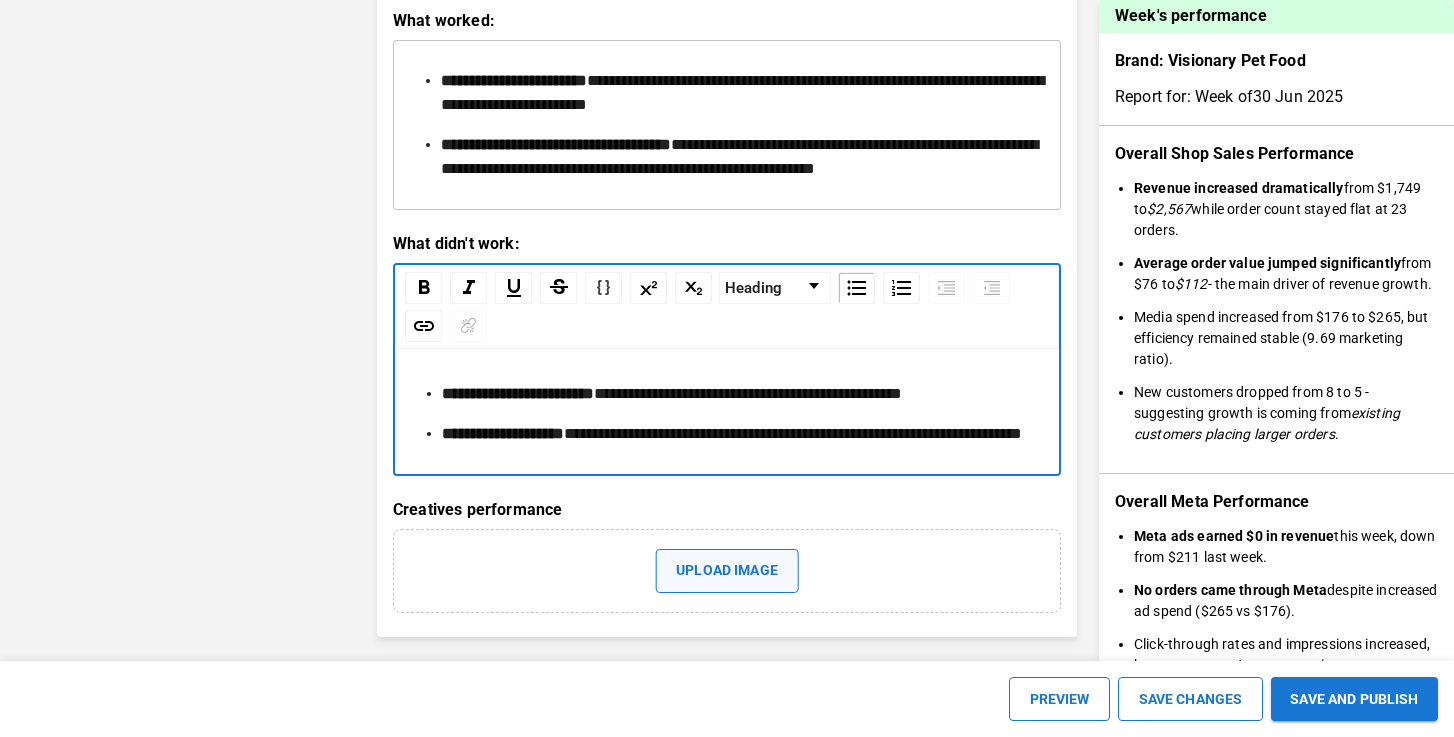 click on "Upload image" at bounding box center [727, 571] 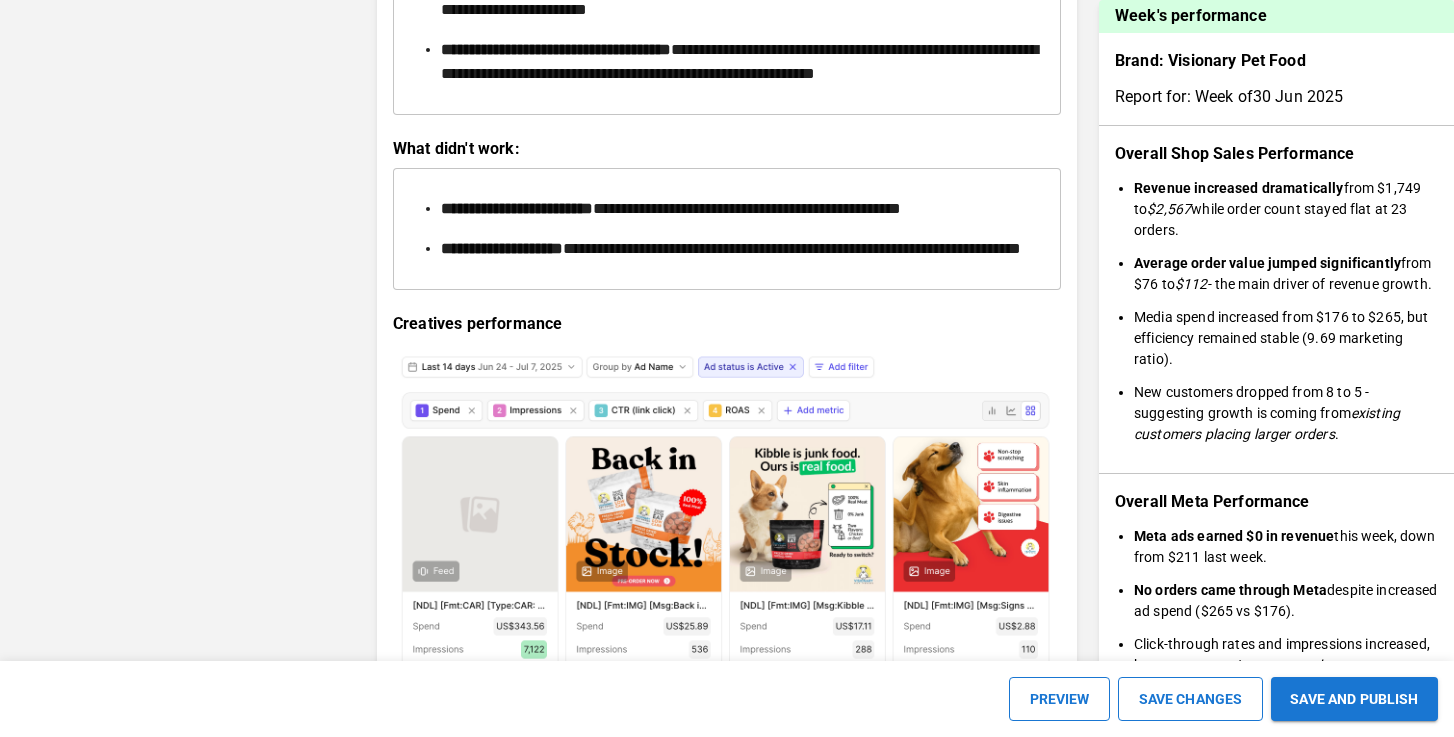 scroll, scrollTop: 2878, scrollLeft: 0, axis: vertical 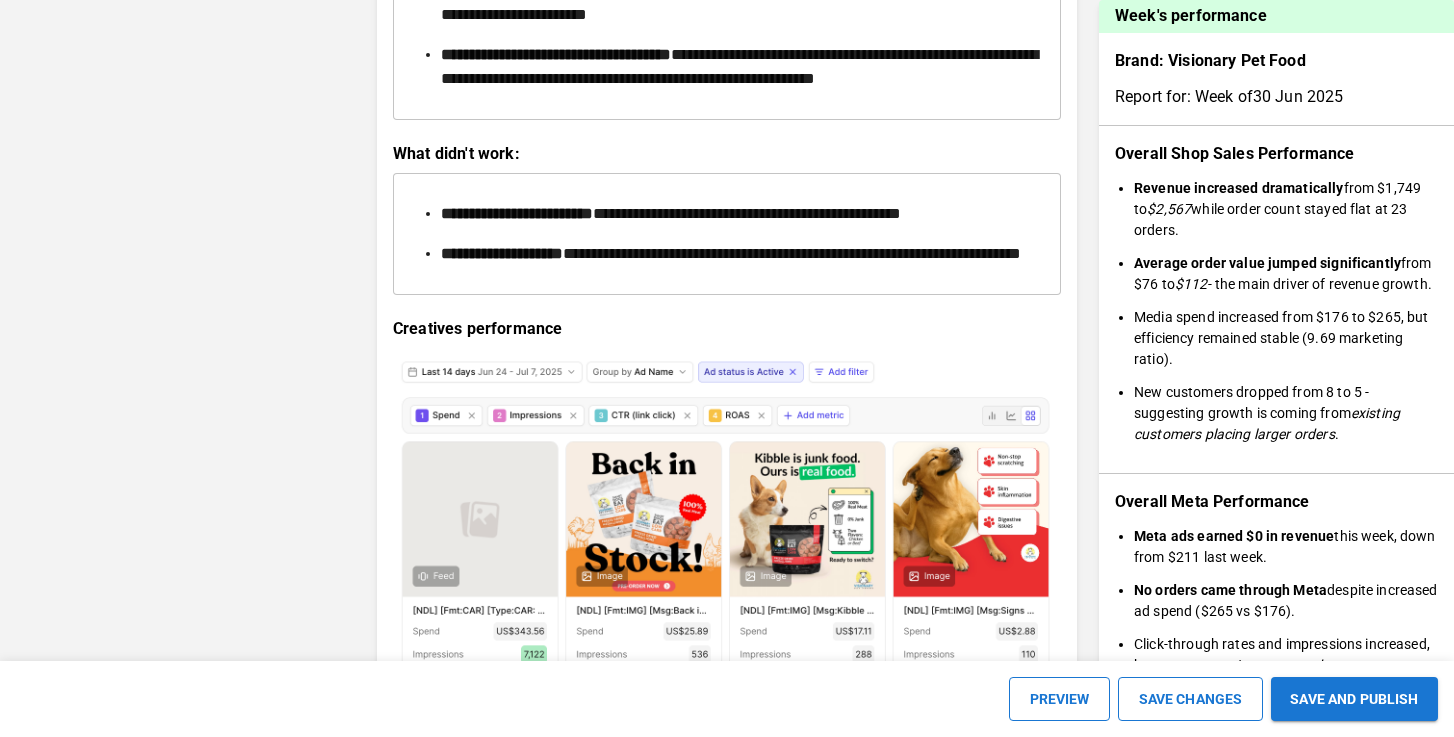click on "**********" at bounding box center [739, 3] 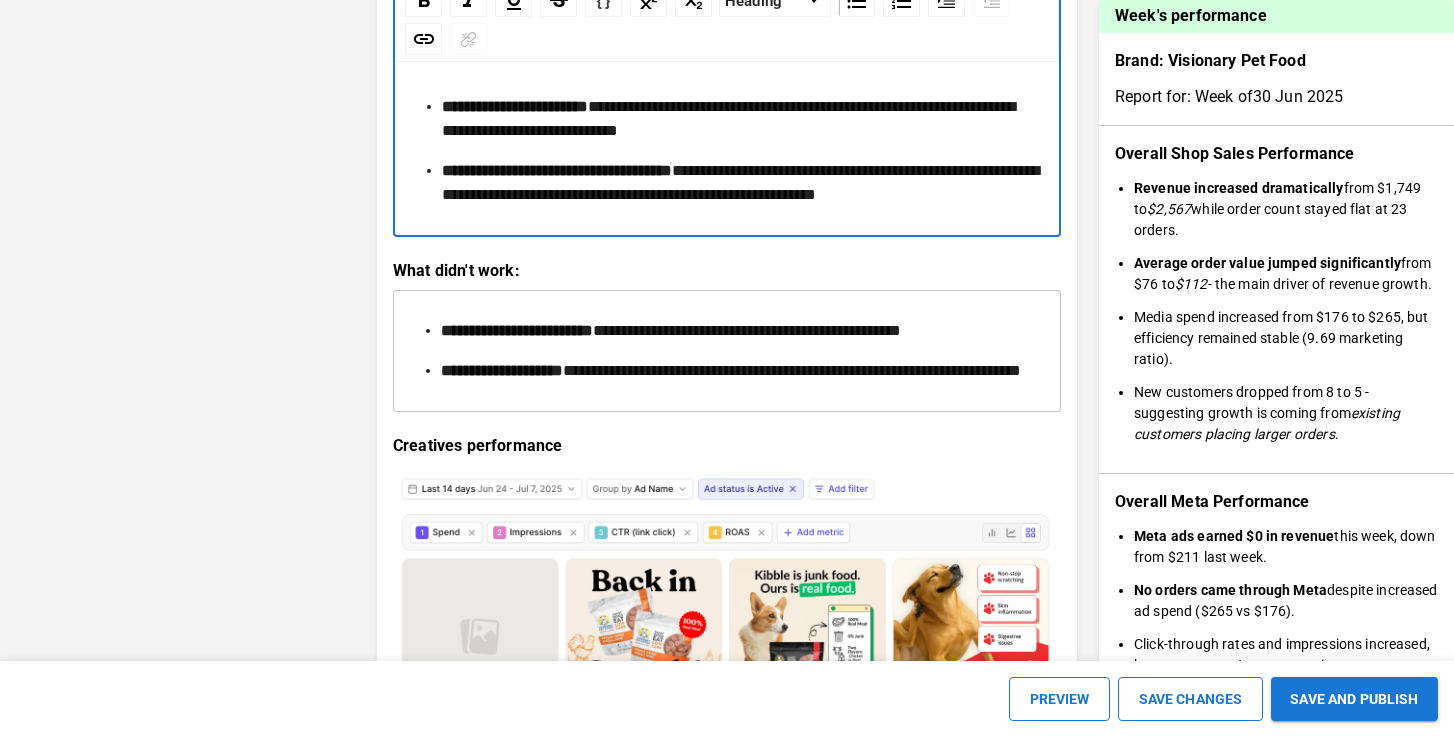 scroll, scrollTop: 2865, scrollLeft: 0, axis: vertical 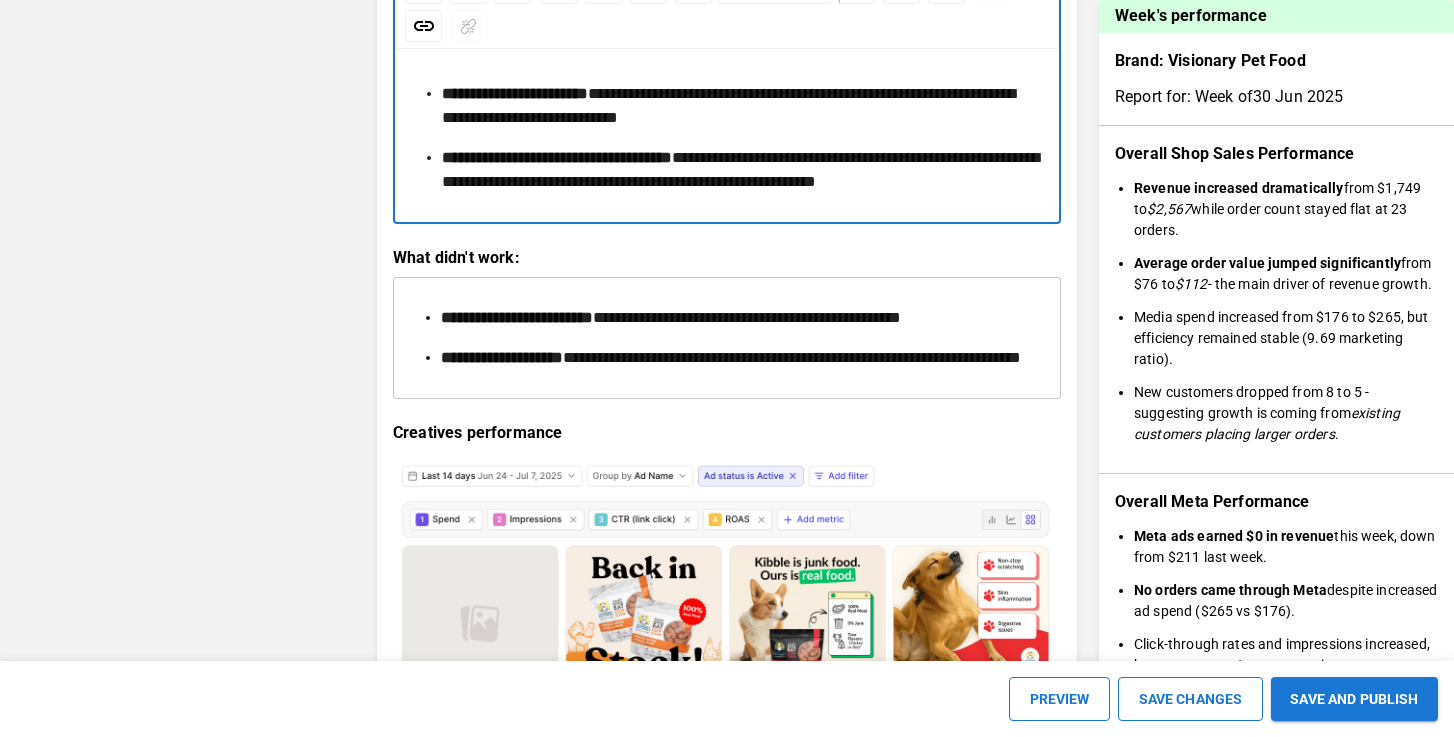 click on "**********" at bounding box center [739, 318] 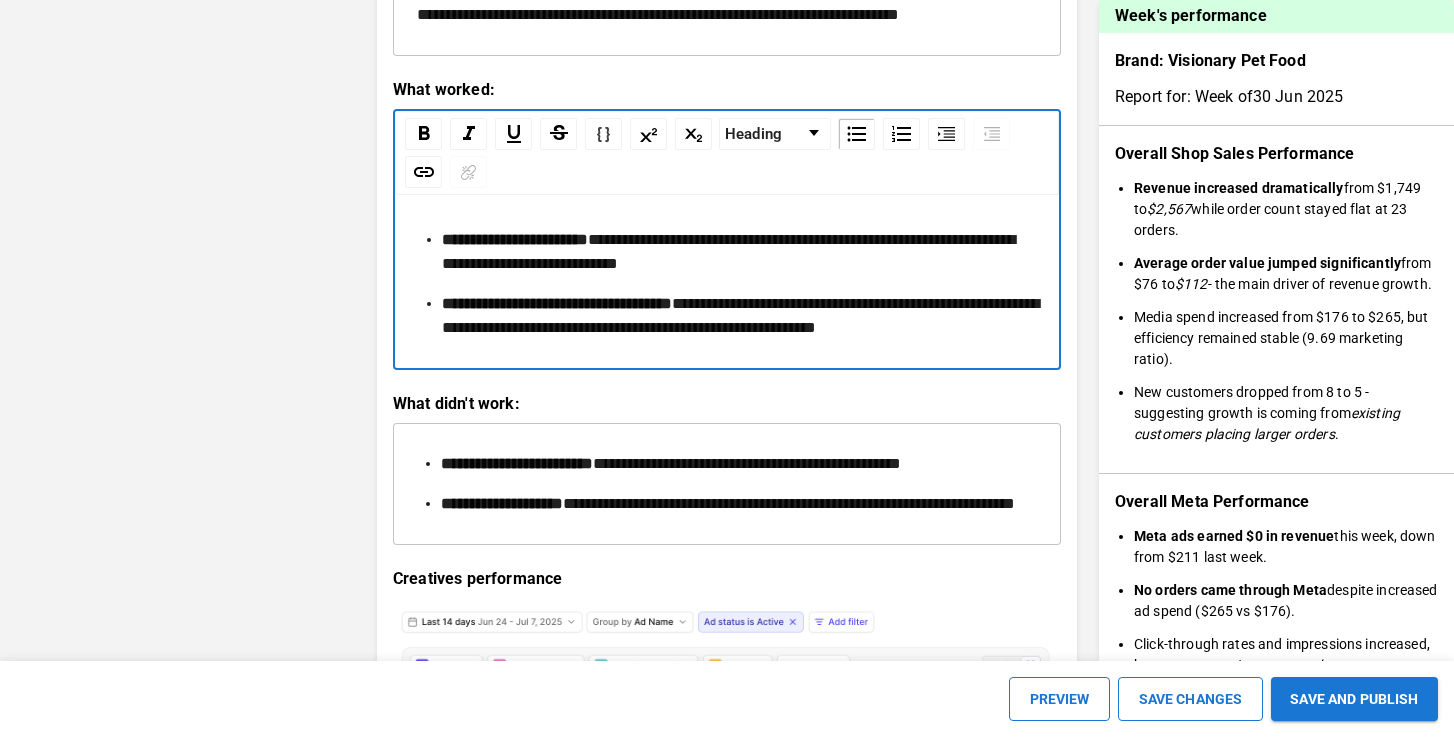 scroll, scrollTop: 2809, scrollLeft: 0, axis: vertical 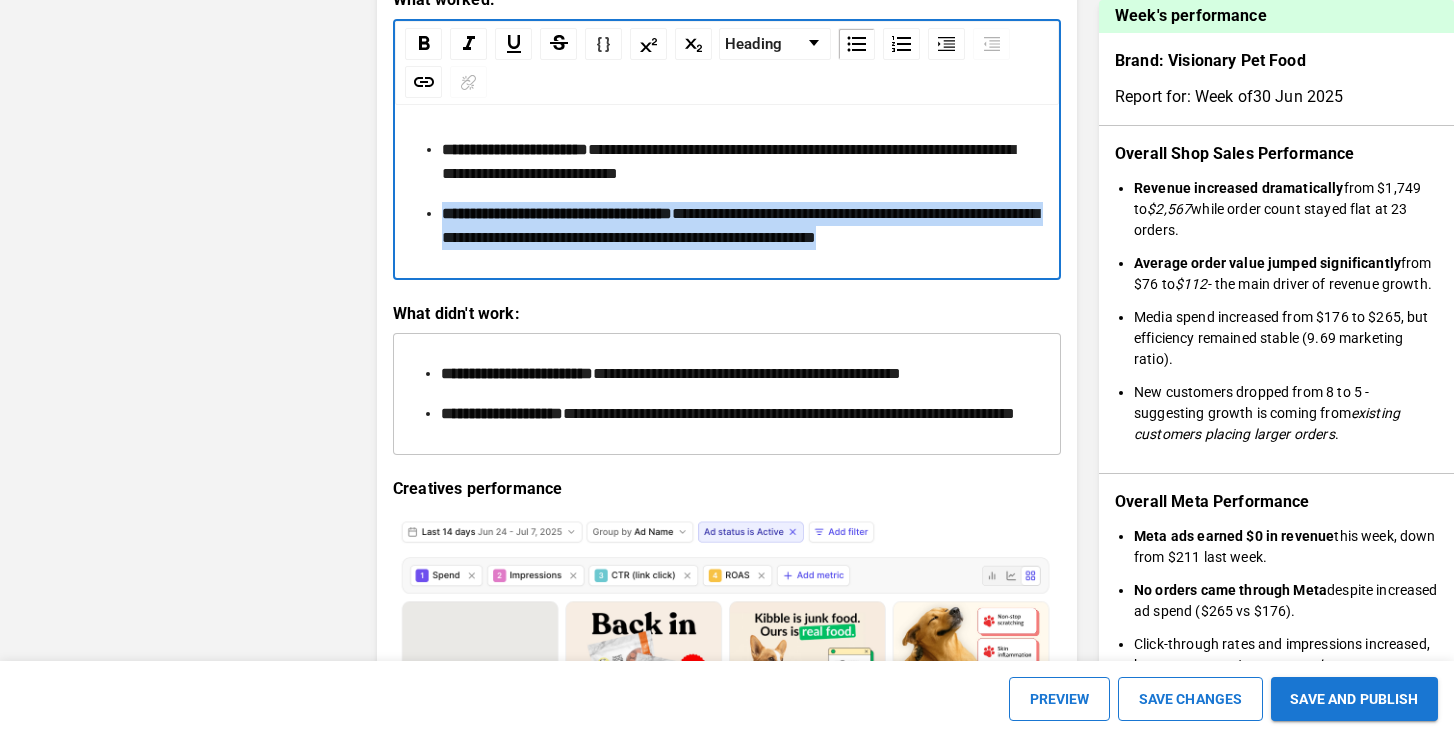 drag, startPoint x: 549, startPoint y: 358, endPoint x: 438, endPoint y: 296, distance: 127.141655 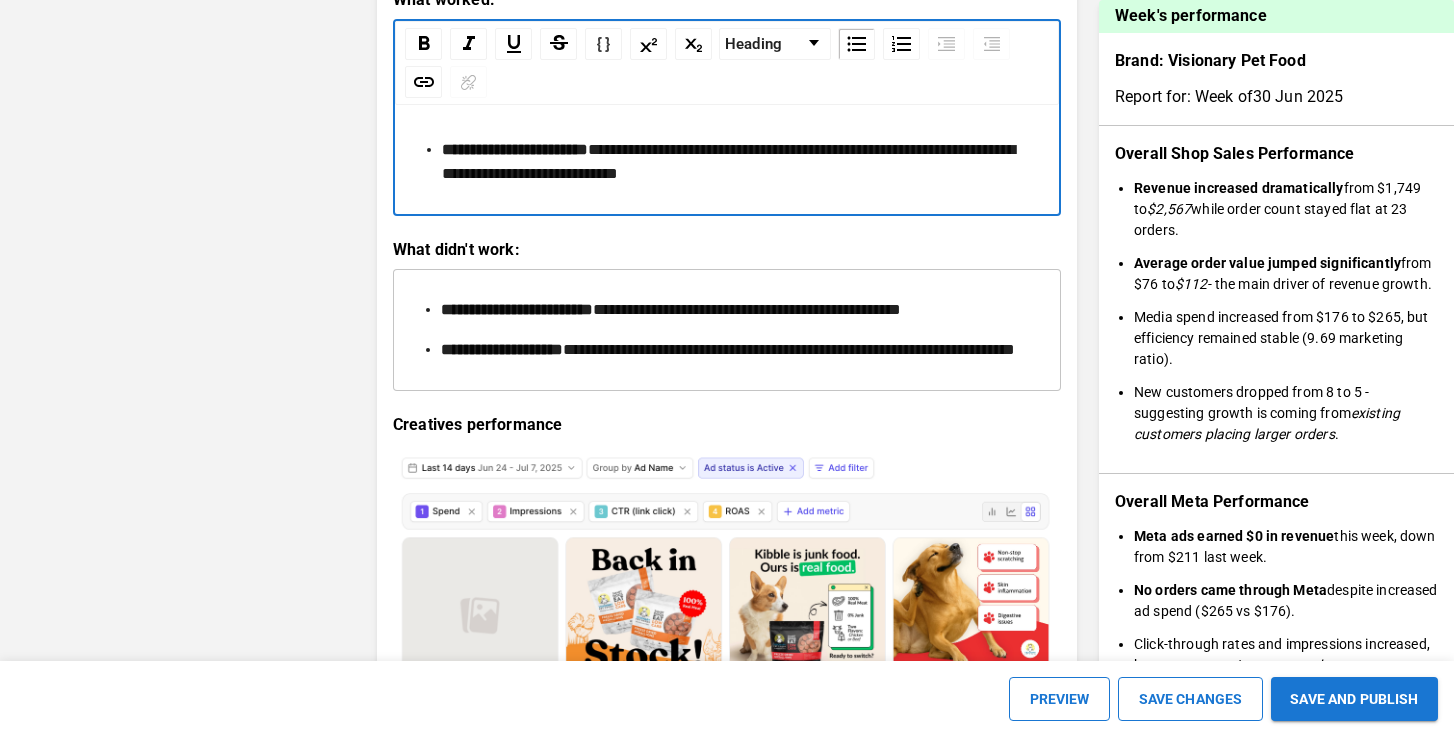 click on "**********" at bounding box center (727, 330) 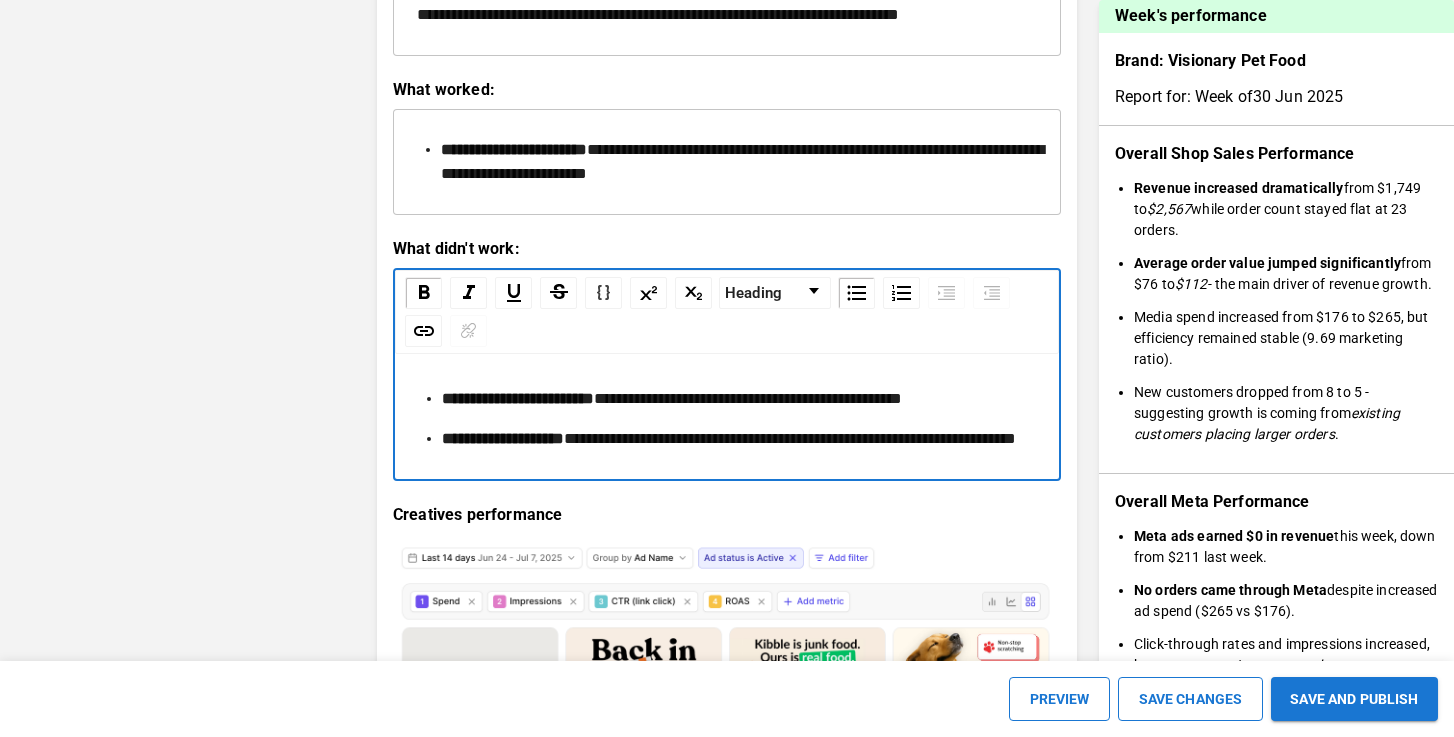 click on "**********" at bounding box center (727, 404) 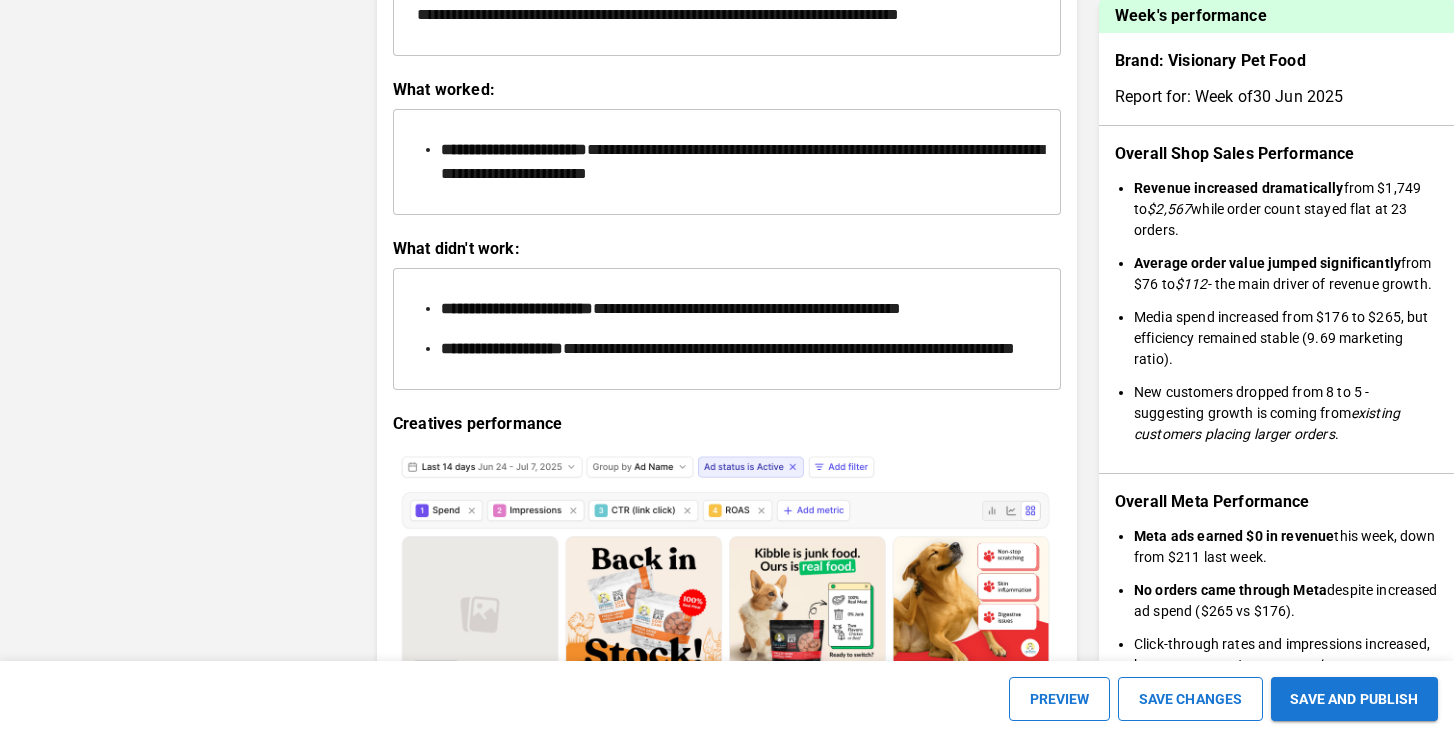 click on "**********" at bounding box center (727, 329) 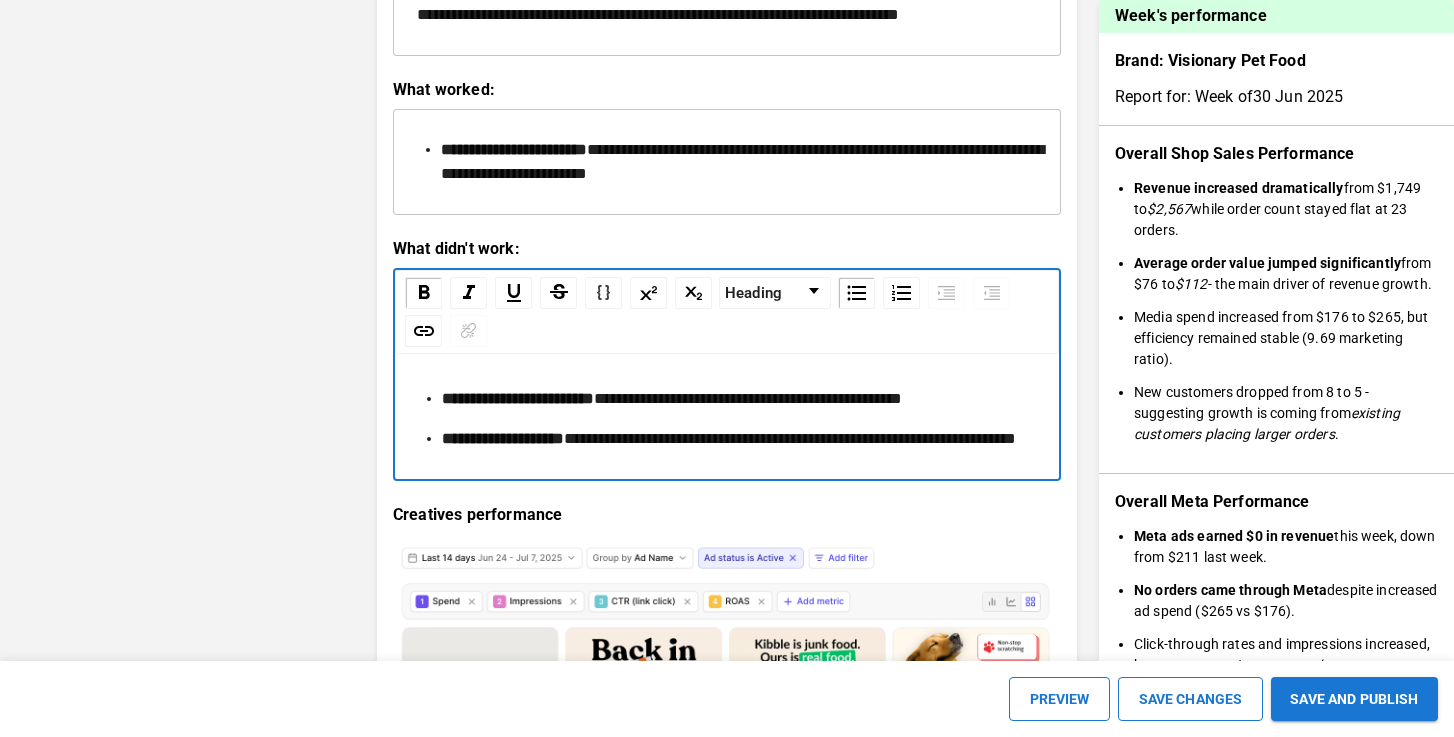 click on "**********" at bounding box center (739, 399) 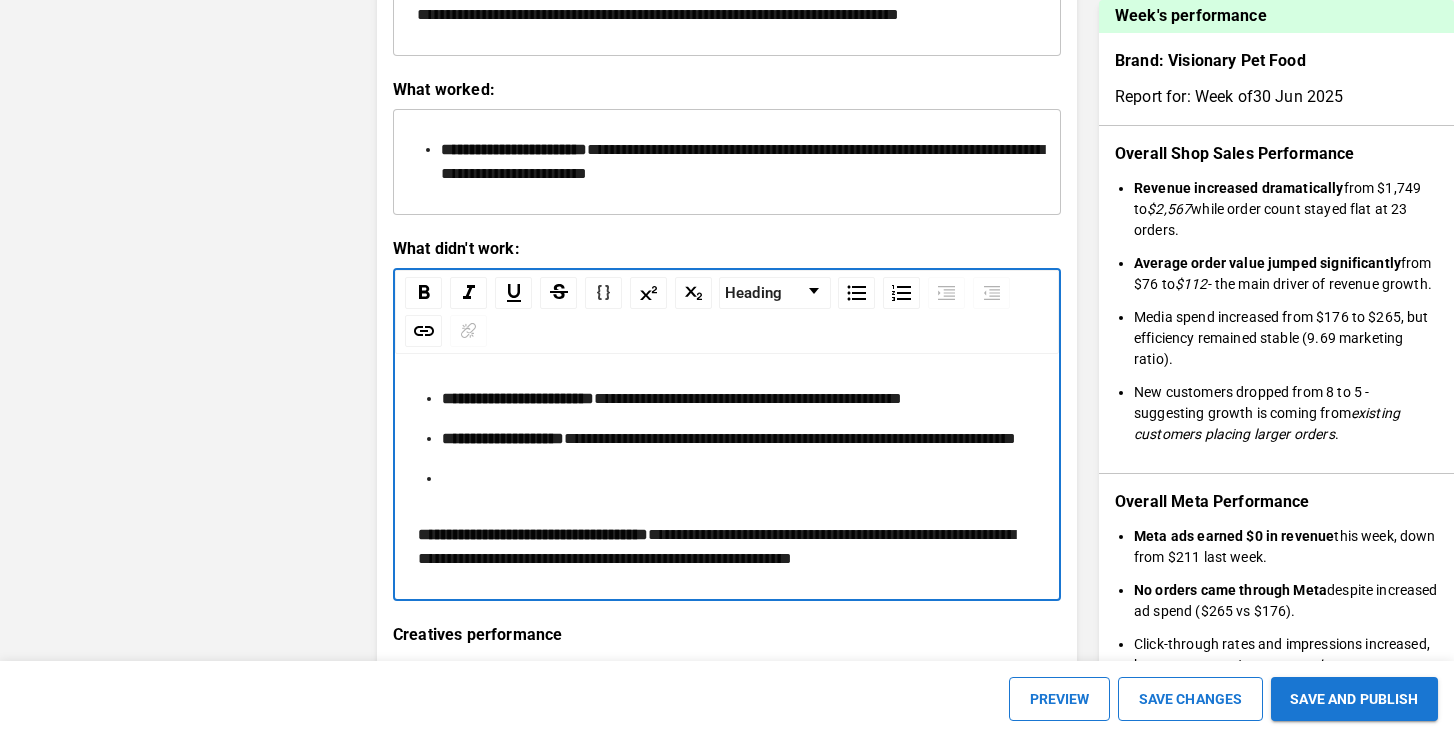 click on "**********" at bounding box center (727, 487) 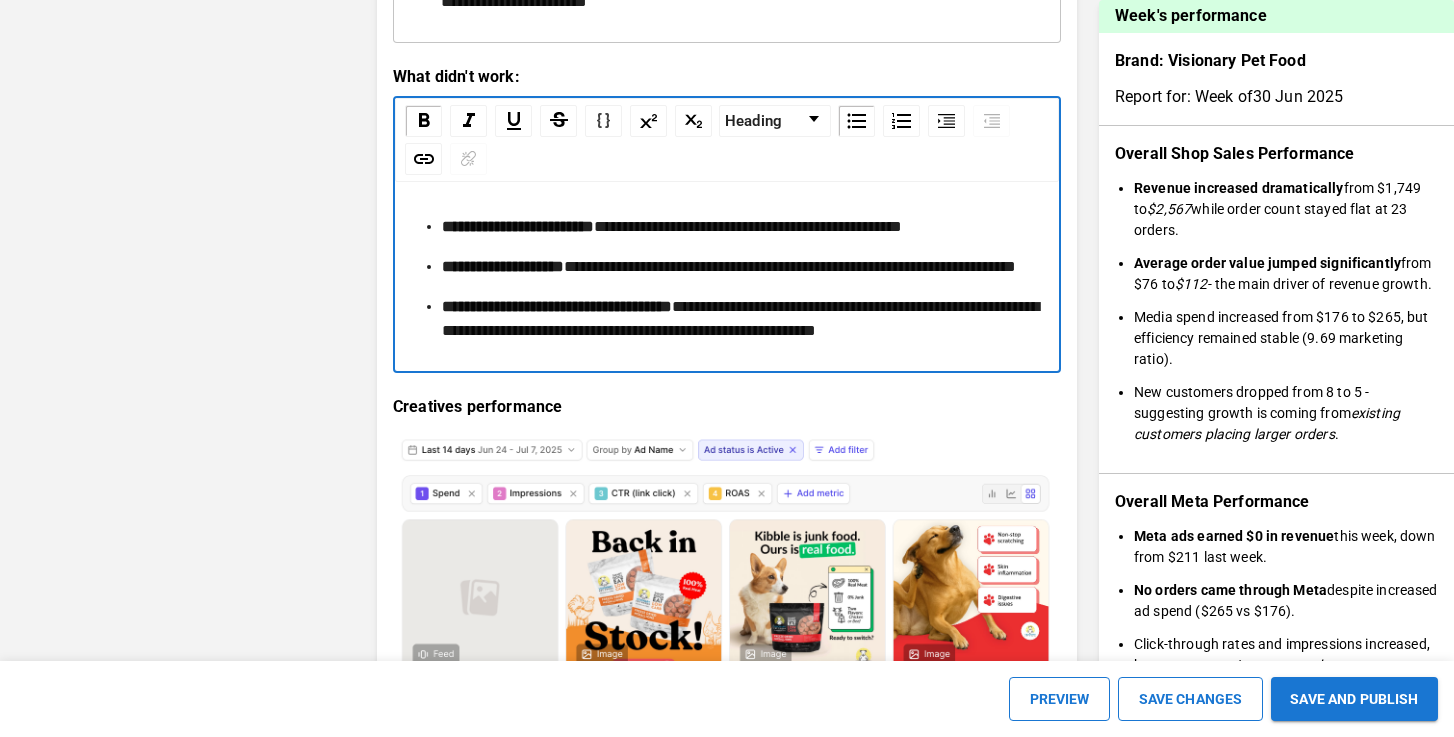 scroll, scrollTop: 2907, scrollLeft: 0, axis: vertical 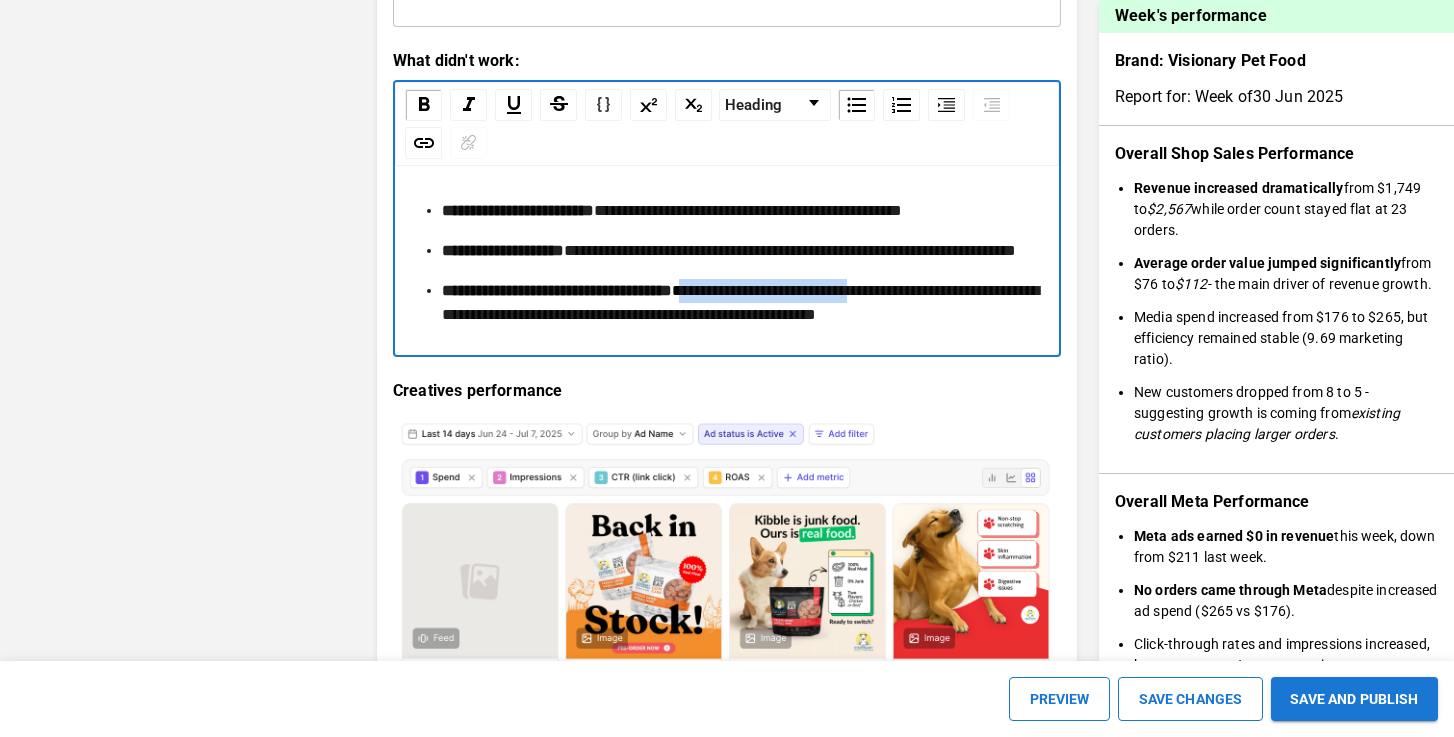 drag, startPoint x: 953, startPoint y: 407, endPoint x: 755, endPoint y: 398, distance: 198.20444 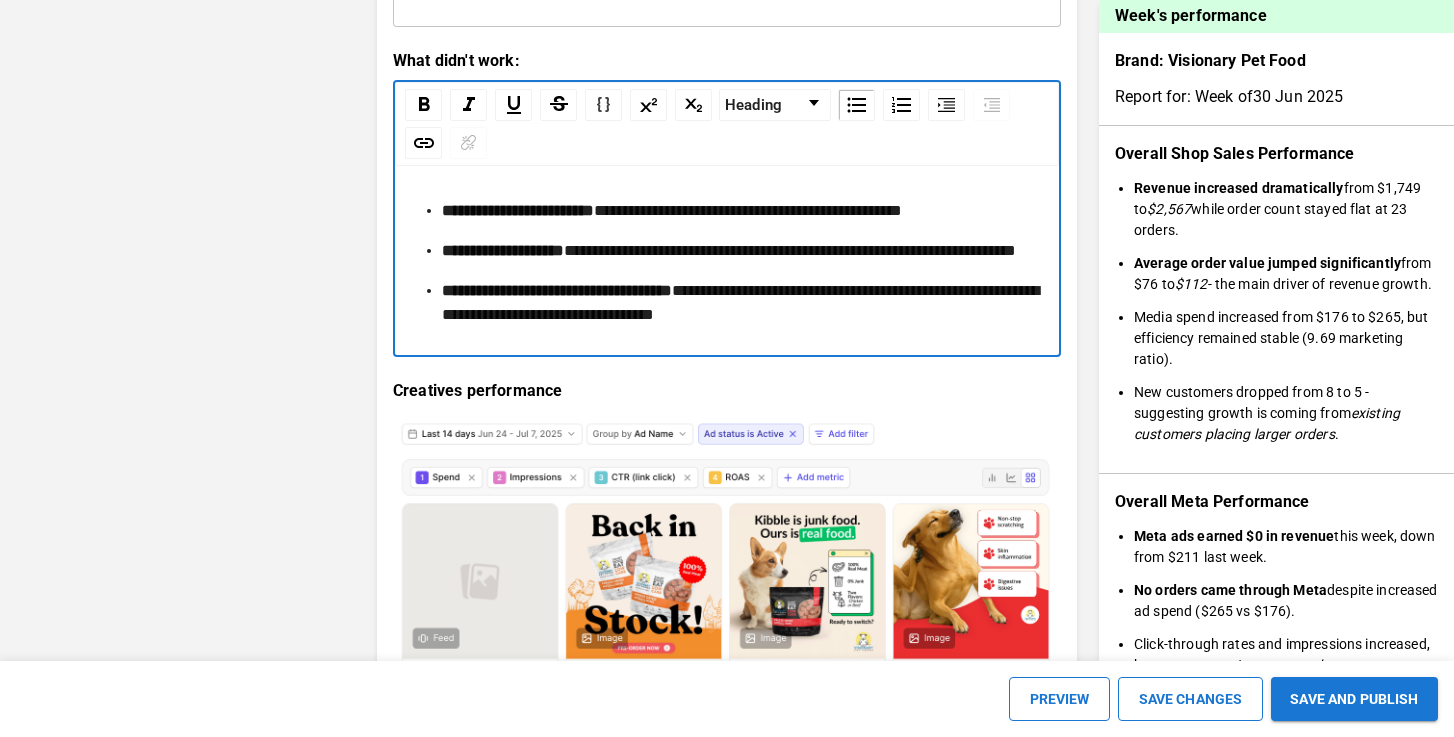 click on "**********" at bounding box center [739, 211] 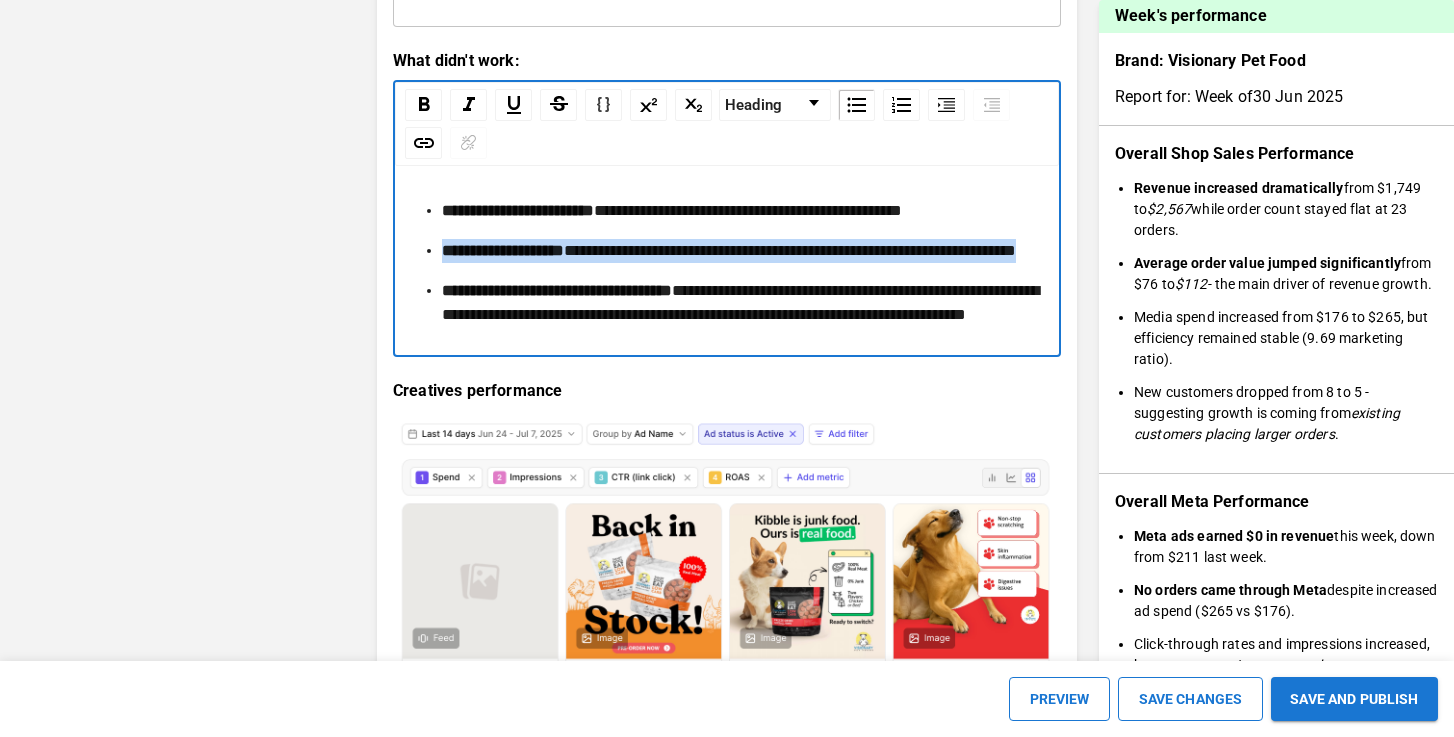 drag, startPoint x: 551, startPoint y: 365, endPoint x: 432, endPoint y: 343, distance: 121.016525 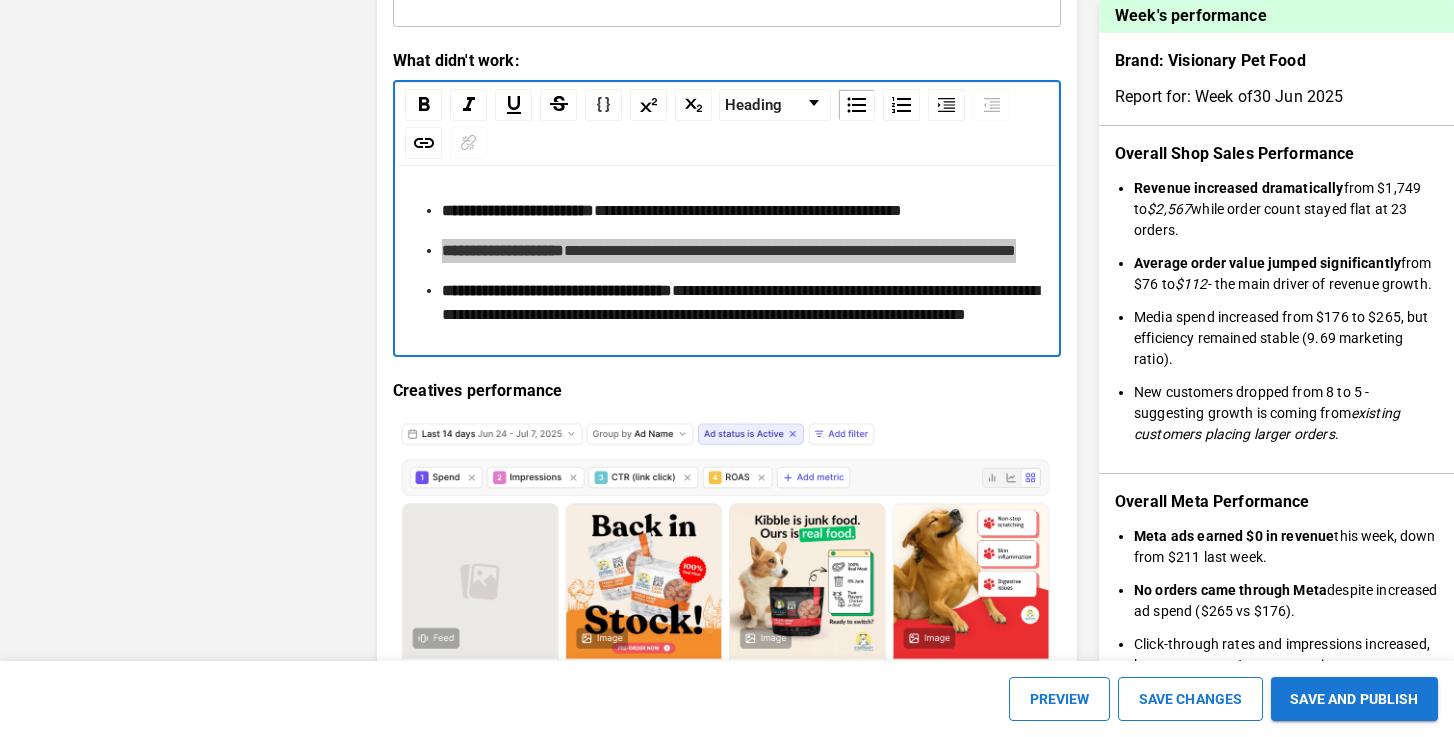 scroll, scrollTop: 2817, scrollLeft: 0, axis: vertical 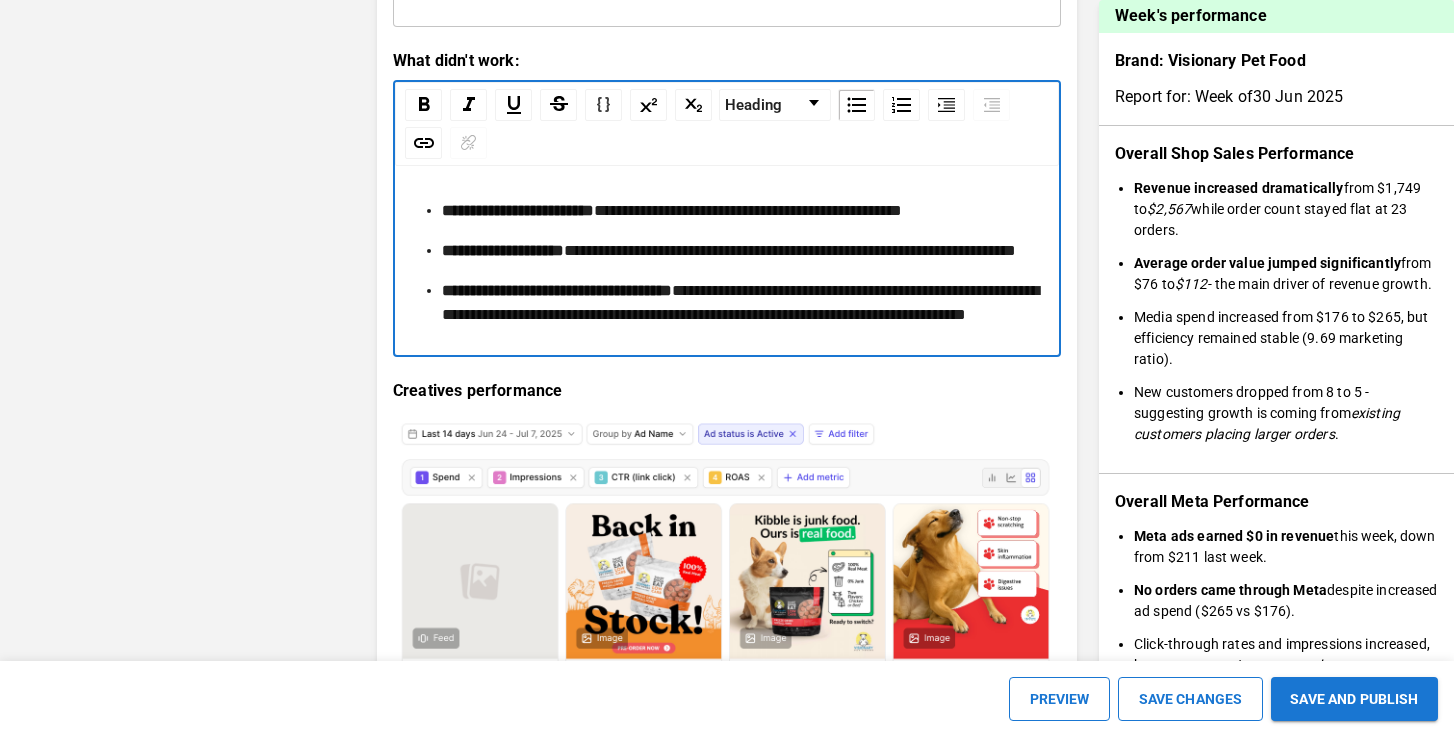 click on "**********" at bounding box center (739, 211) 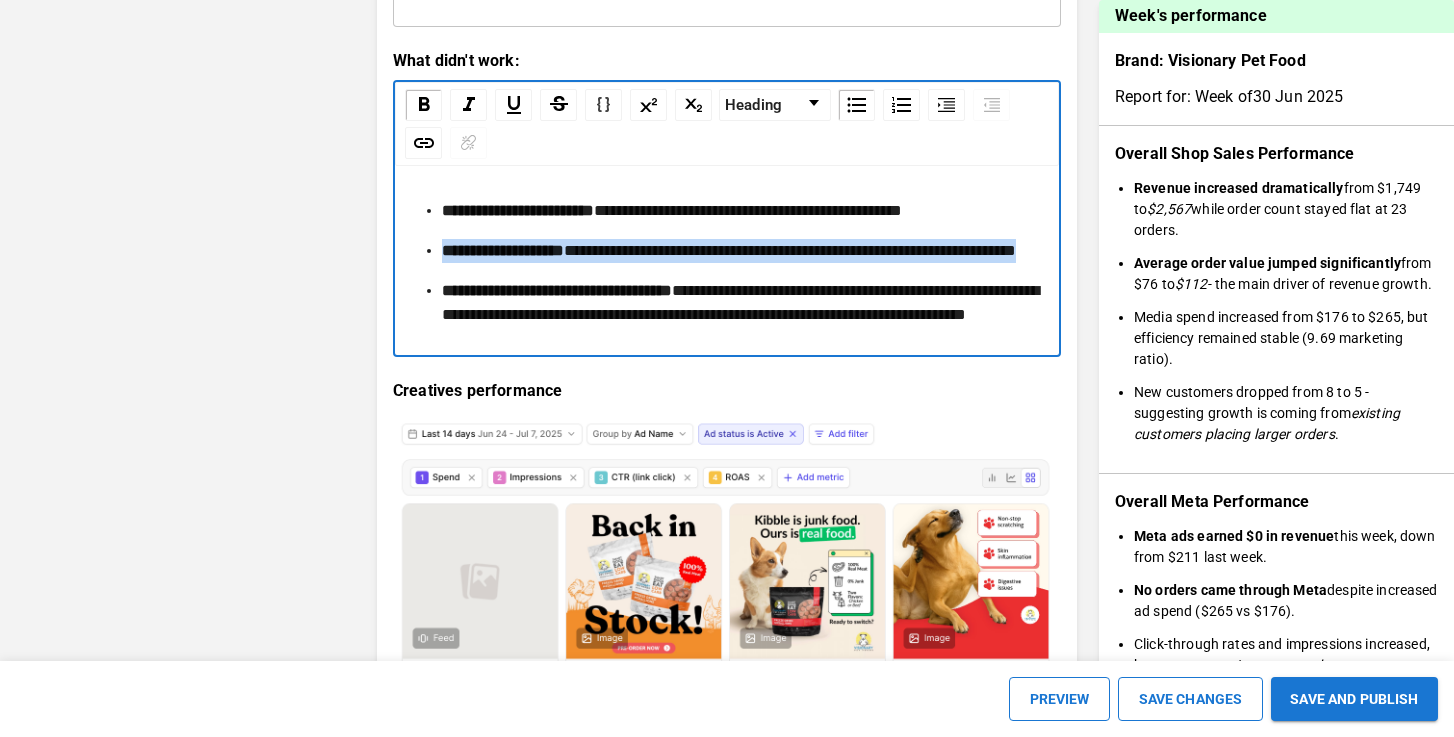 drag, startPoint x: 565, startPoint y: 363, endPoint x: 443, endPoint y: 333, distance: 125.63439 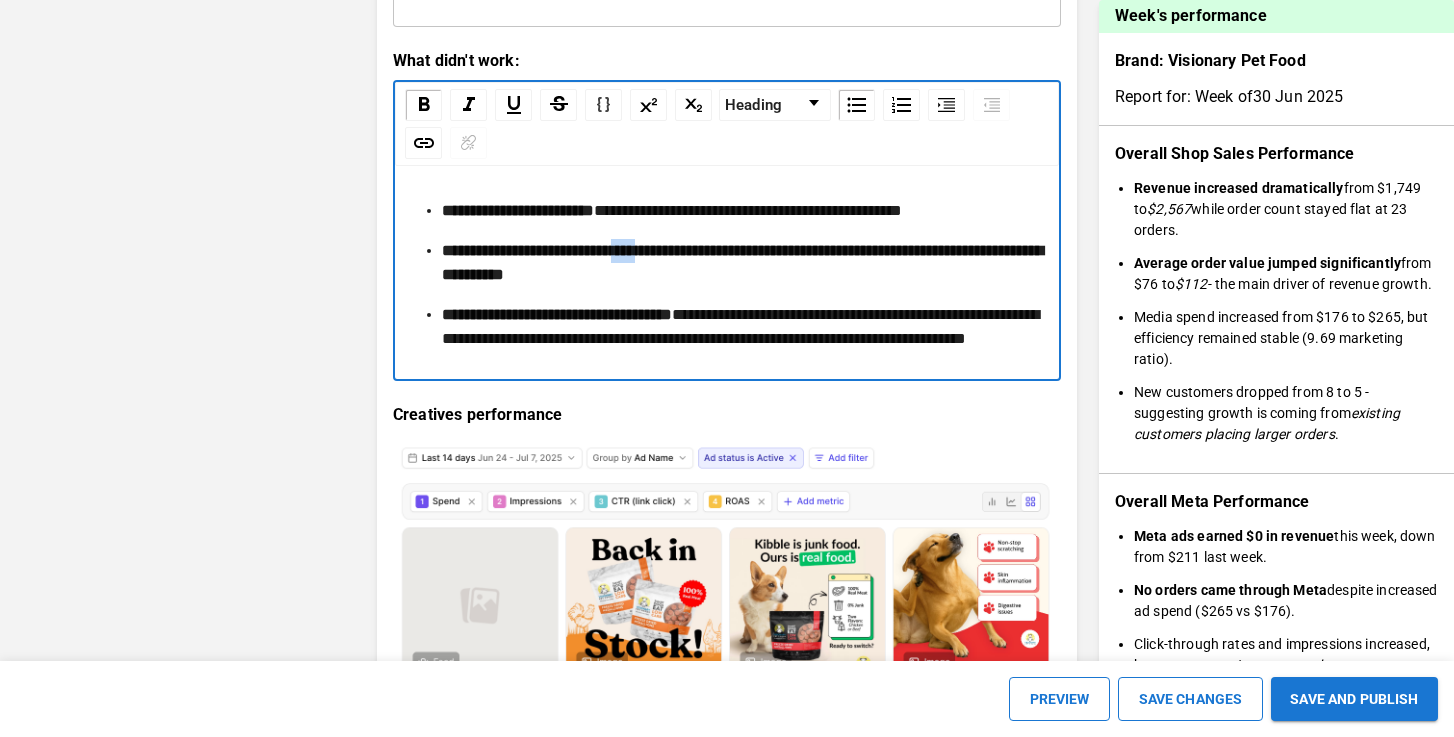drag, startPoint x: 680, startPoint y: 352, endPoint x: 650, endPoint y: 350, distance: 30.066593 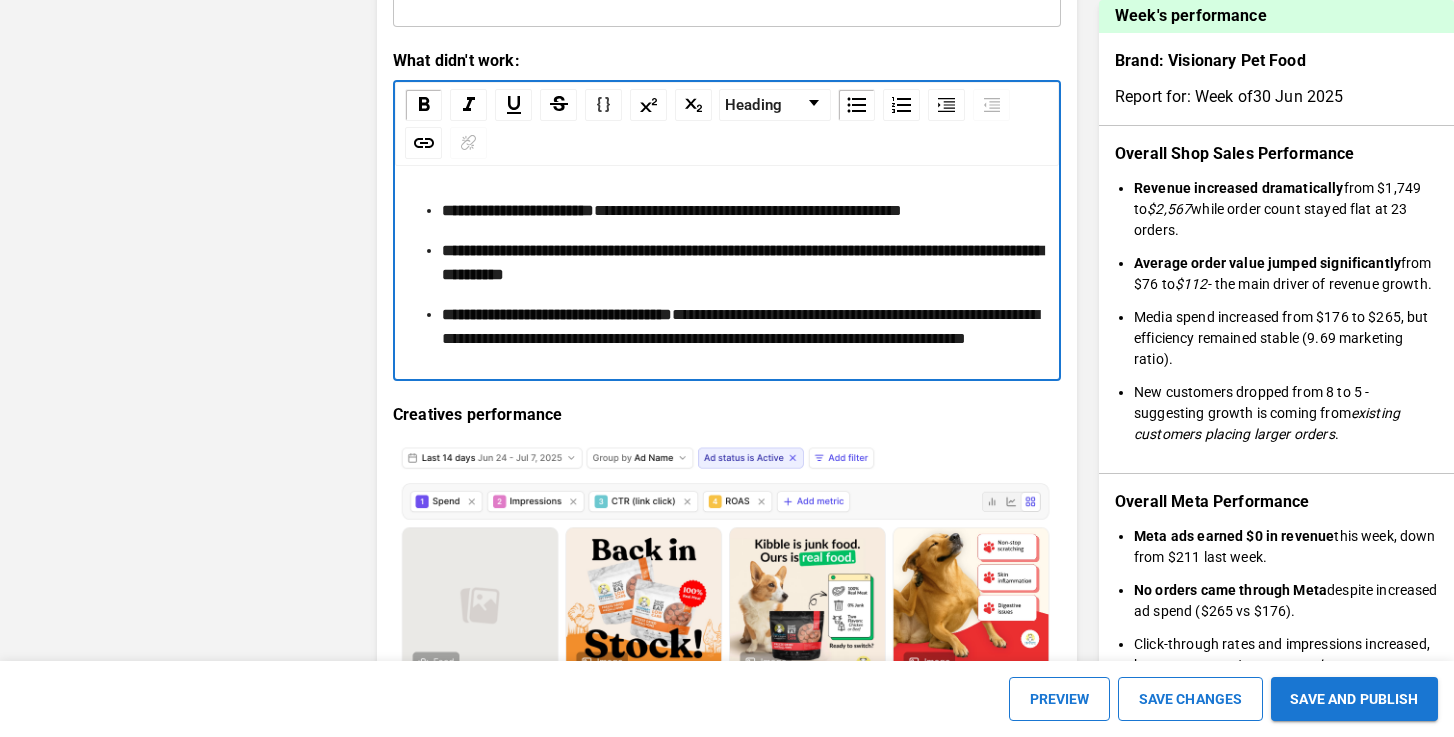 click on "**********" at bounding box center [739, 211] 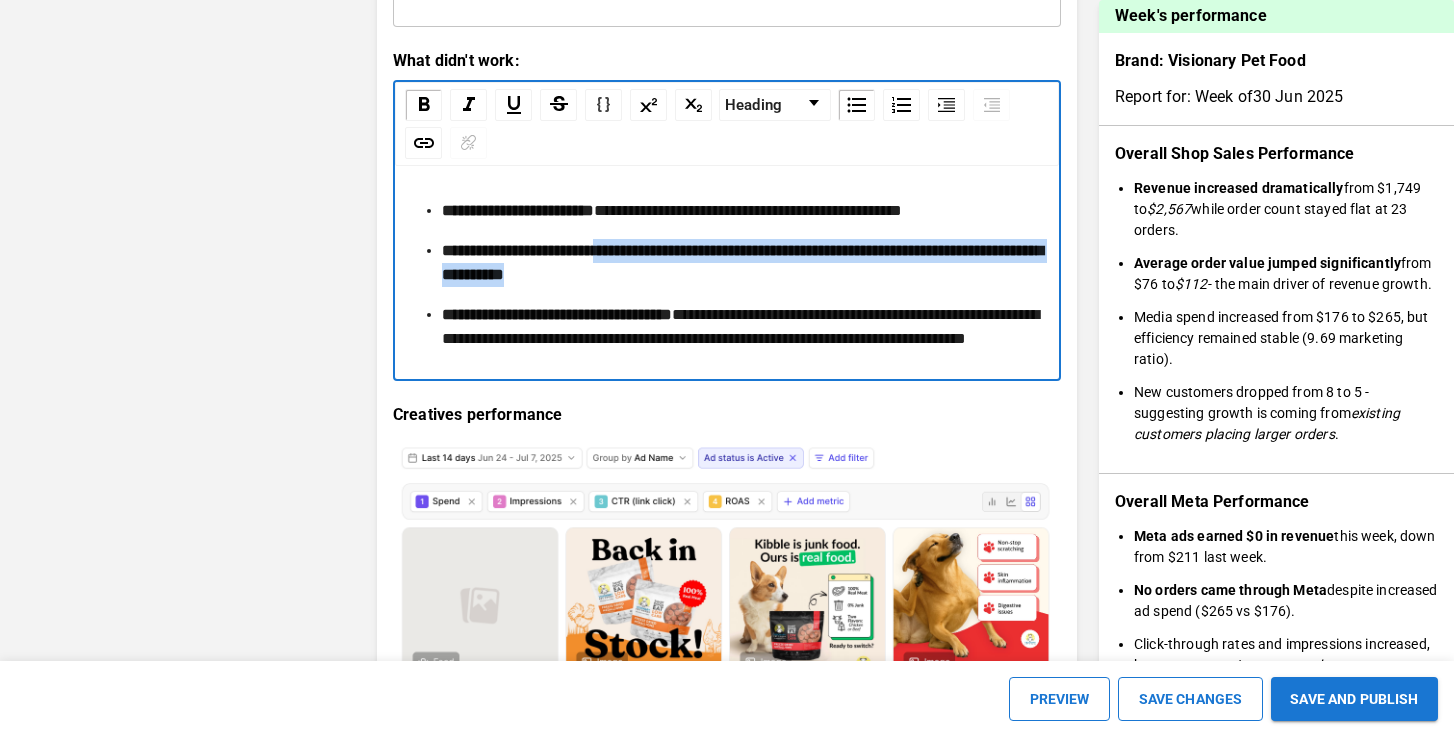 drag, startPoint x: 663, startPoint y: 370, endPoint x: 633, endPoint y: 348, distance: 37.202152 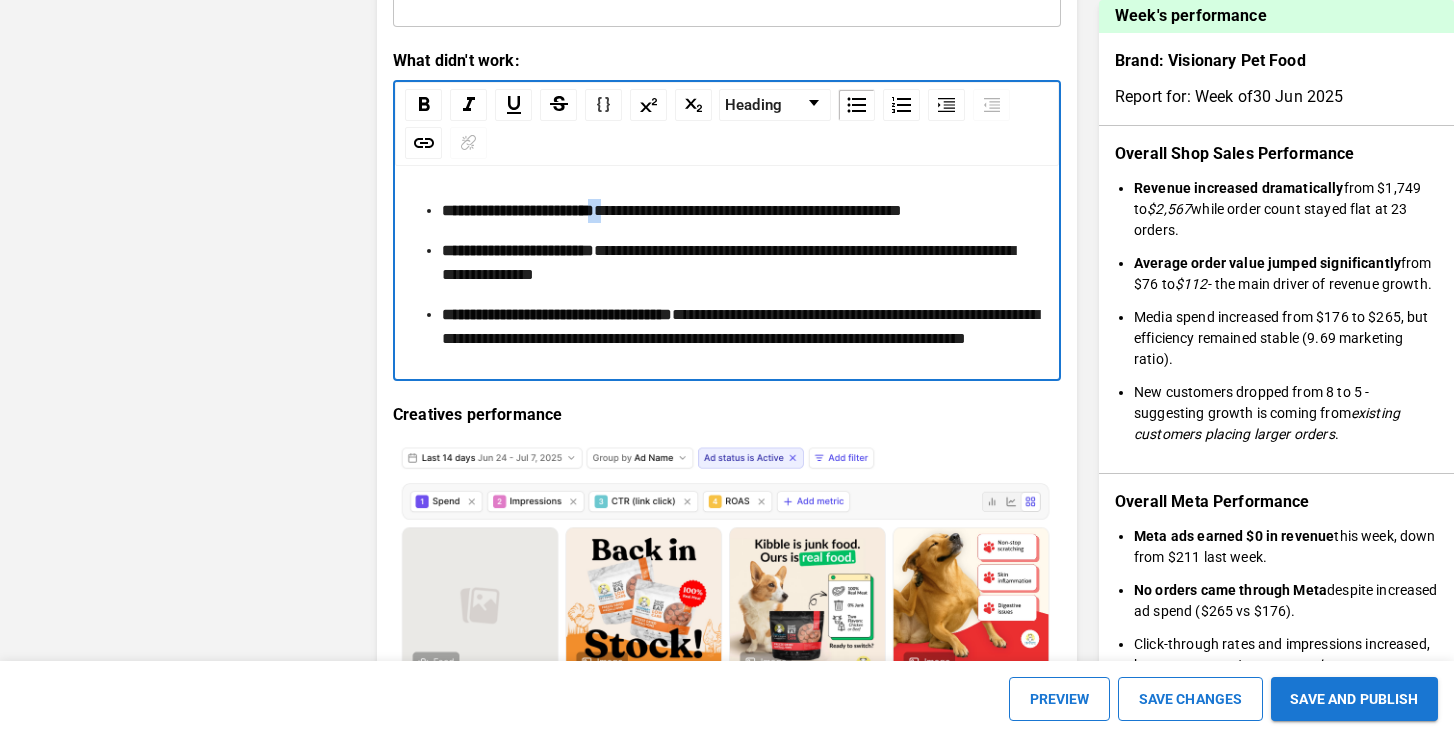 drag, startPoint x: 618, startPoint y: 306, endPoint x: 631, endPoint y: 306, distance: 13 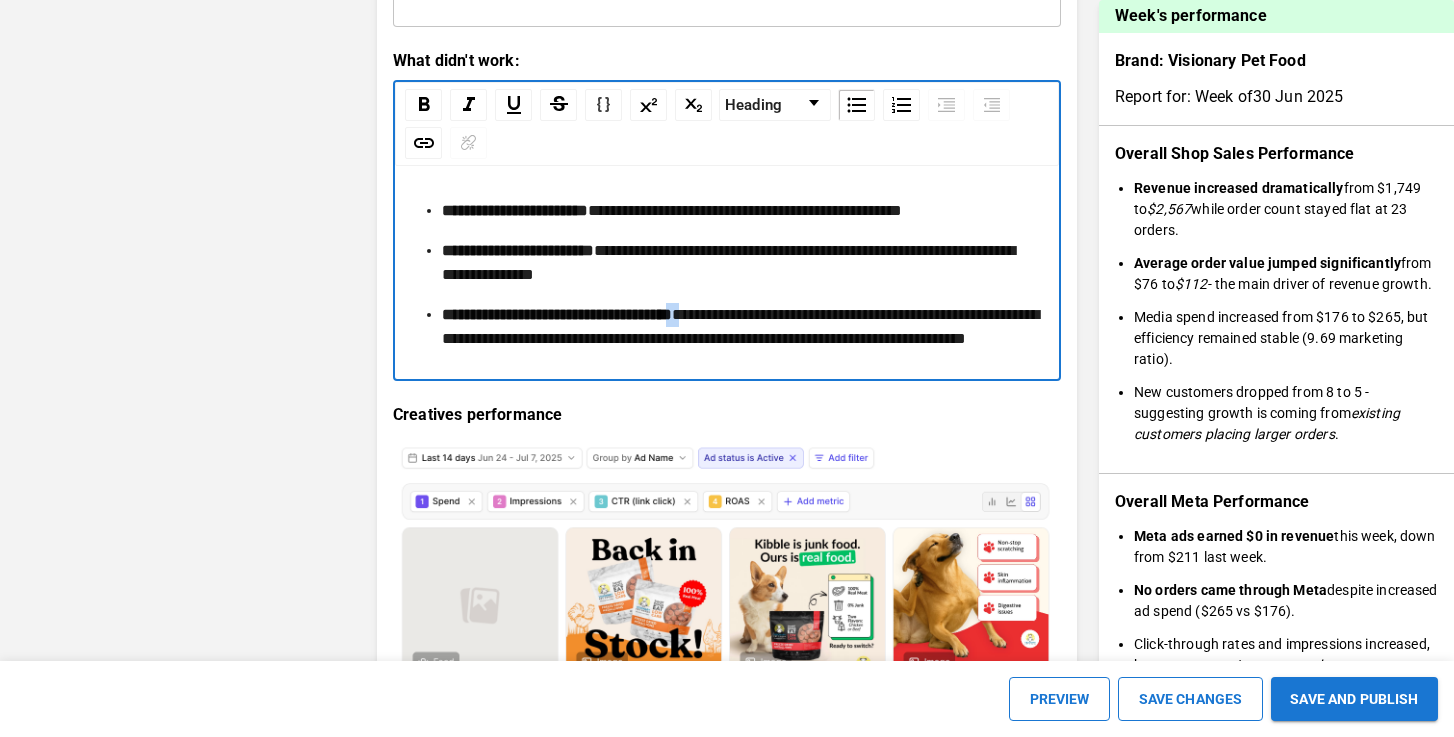 drag, startPoint x: 739, startPoint y: 410, endPoint x: 750, endPoint y: 410, distance: 11 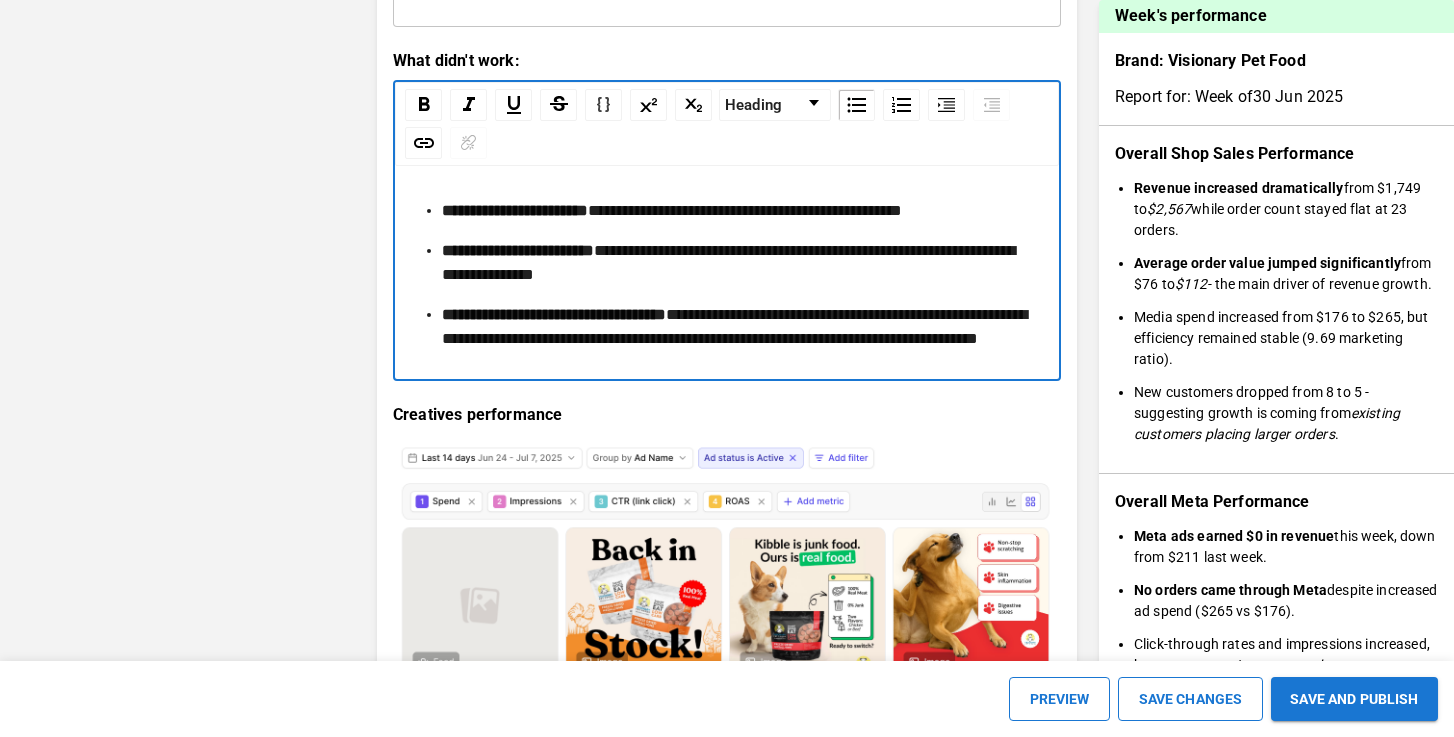 click on "**********" at bounding box center (739, 211) 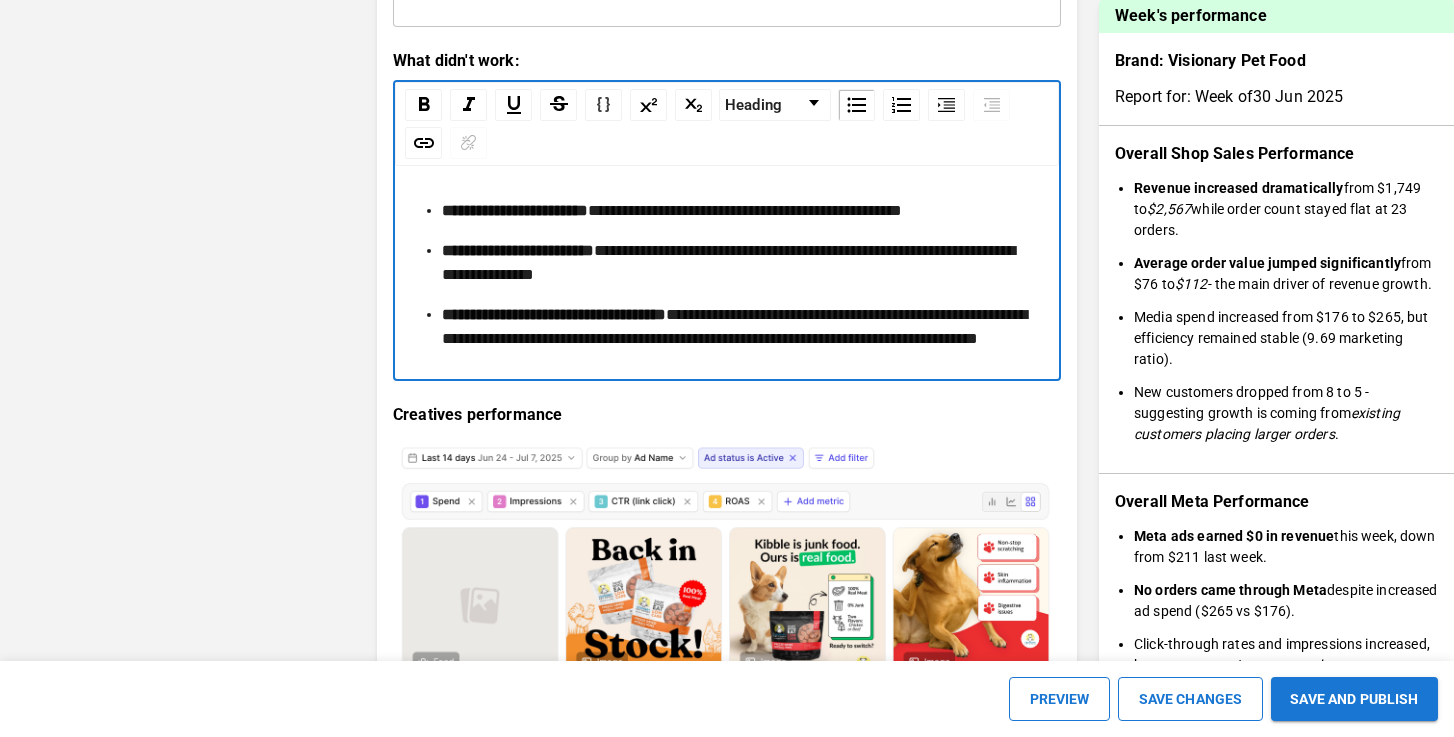 click on "**********" at bounding box center (515, 210) 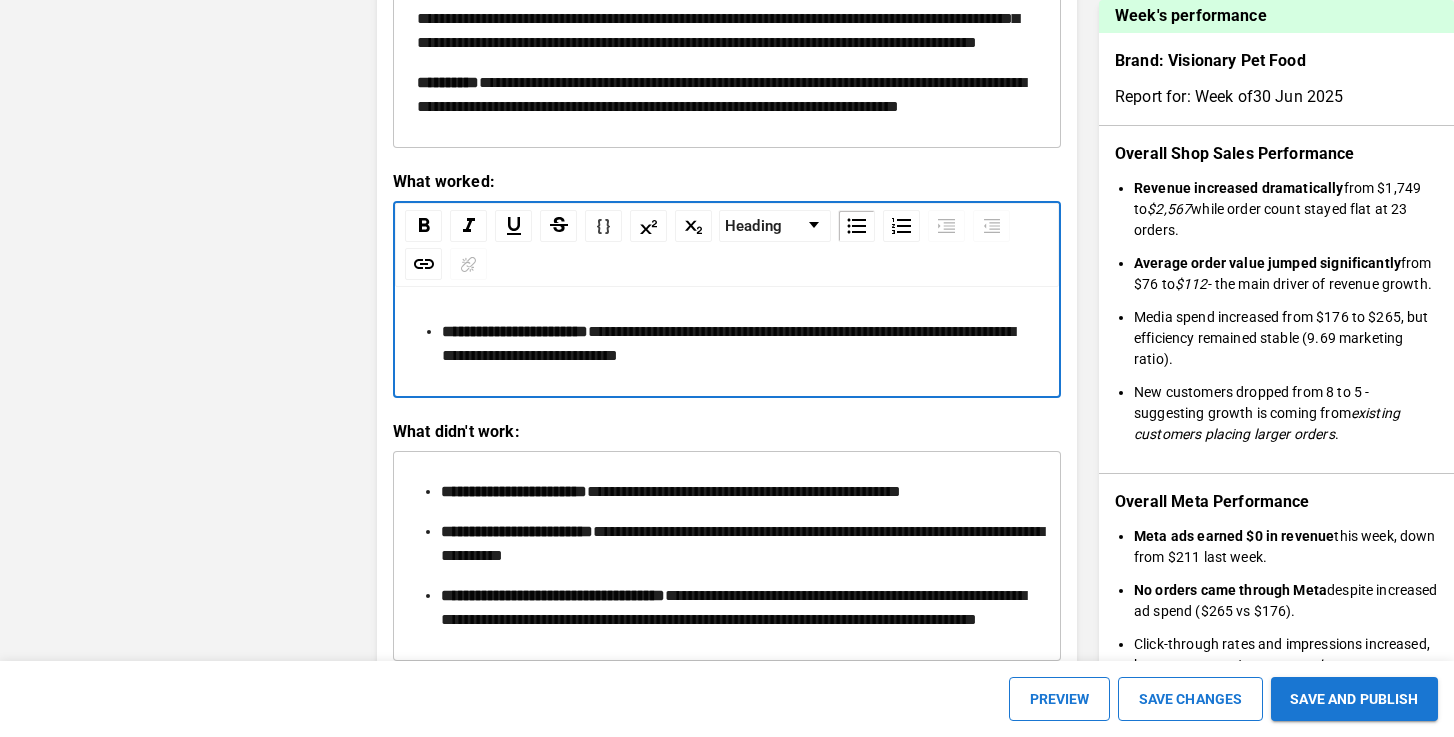 click on "**********" at bounding box center (739, 344) 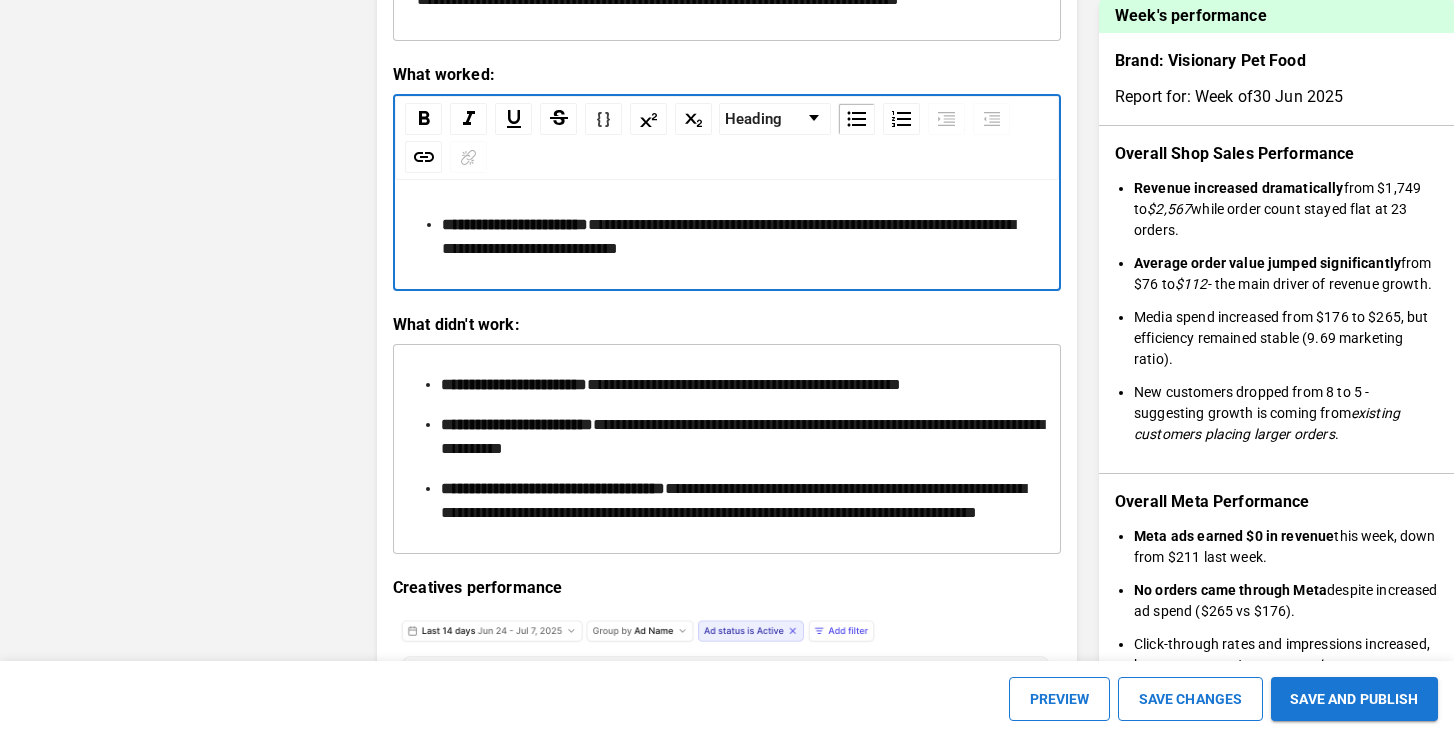 scroll, scrollTop: 2740, scrollLeft: 0, axis: vertical 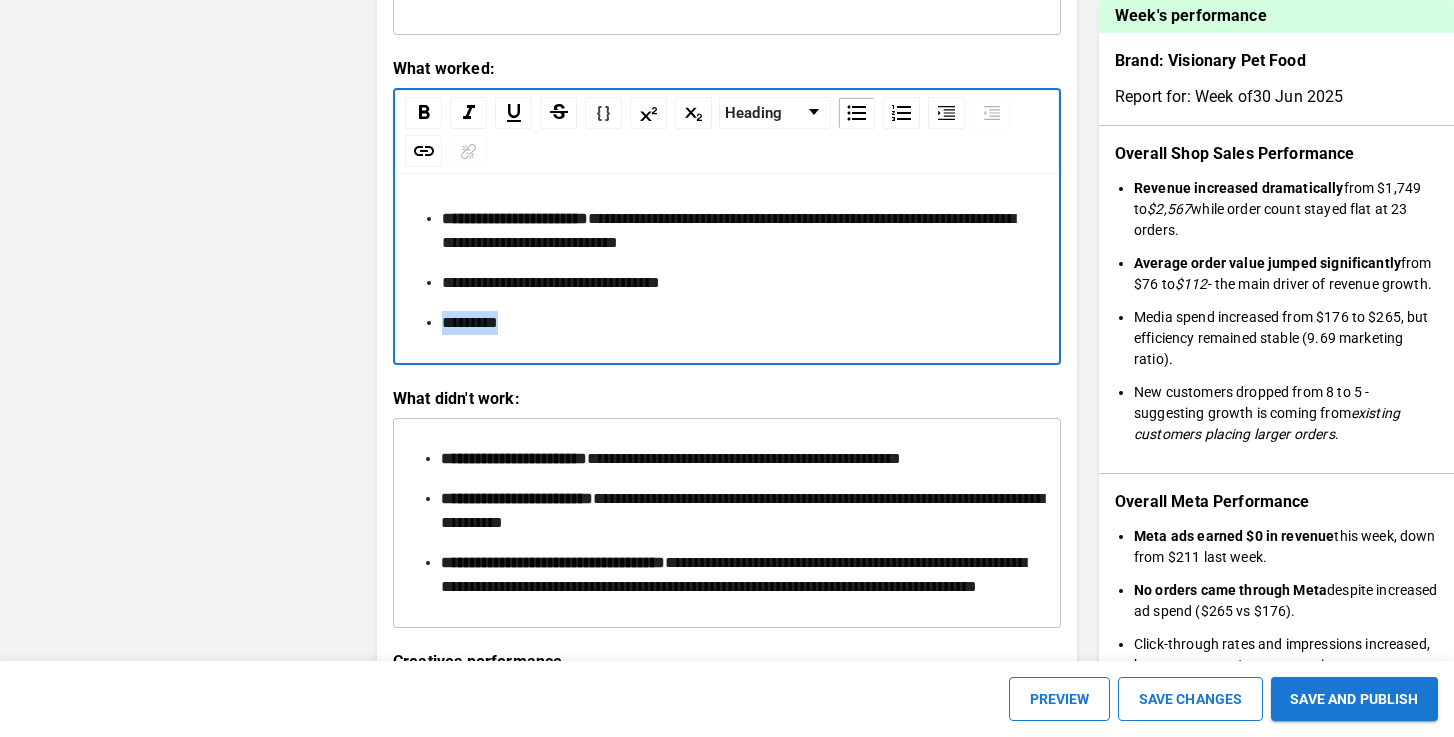 drag, startPoint x: 539, startPoint y: 412, endPoint x: 446, endPoint y: 412, distance: 93 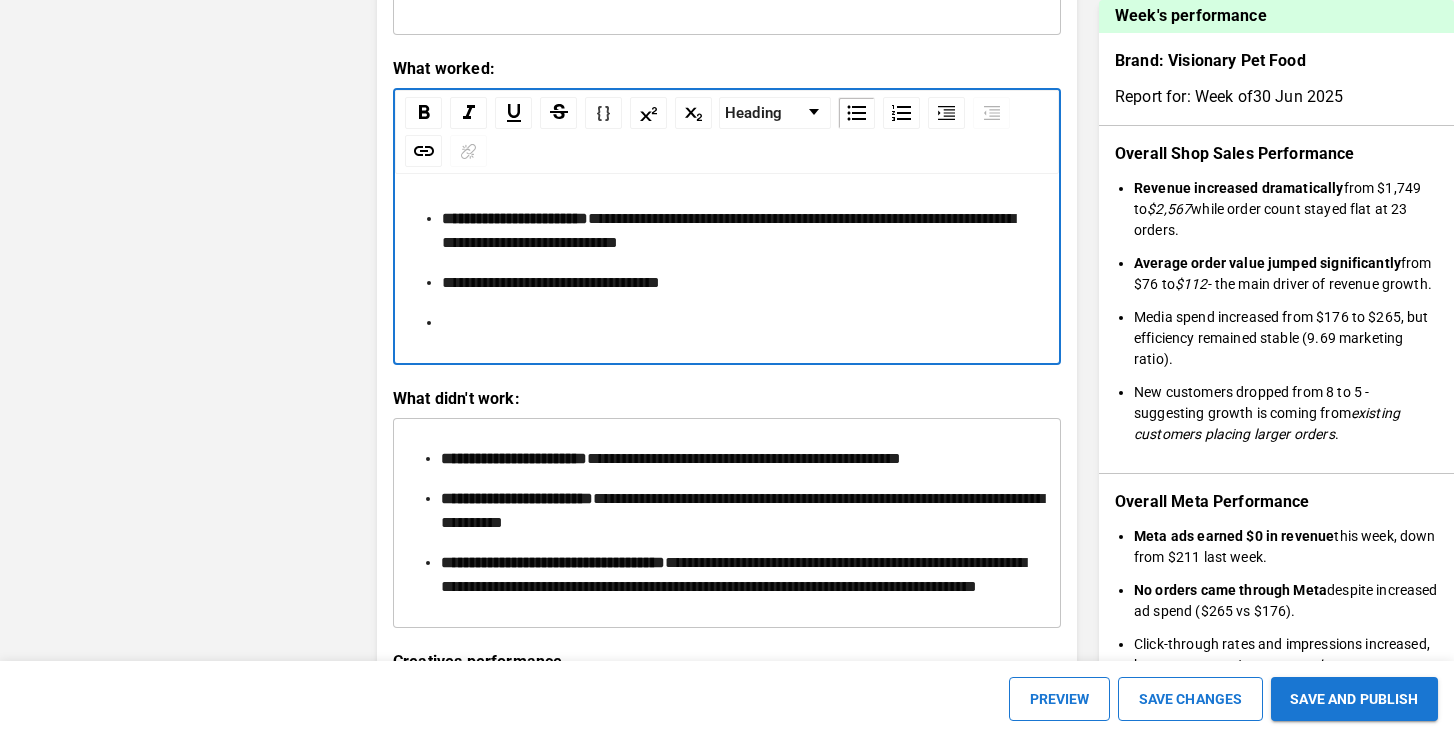 click on "**********" at bounding box center (515, 218) 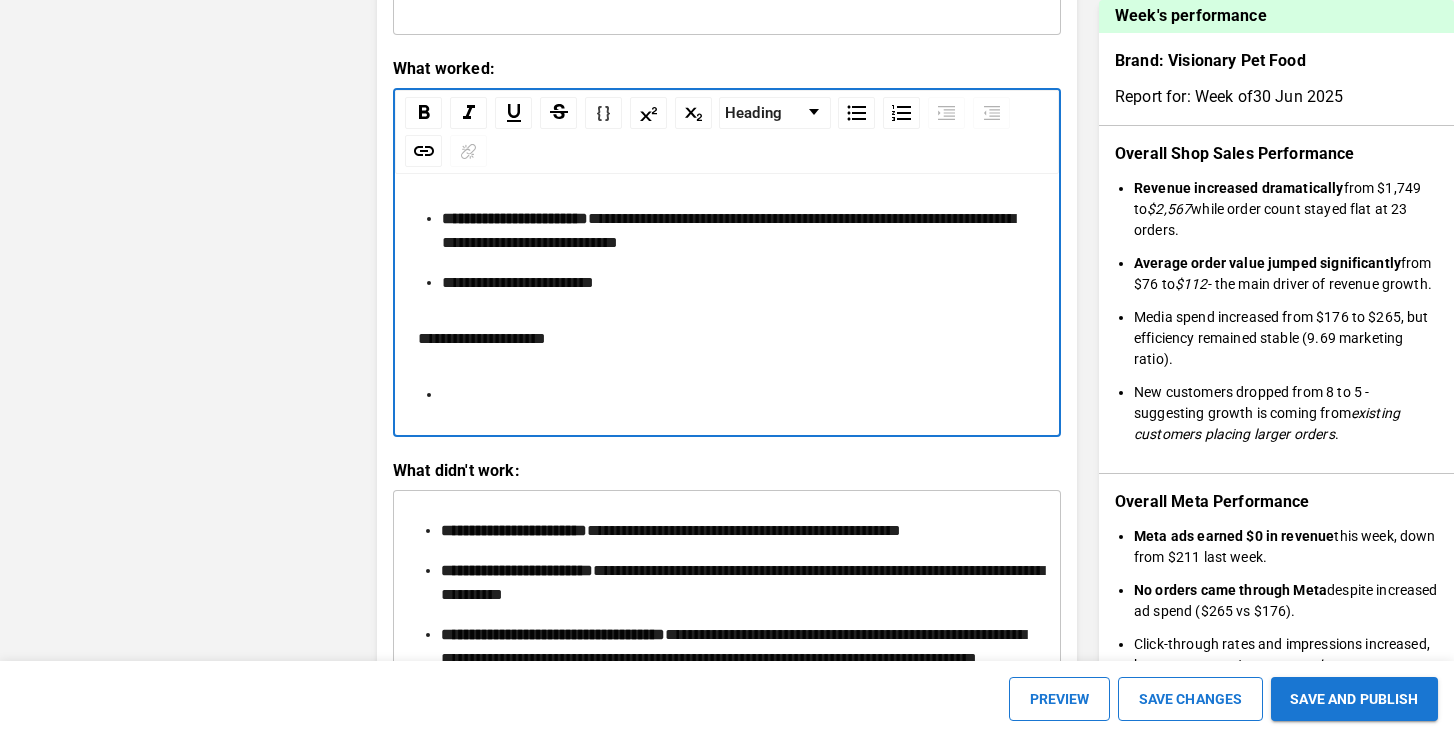 click on "*********" at bounding box center (448, 338) 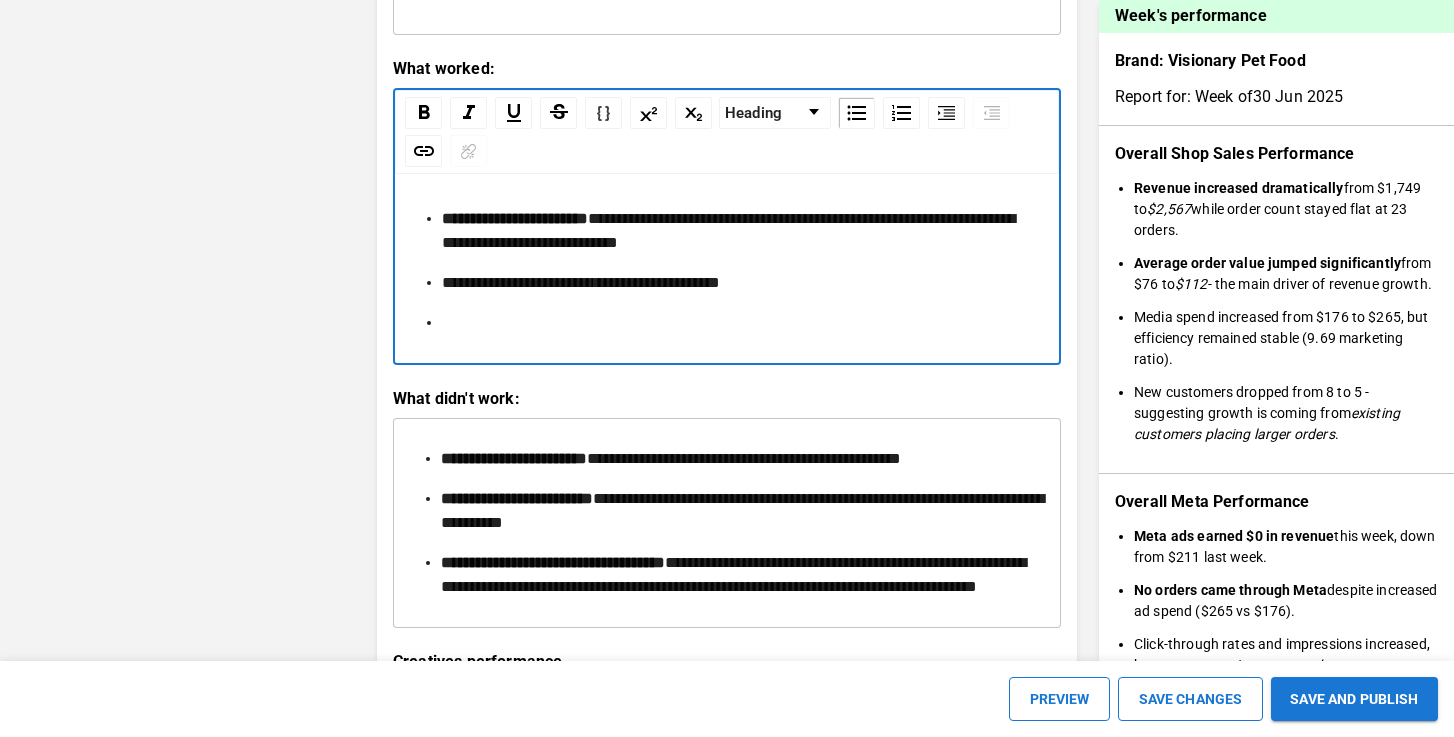click on "**********" at bounding box center (515, 218) 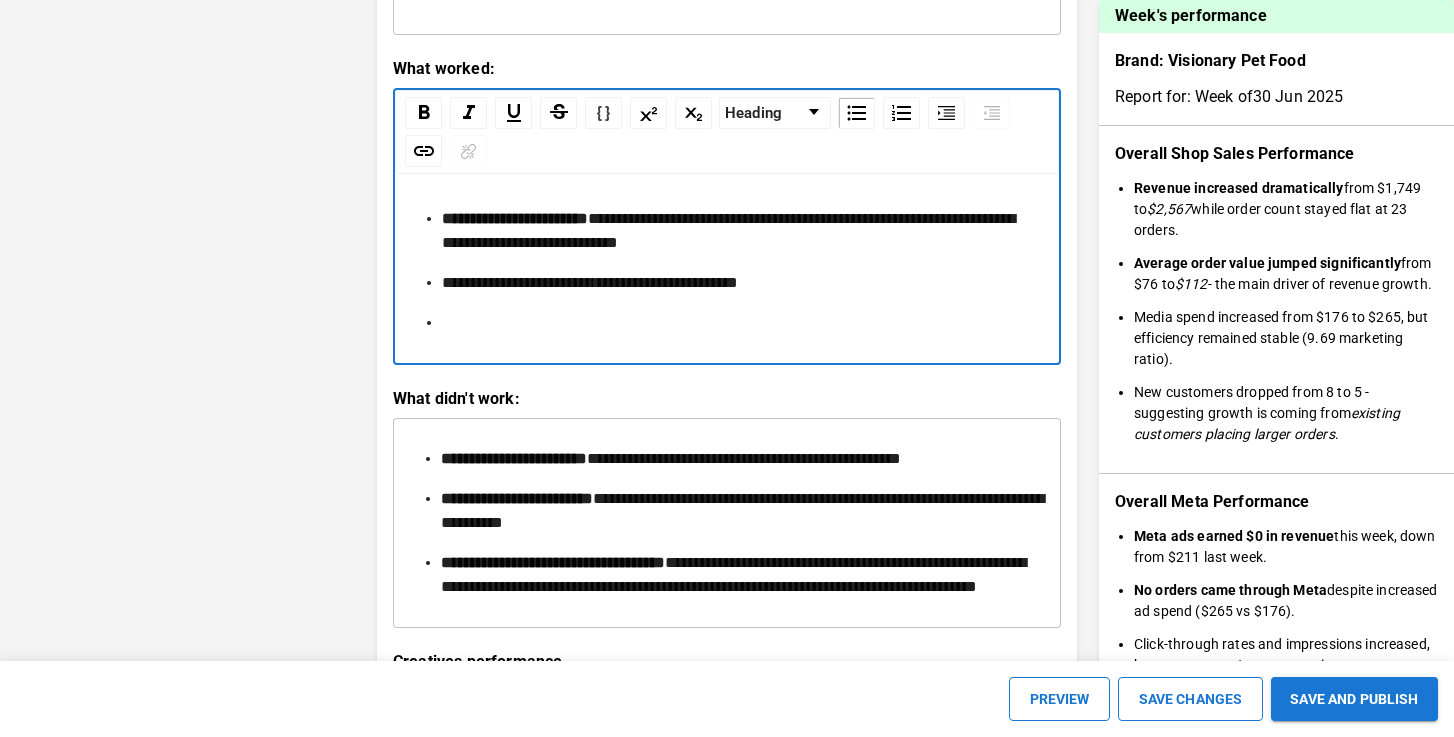 drag, startPoint x: 614, startPoint y: 407, endPoint x: 400, endPoint y: 406, distance: 214.00233 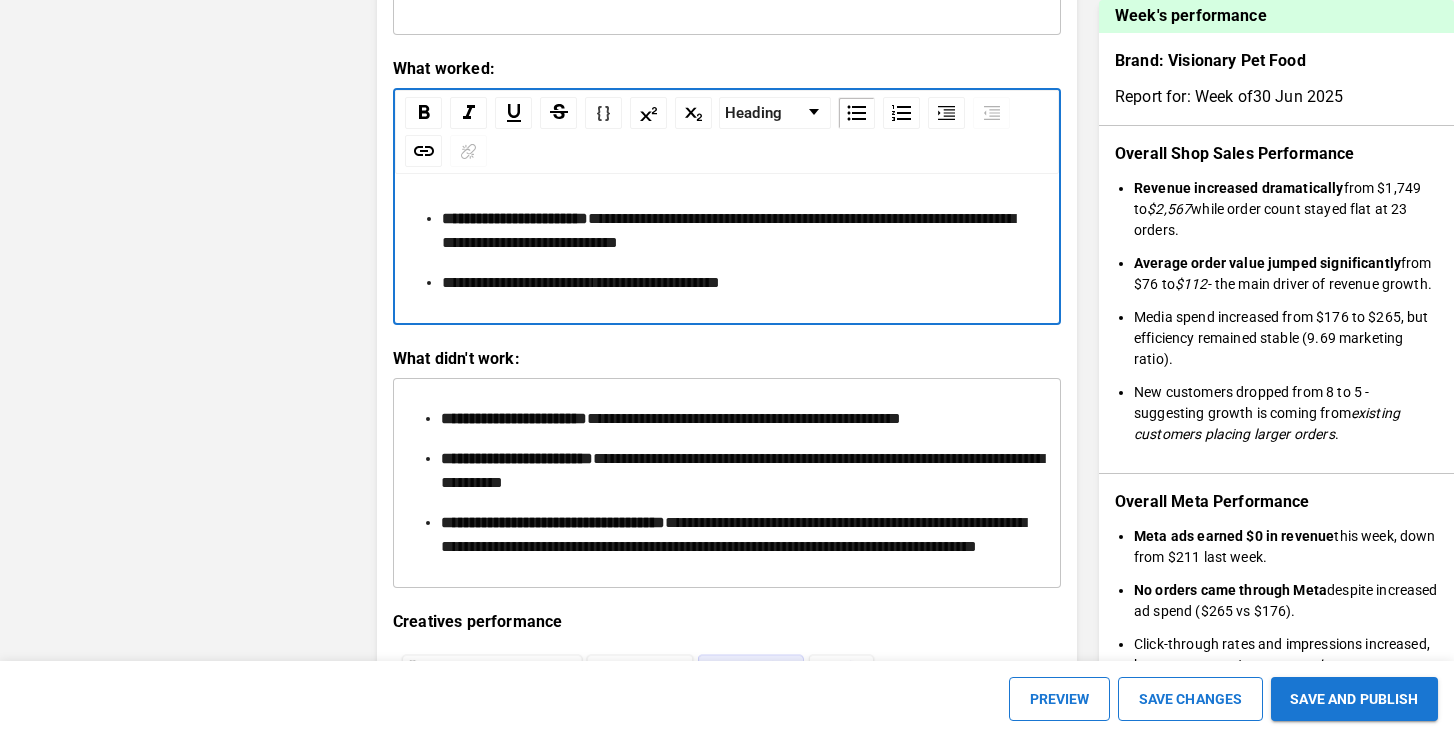 click on "**********" at bounding box center (515, 218) 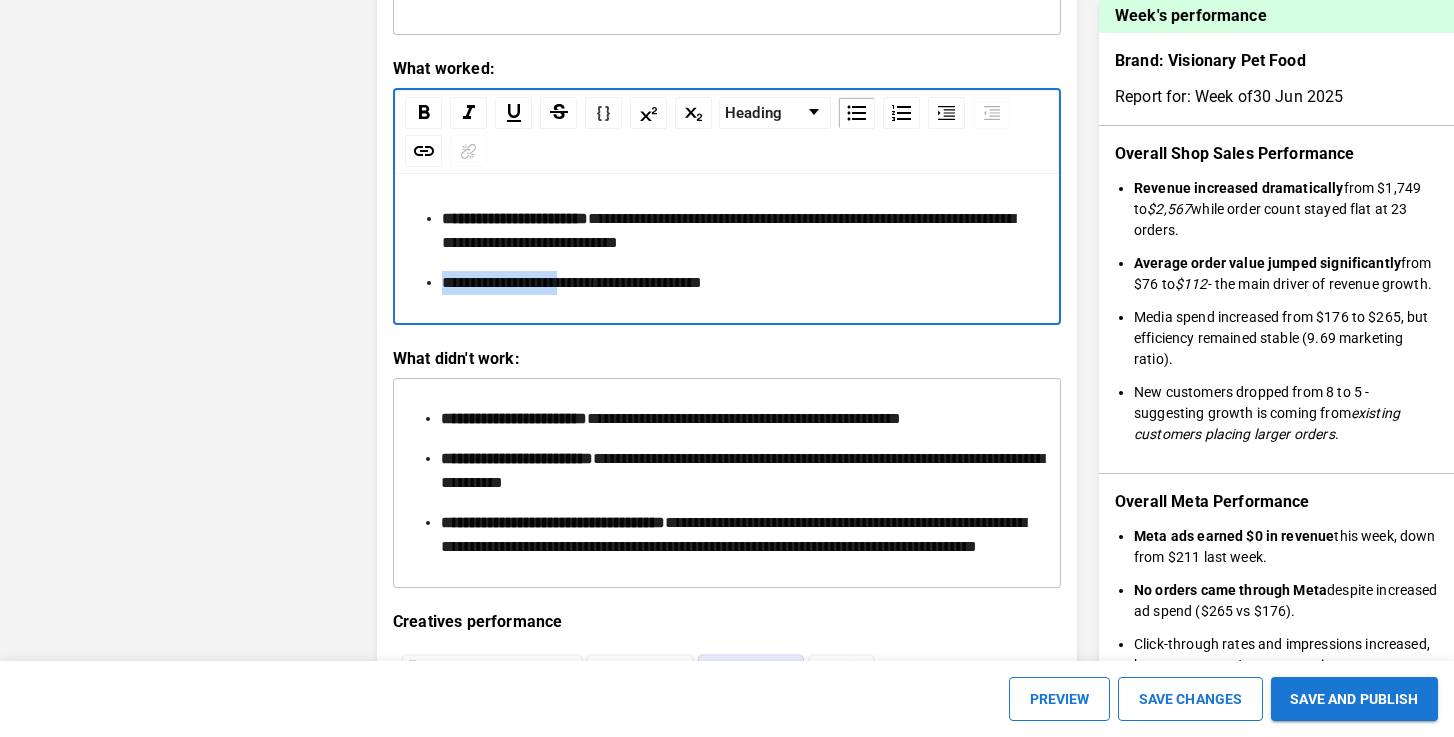 drag, startPoint x: 443, startPoint y: 377, endPoint x: 591, endPoint y: 378, distance: 148.00337 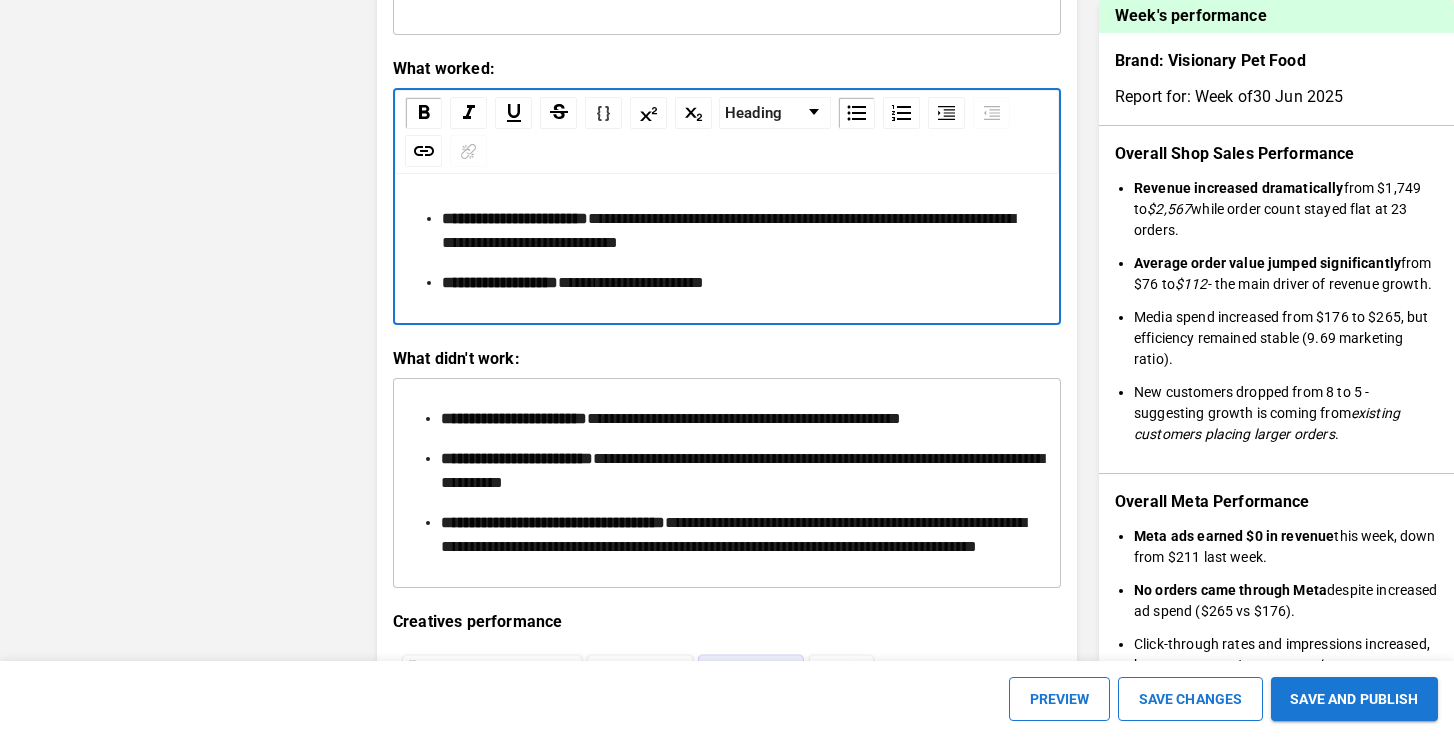 click on "****" at bounding box center (515, 218) 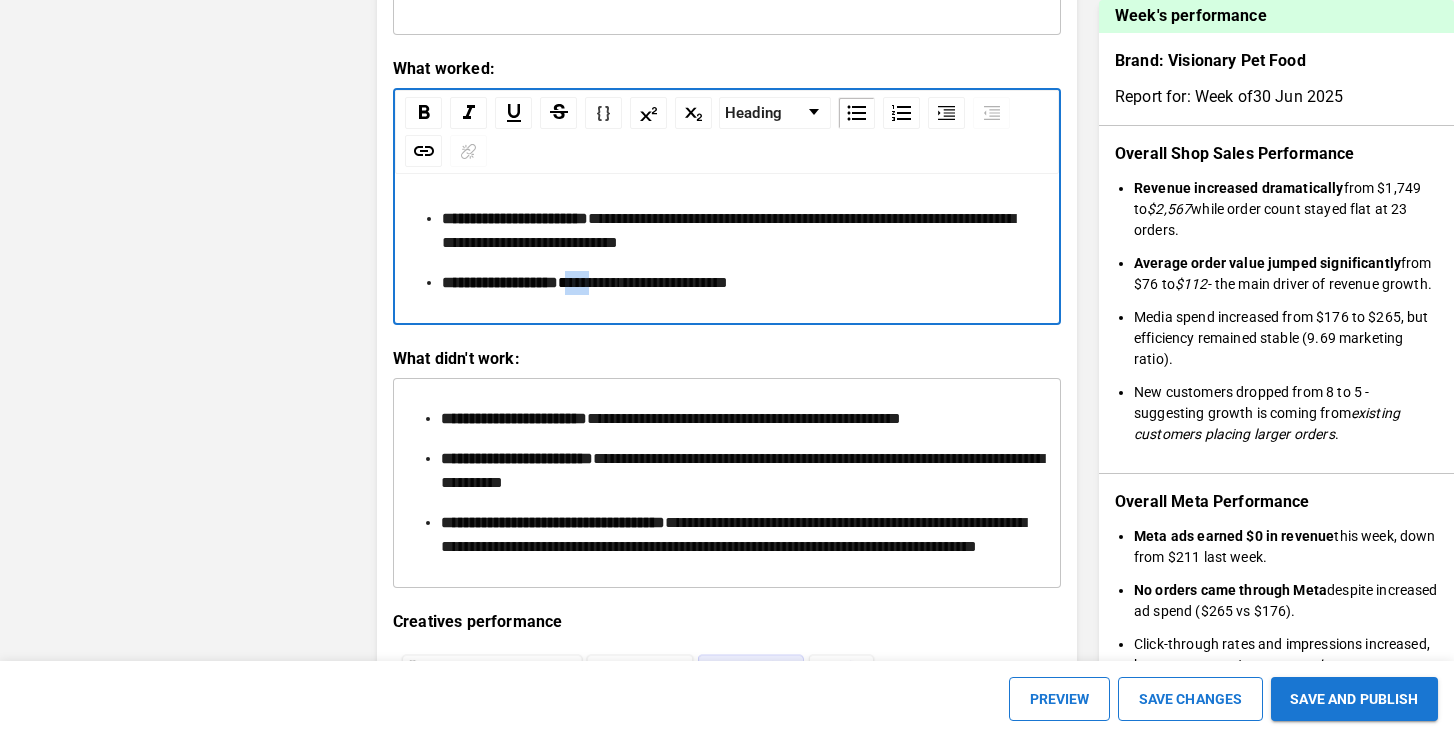 drag, startPoint x: 597, startPoint y: 375, endPoint x: 638, endPoint y: 378, distance: 41.109608 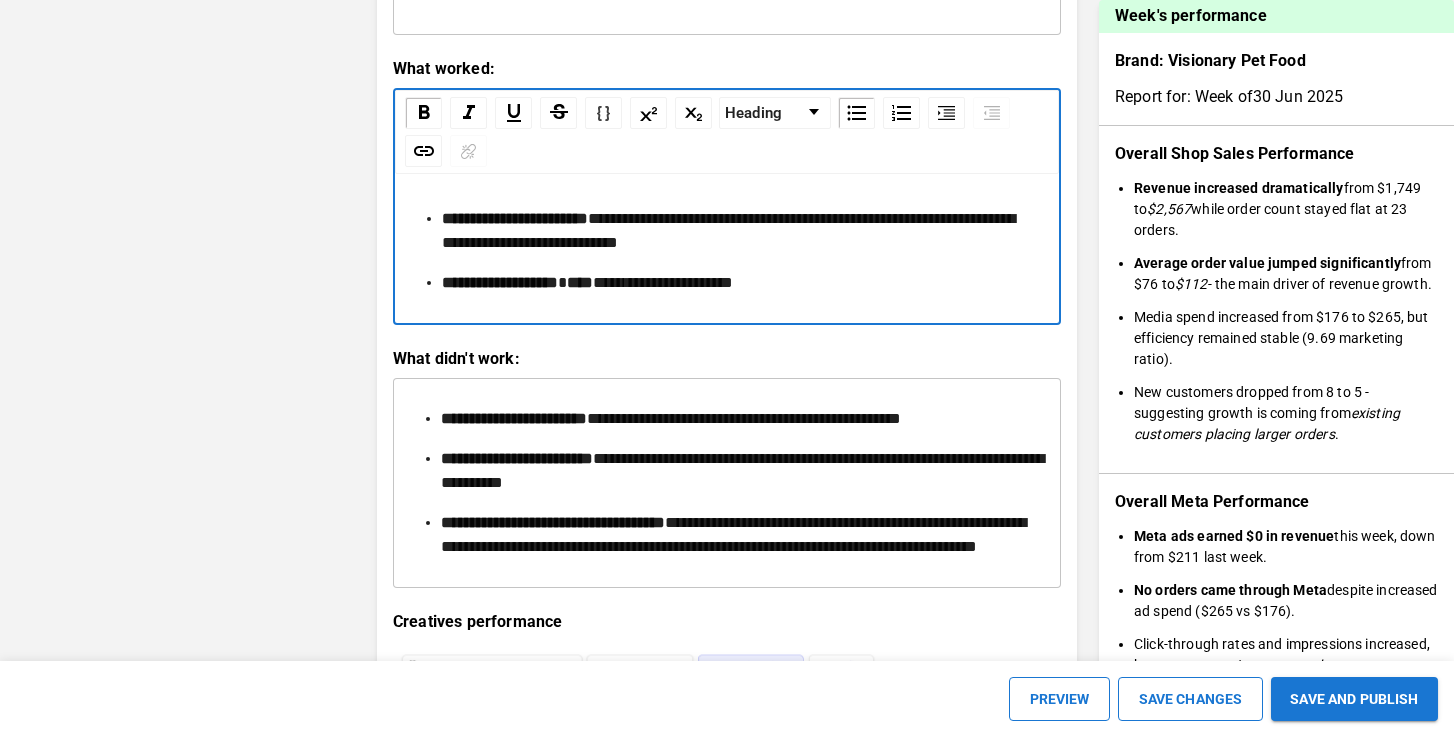 click on "****" at bounding box center [515, 218] 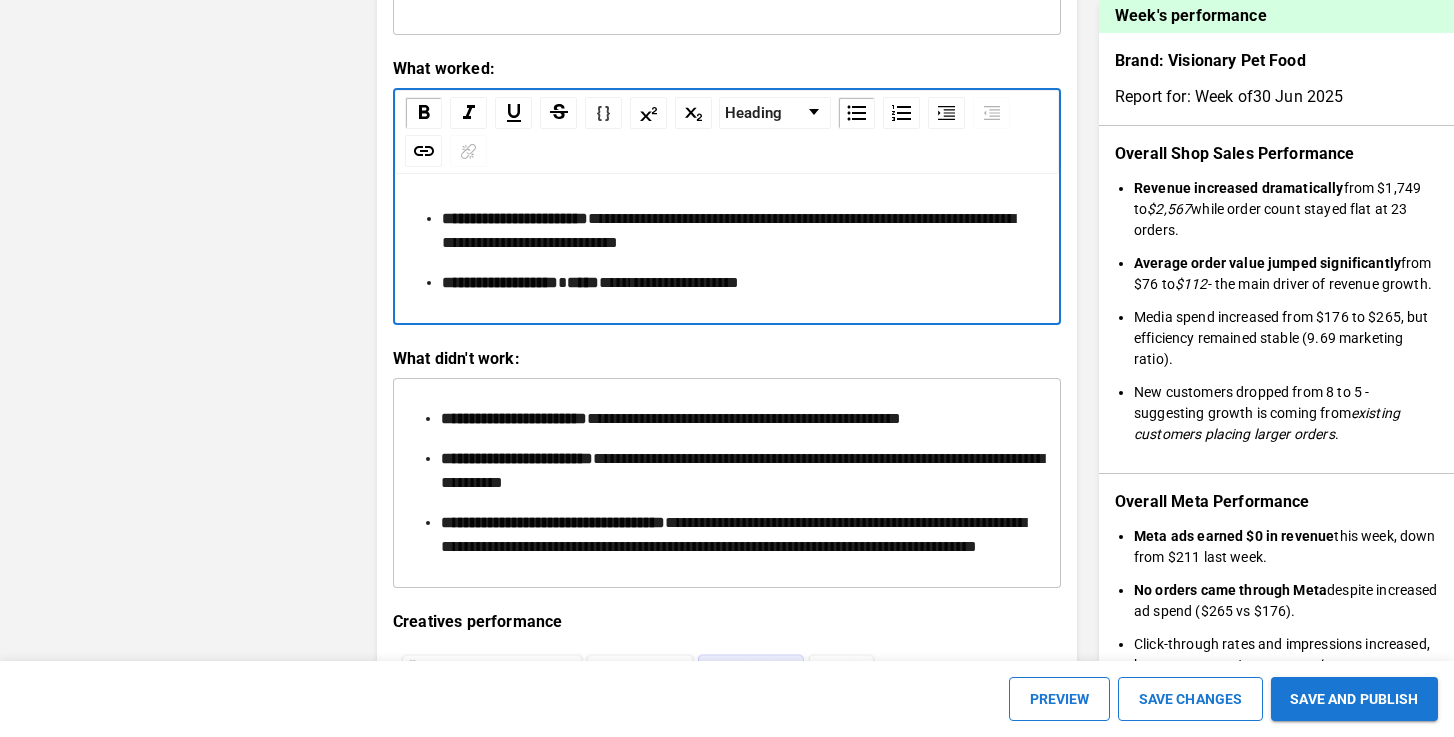 click on "**********" at bounding box center (739, 231) 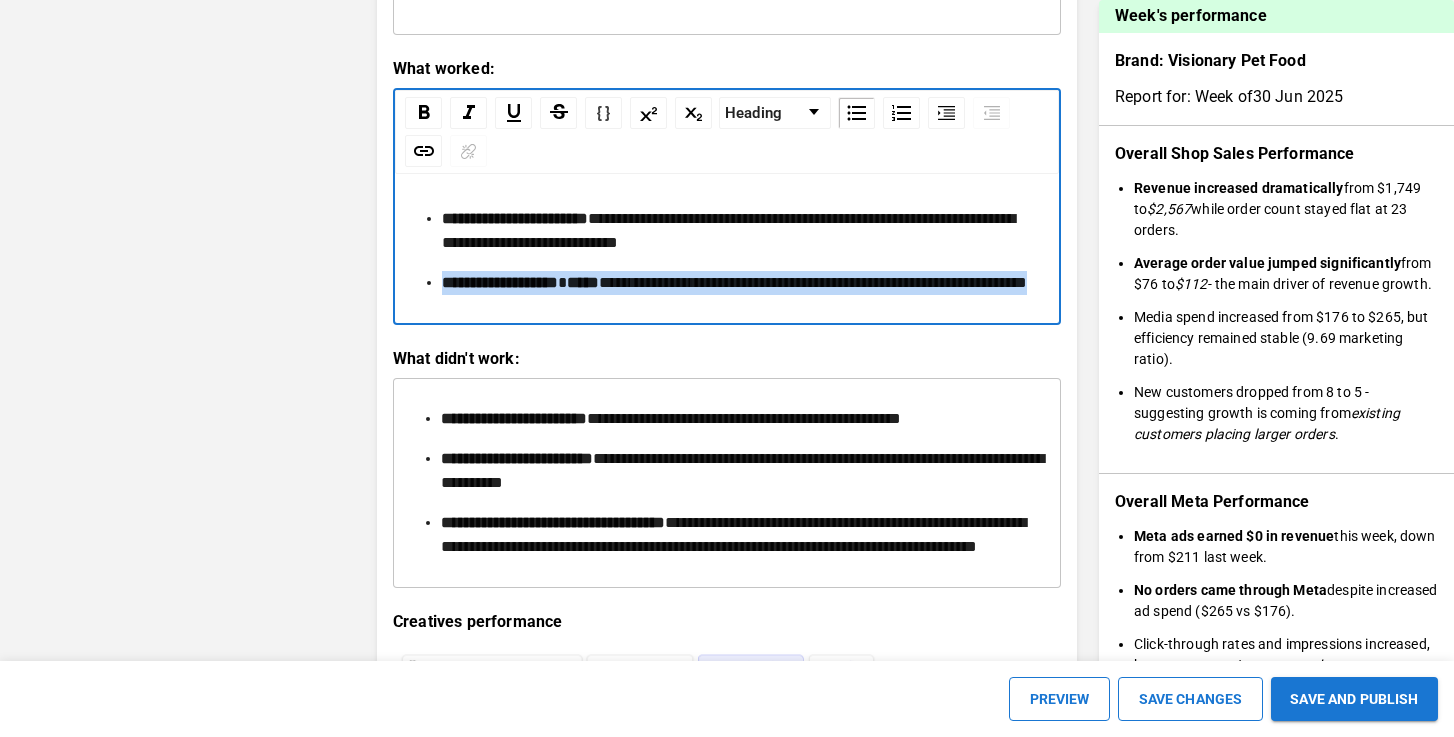 drag, startPoint x: 631, startPoint y: 395, endPoint x: 440, endPoint y: 368, distance: 192.89894 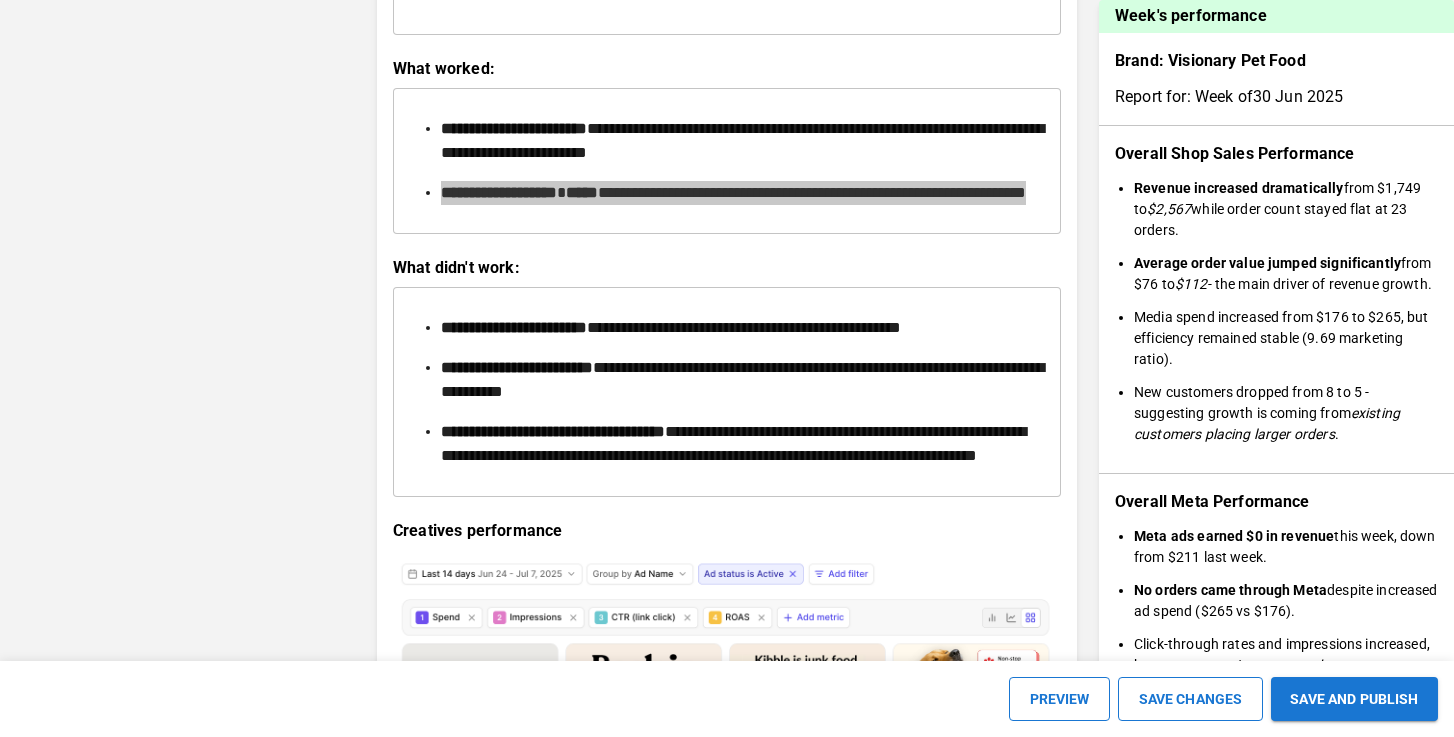 scroll, scrollTop: 2650, scrollLeft: 0, axis: vertical 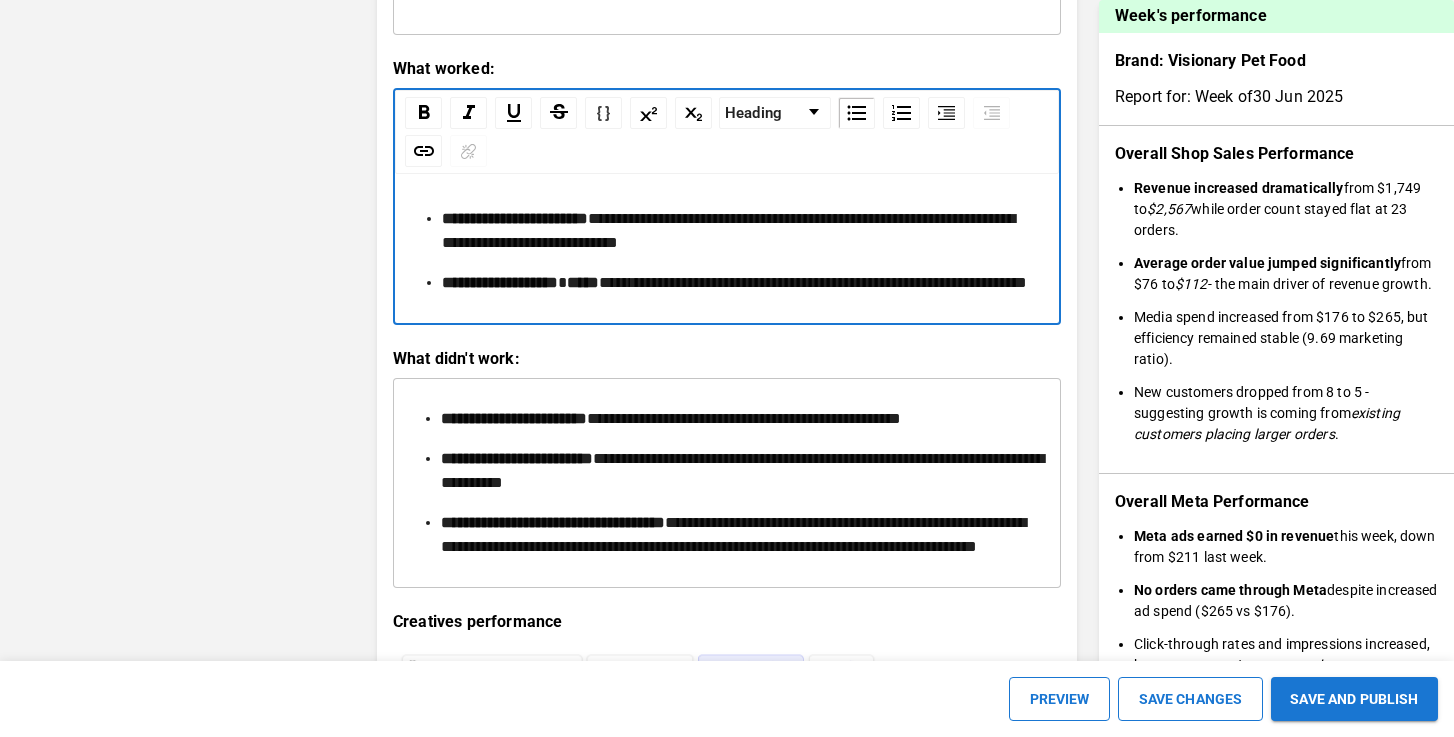 click on "**********" at bounding box center (727, 447) 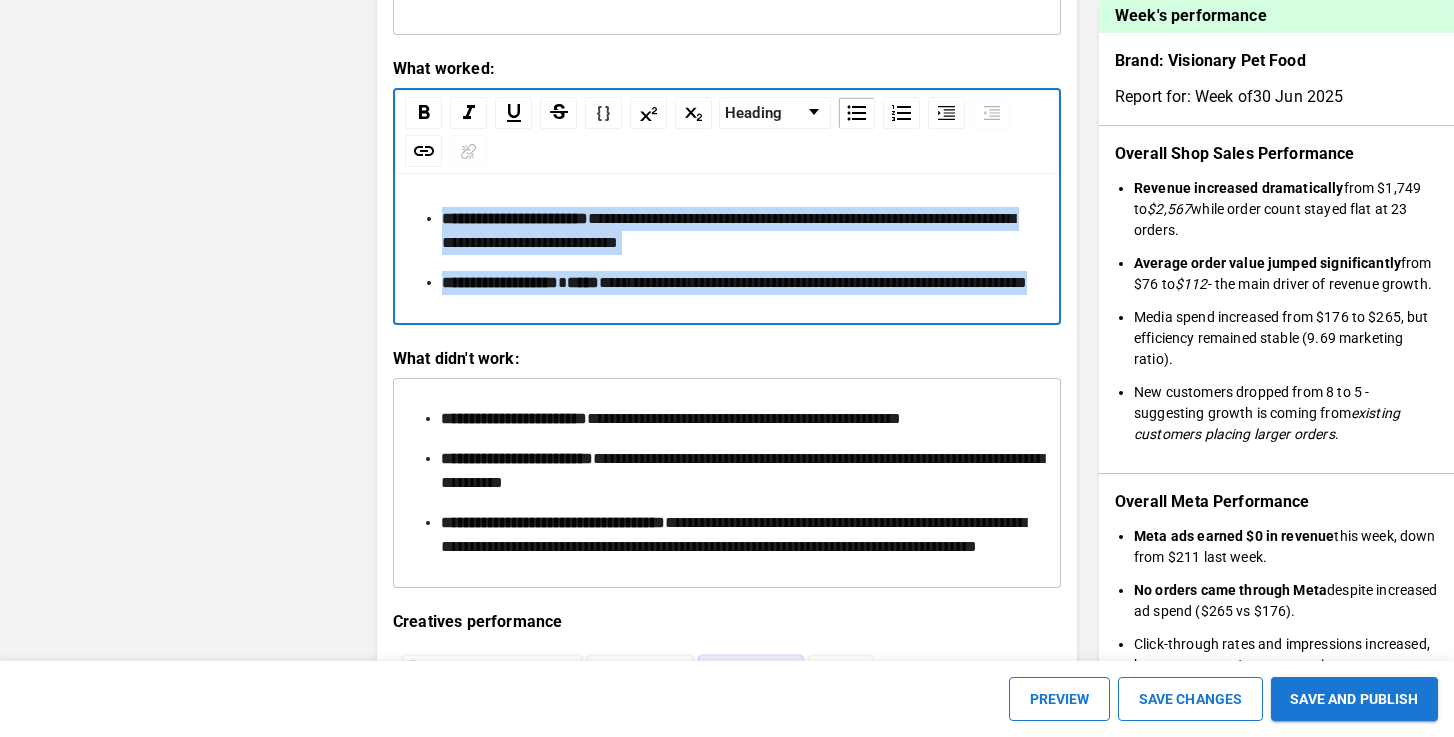 drag, startPoint x: 832, startPoint y: 286, endPoint x: 863, endPoint y: 396, distance: 114.28473 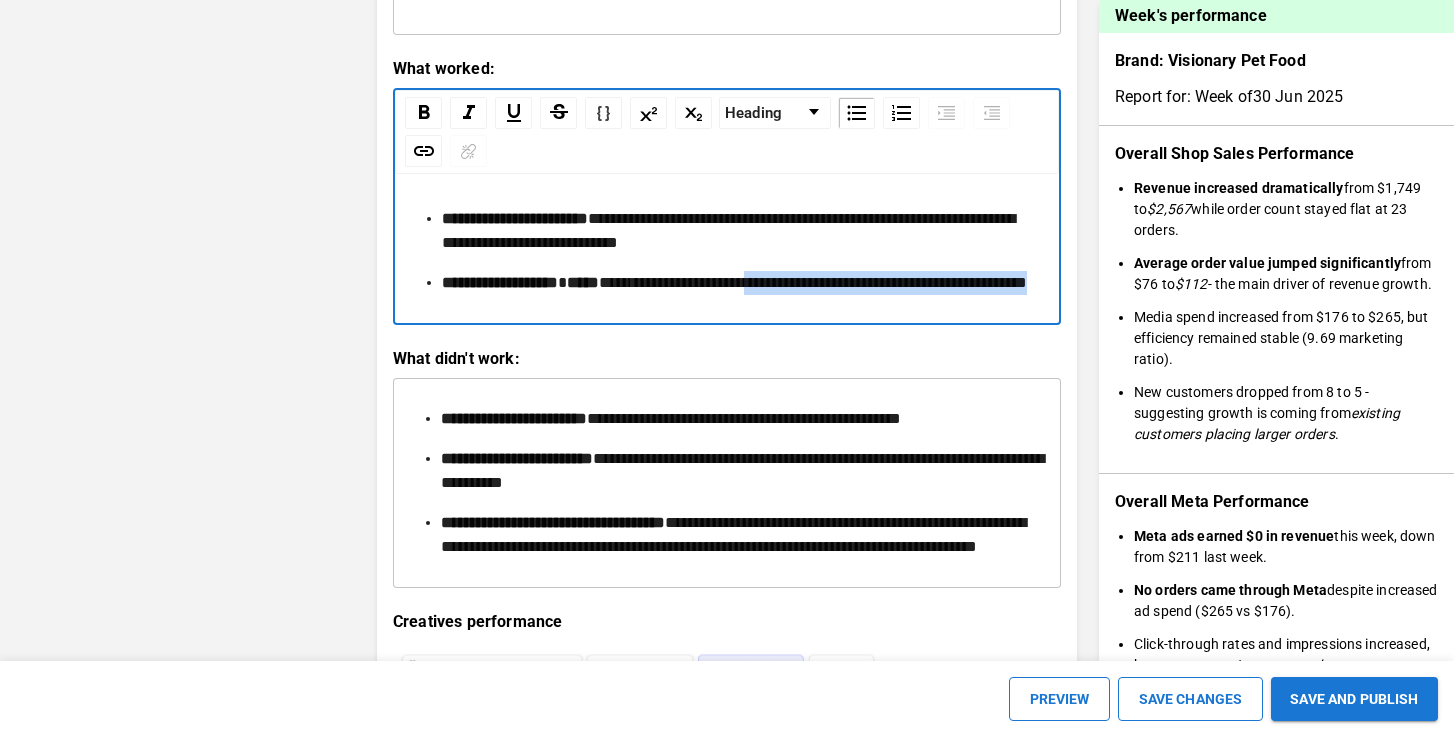 drag, startPoint x: 835, startPoint y: 378, endPoint x: 835, endPoint y: 432, distance: 54 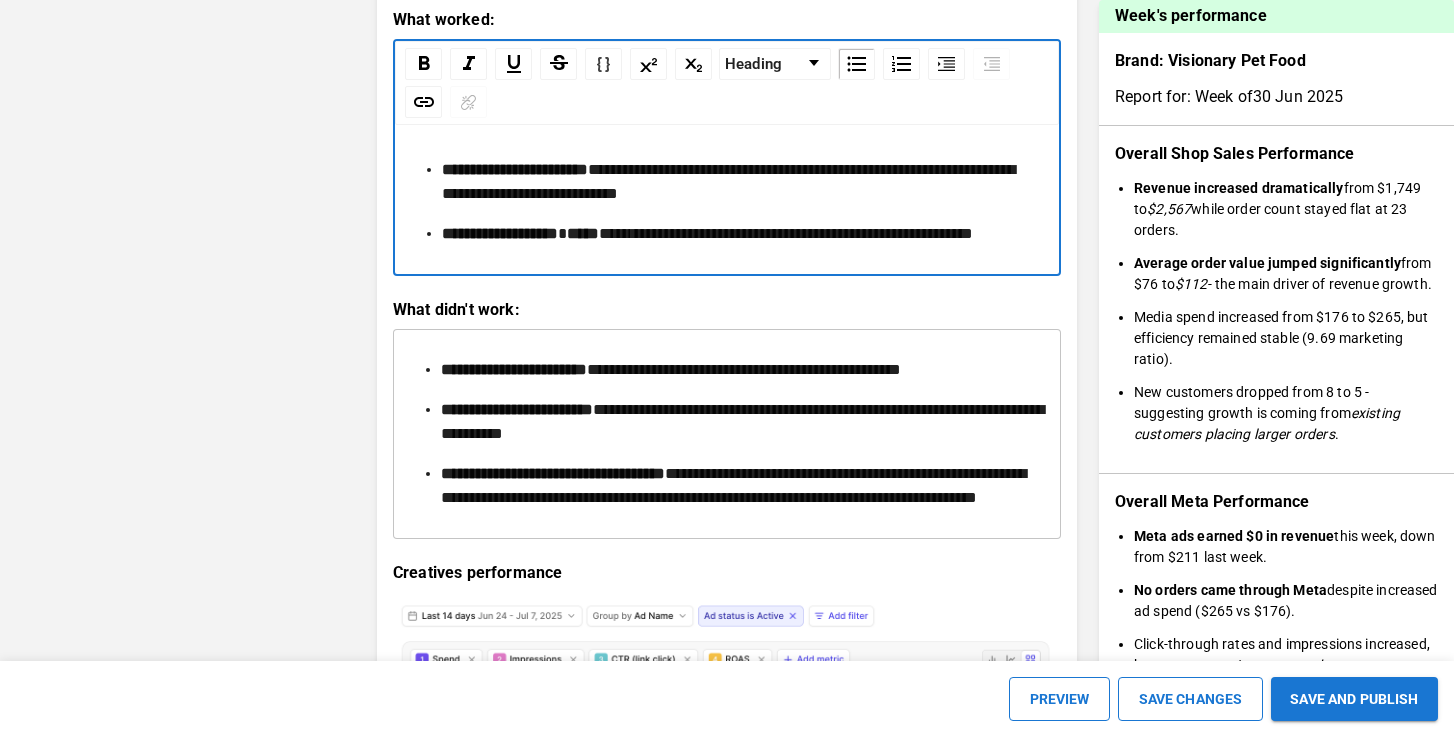 scroll, scrollTop: 2767, scrollLeft: 0, axis: vertical 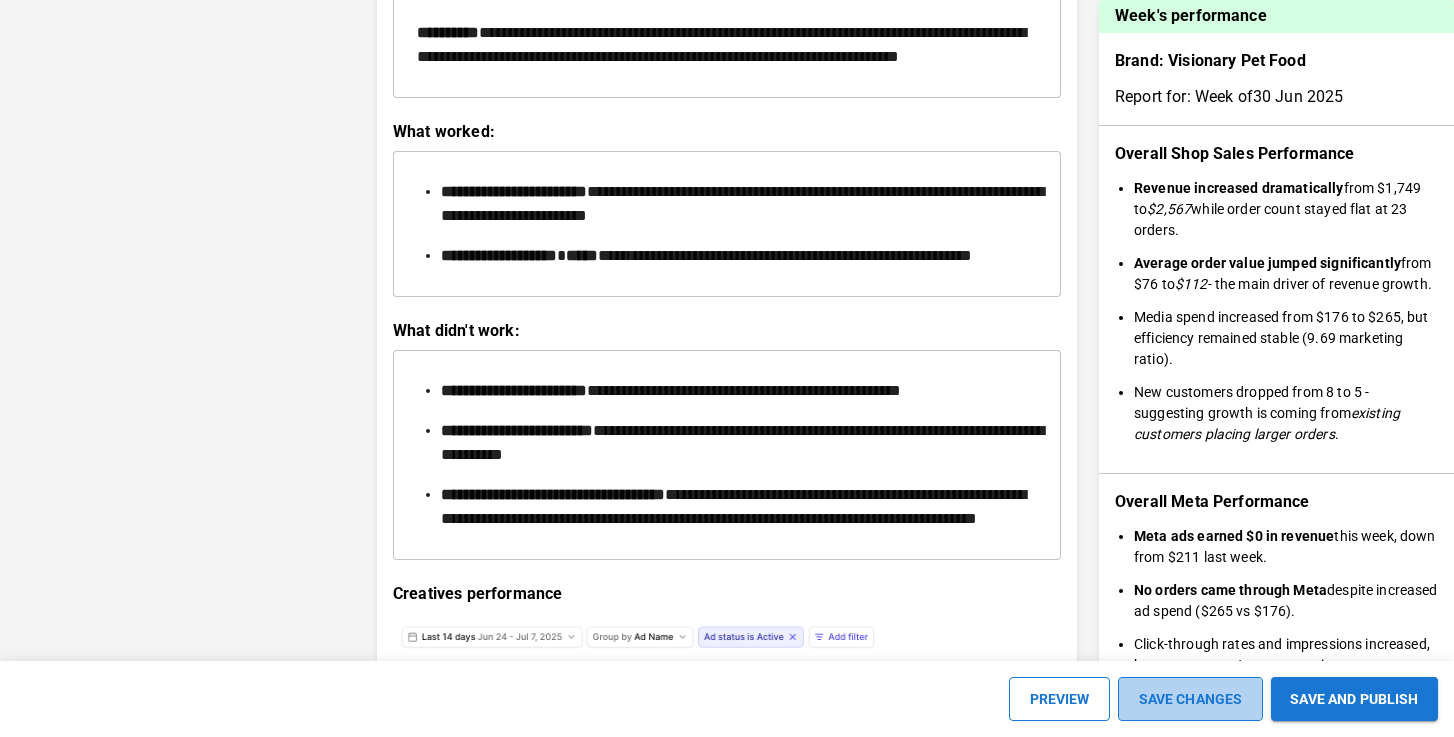 click on "SAVE CHANGES" at bounding box center (1190, 699) 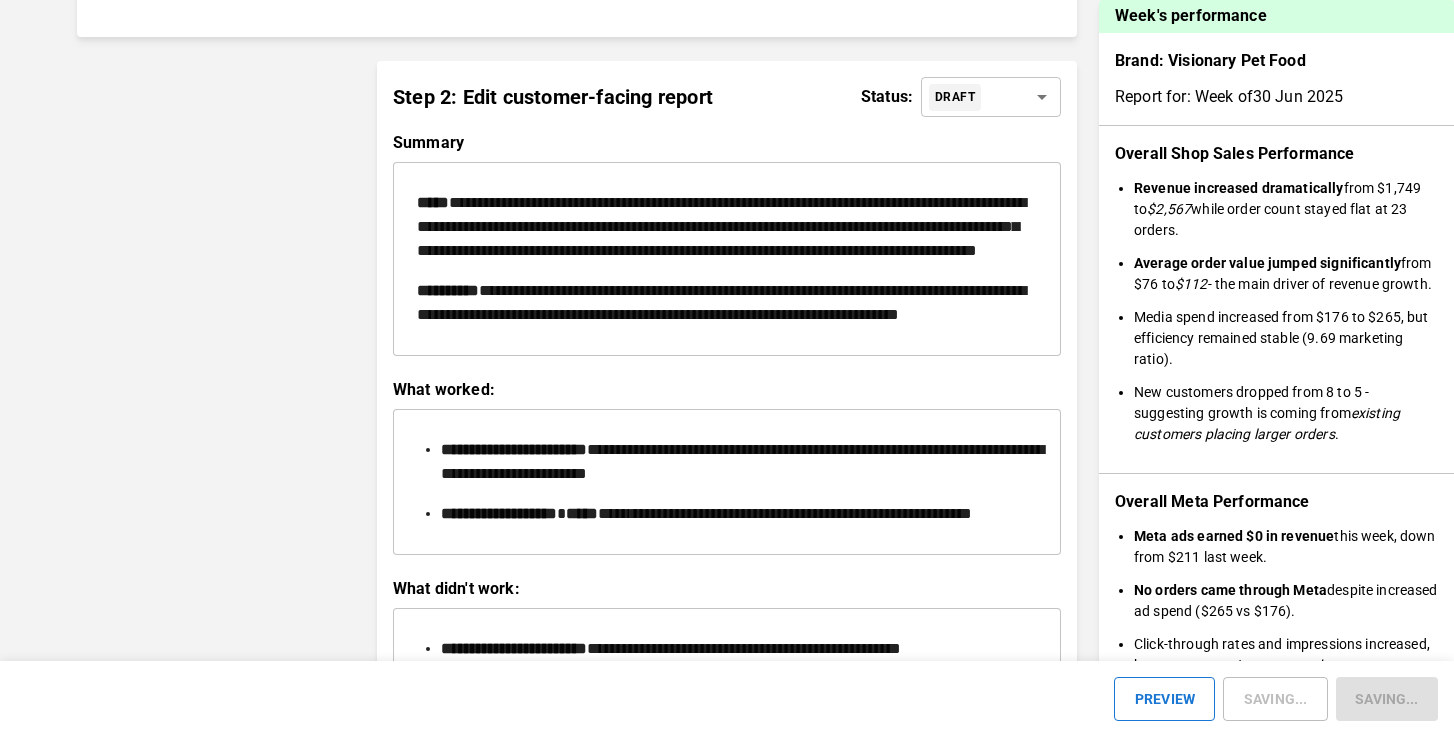 scroll, scrollTop: 2412, scrollLeft: 0, axis: vertical 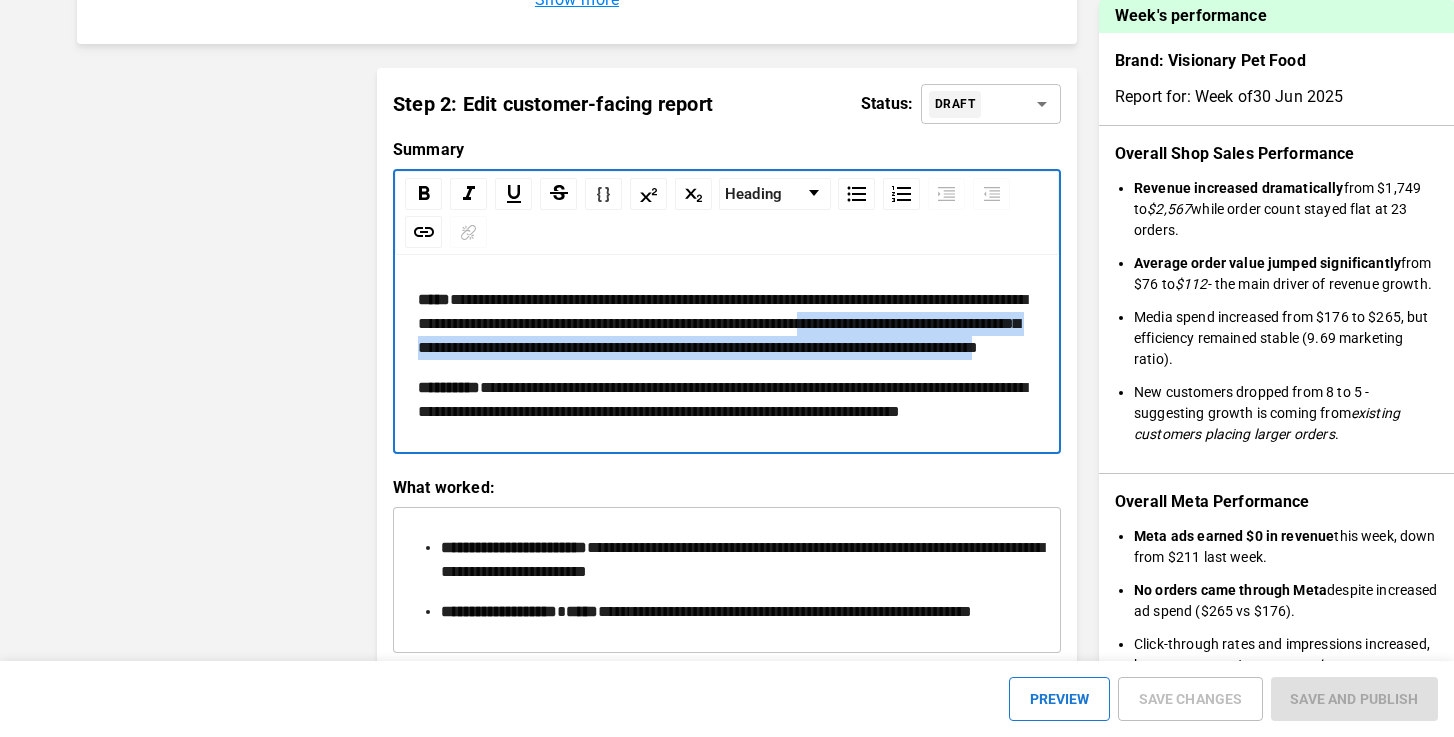 drag, startPoint x: 557, startPoint y: 407, endPoint x: 465, endPoint y: 363, distance: 101.98039 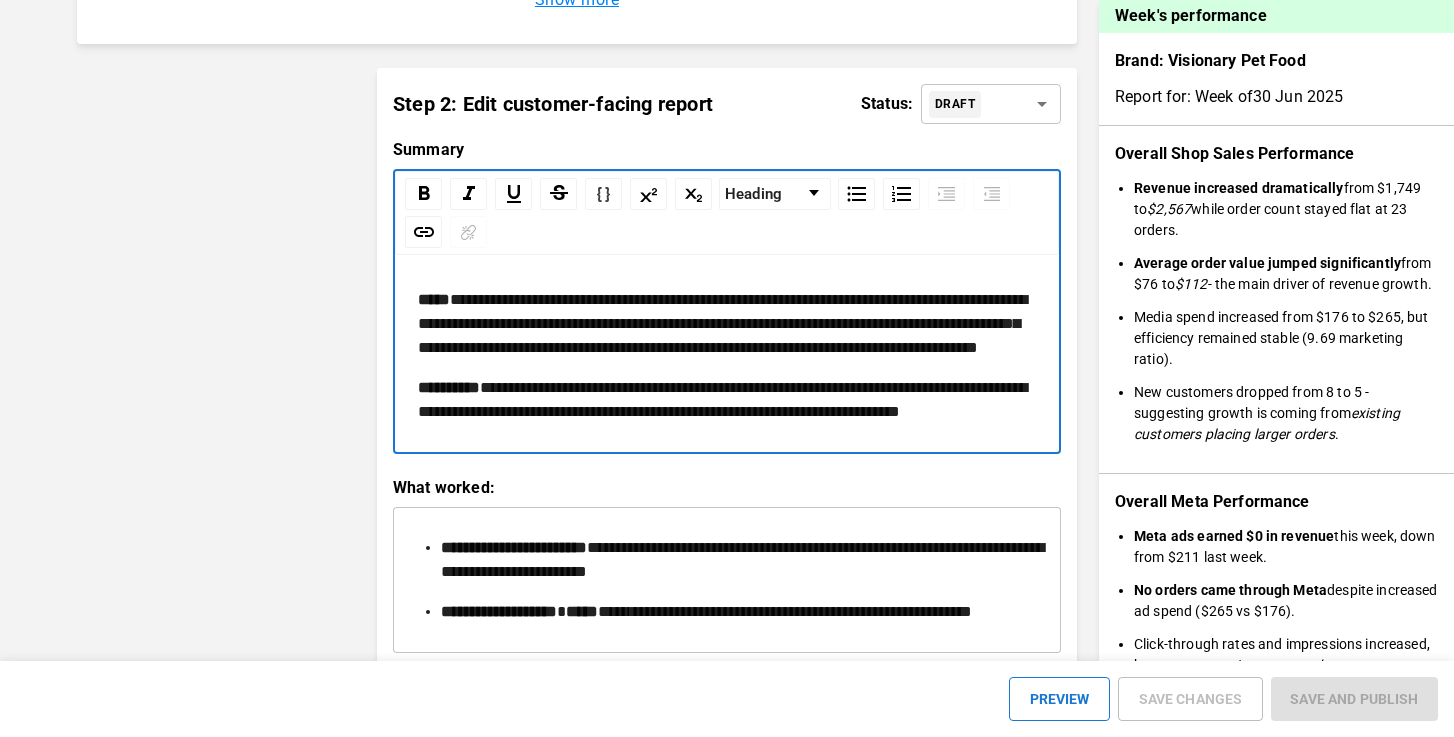 click on "**********" at bounding box center (727, 324) 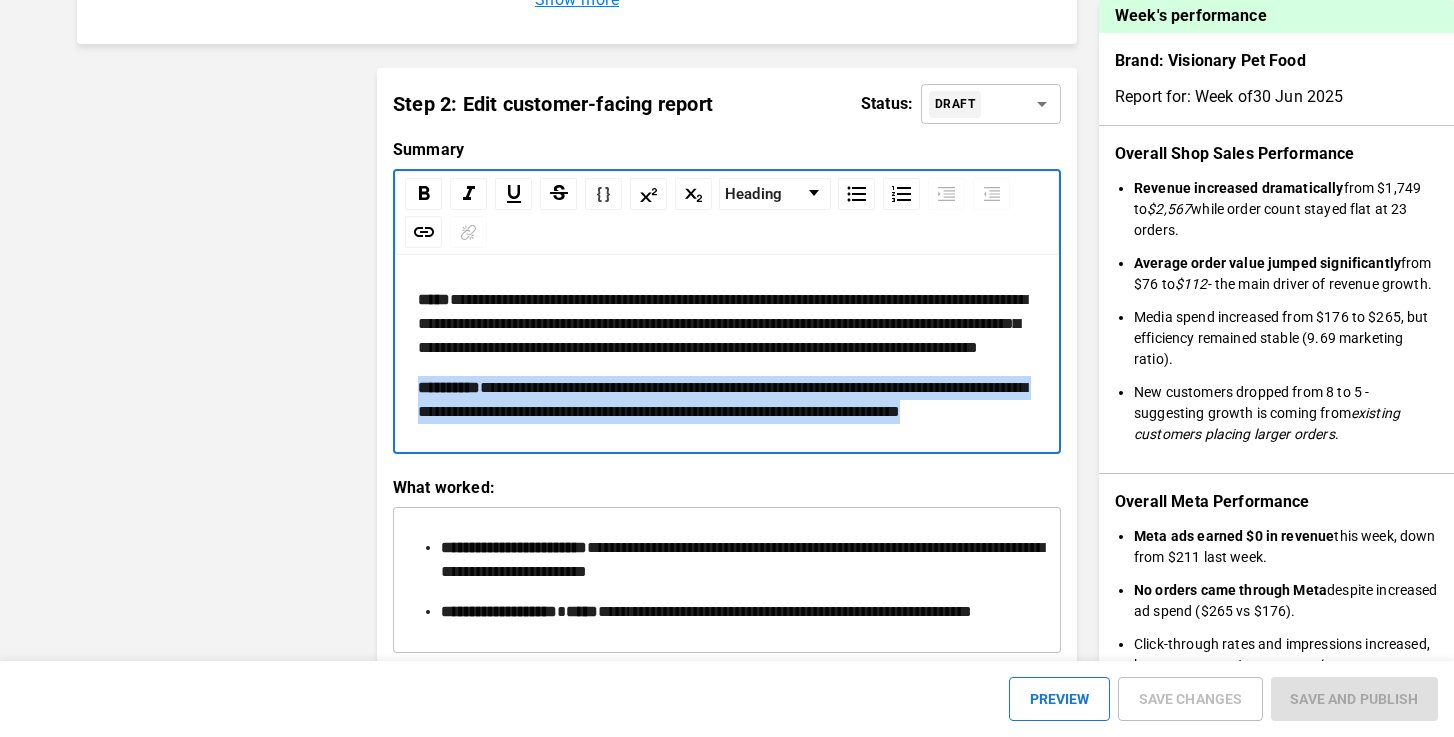 drag, startPoint x: 581, startPoint y: 515, endPoint x: 418, endPoint y: 445, distance: 177.39503 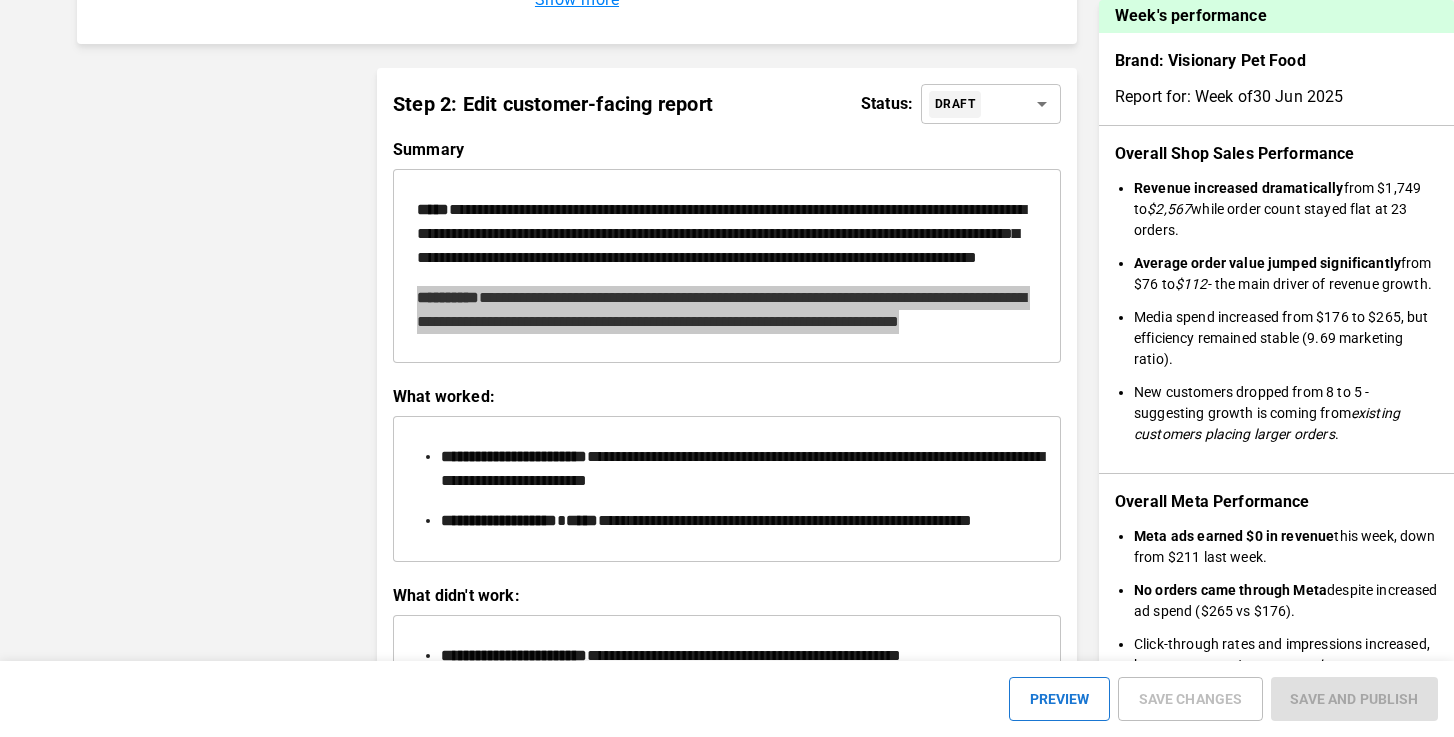 scroll, scrollTop: 2322, scrollLeft: 0, axis: vertical 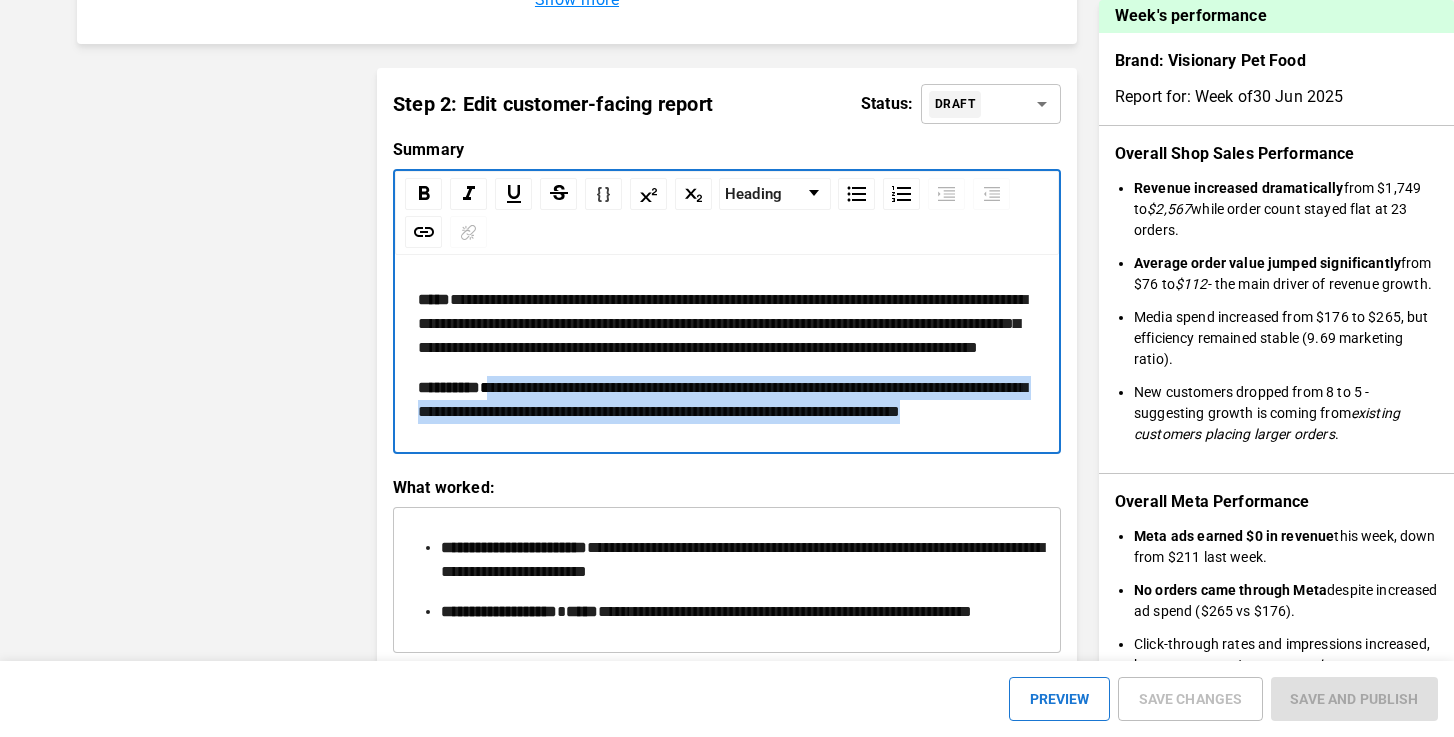 drag, startPoint x: 597, startPoint y: 505, endPoint x: 498, endPoint y: 458, distance: 109.59015 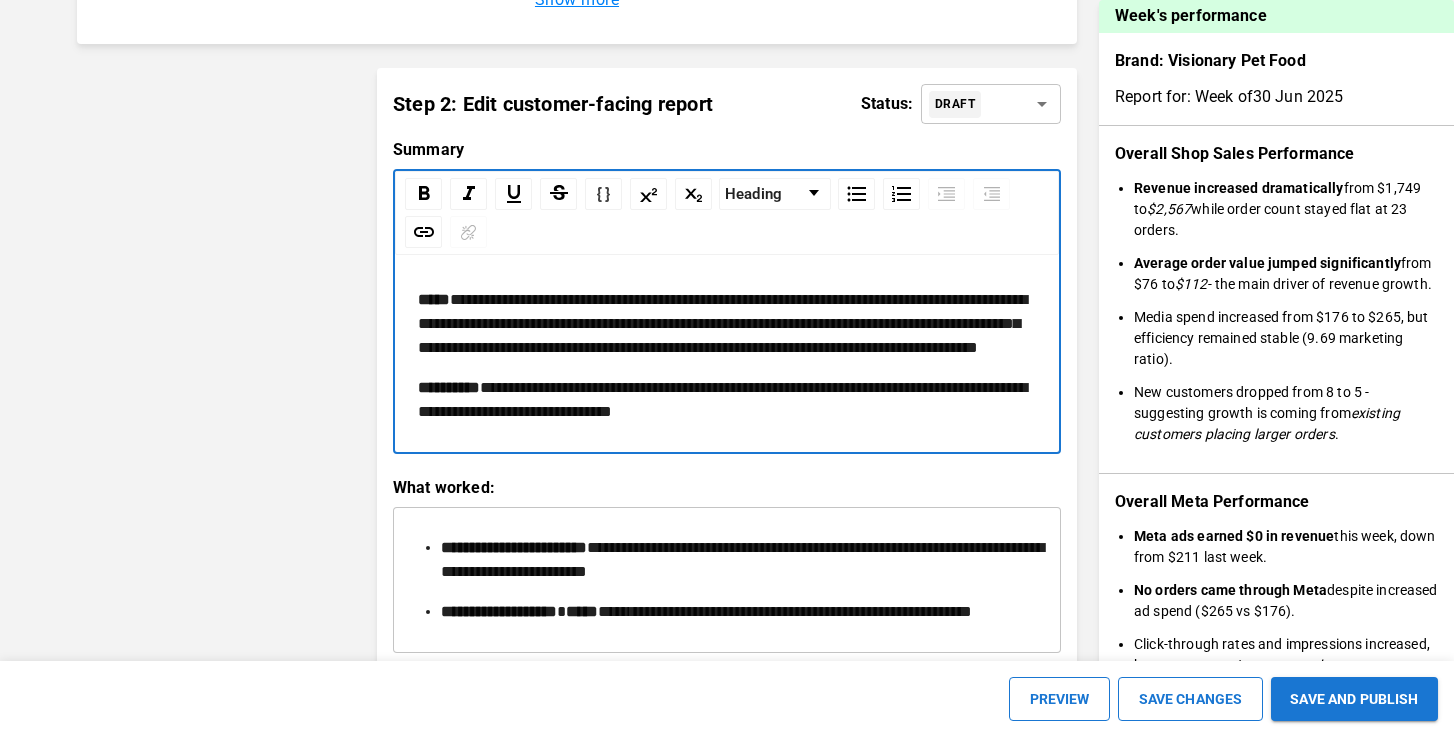 click on "**********" at bounding box center (434, 299) 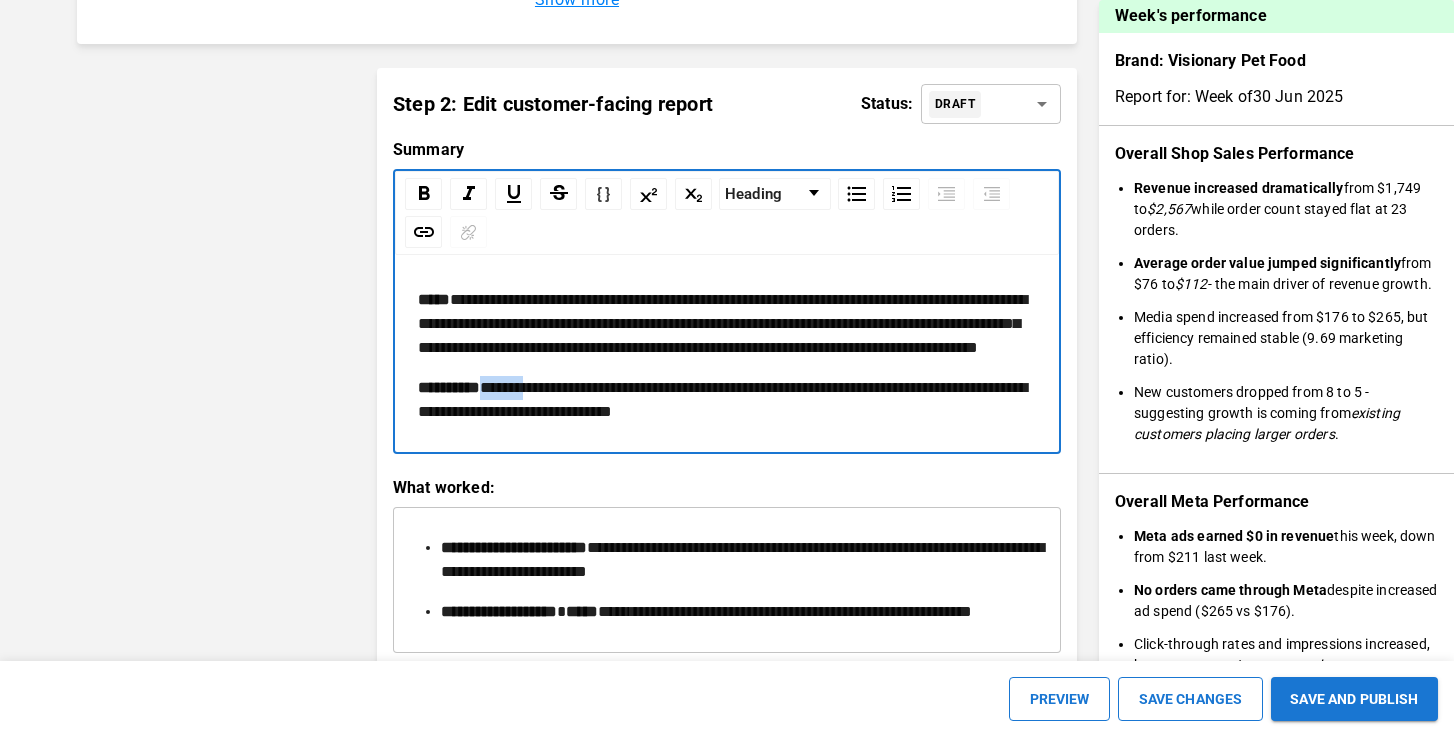 drag, startPoint x: 542, startPoint y: 457, endPoint x: 493, endPoint y: 457, distance: 49 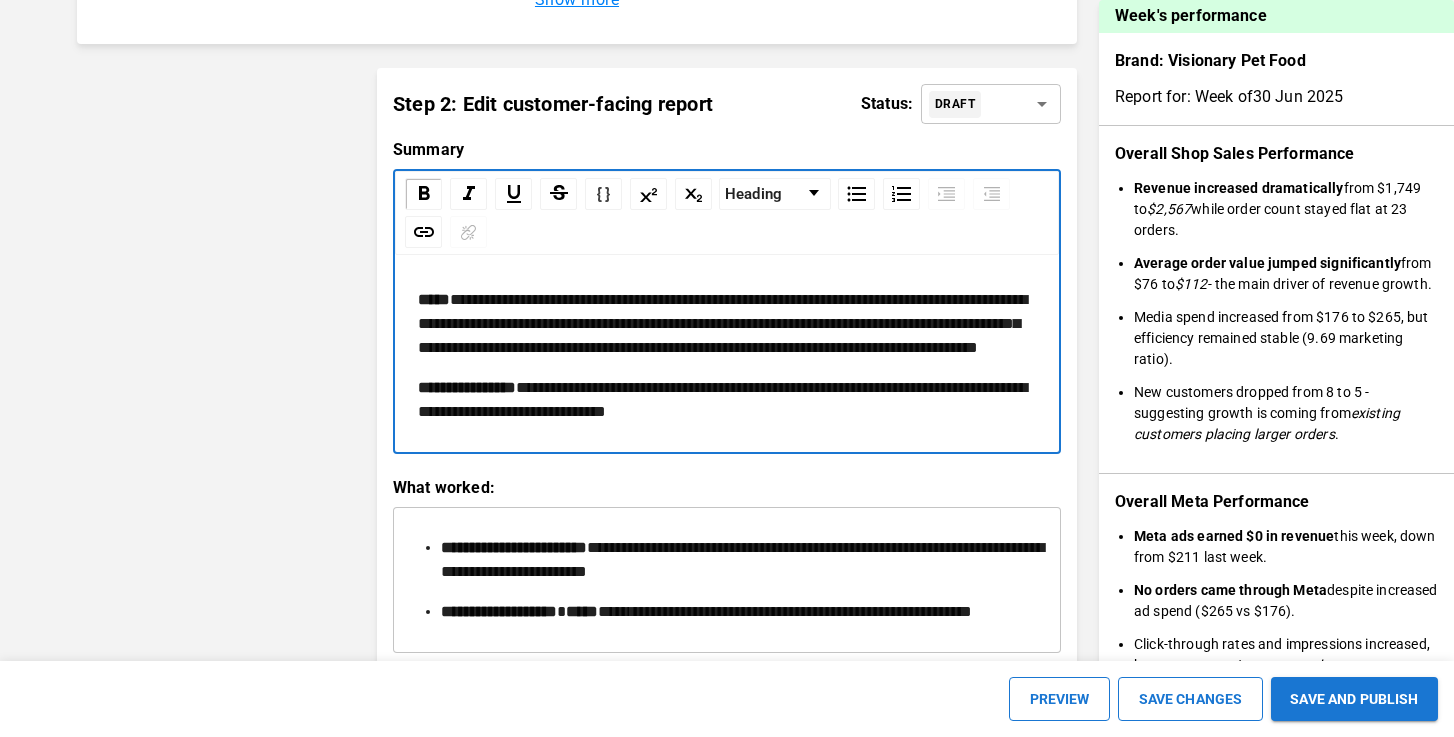 click on "**********" at bounding box center [434, 299] 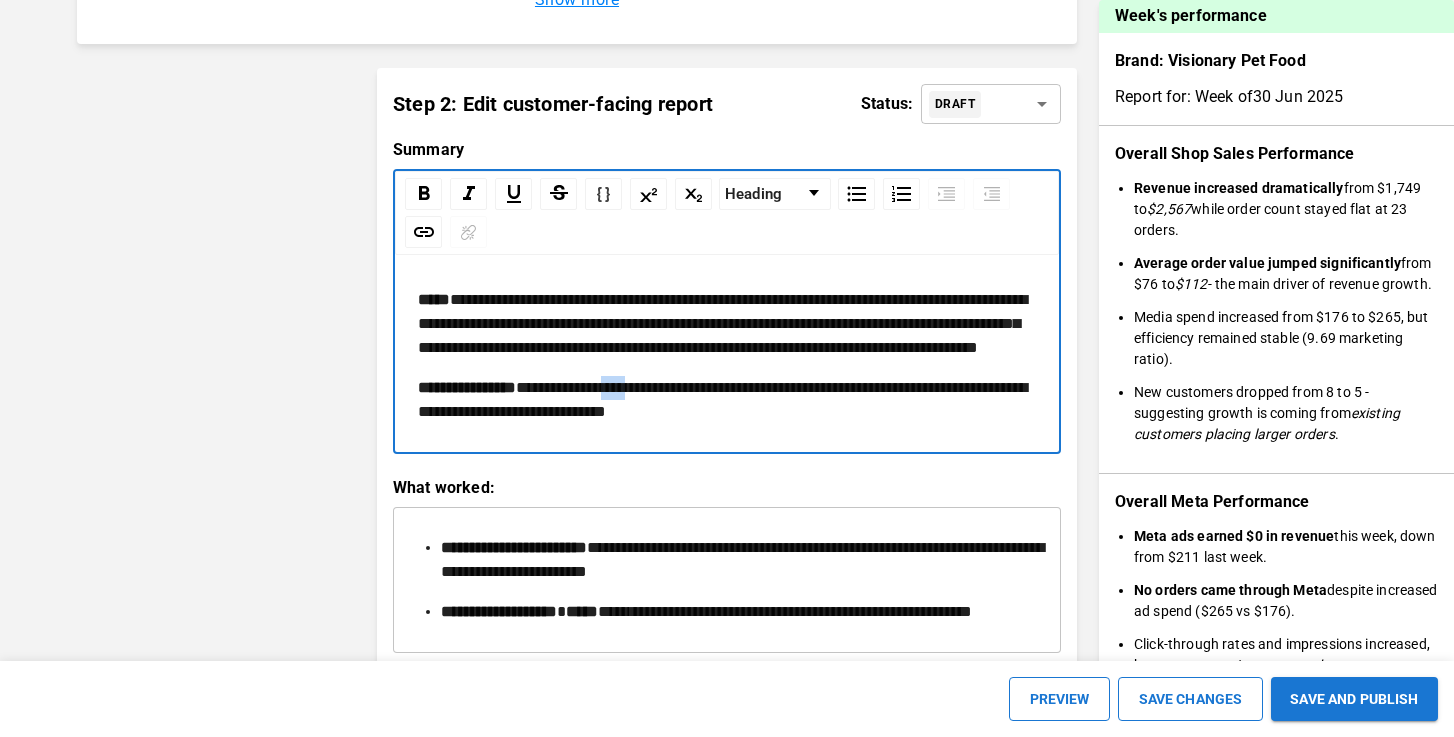 click on "**********" at bounding box center [434, 299] 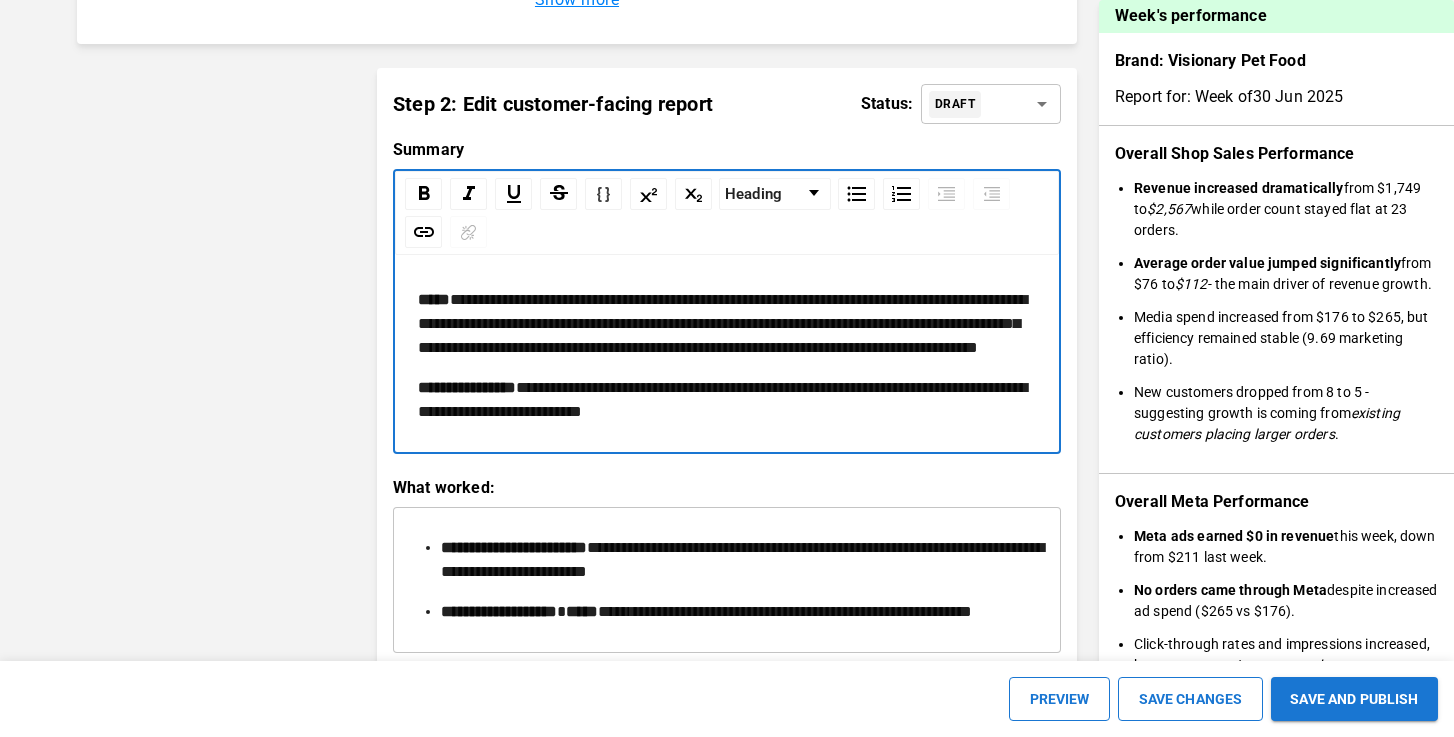 click on "**********" at bounding box center [434, 299] 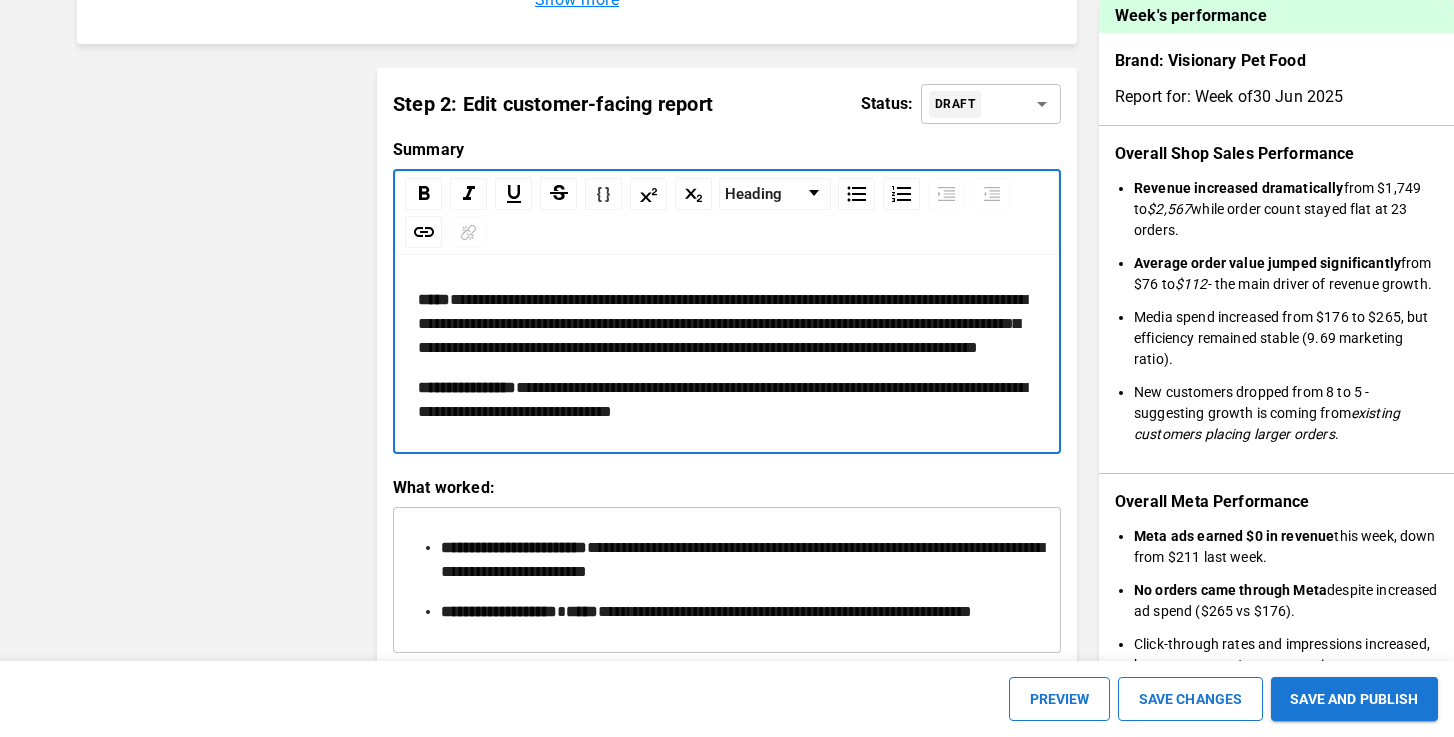 click on "**********" at bounding box center [434, 299] 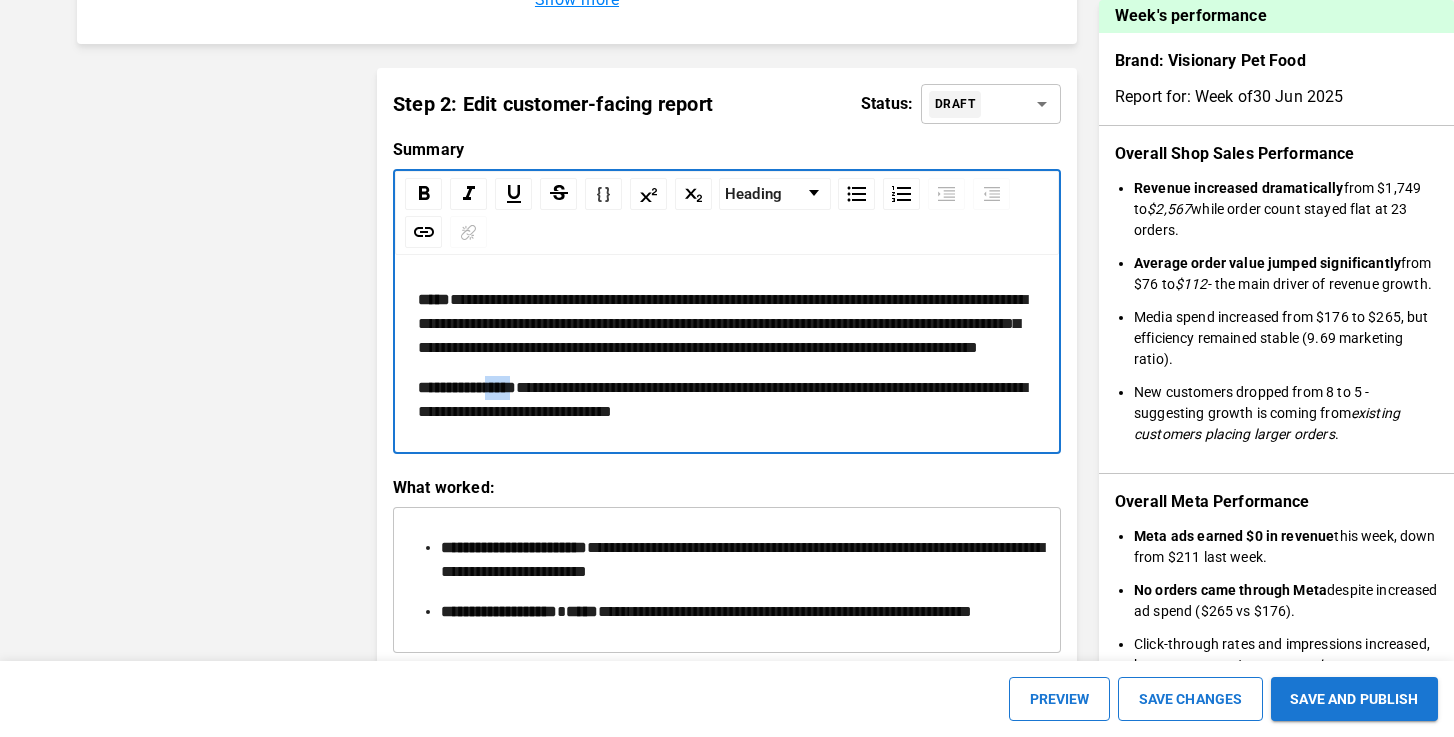 click on "**********" at bounding box center (434, 299) 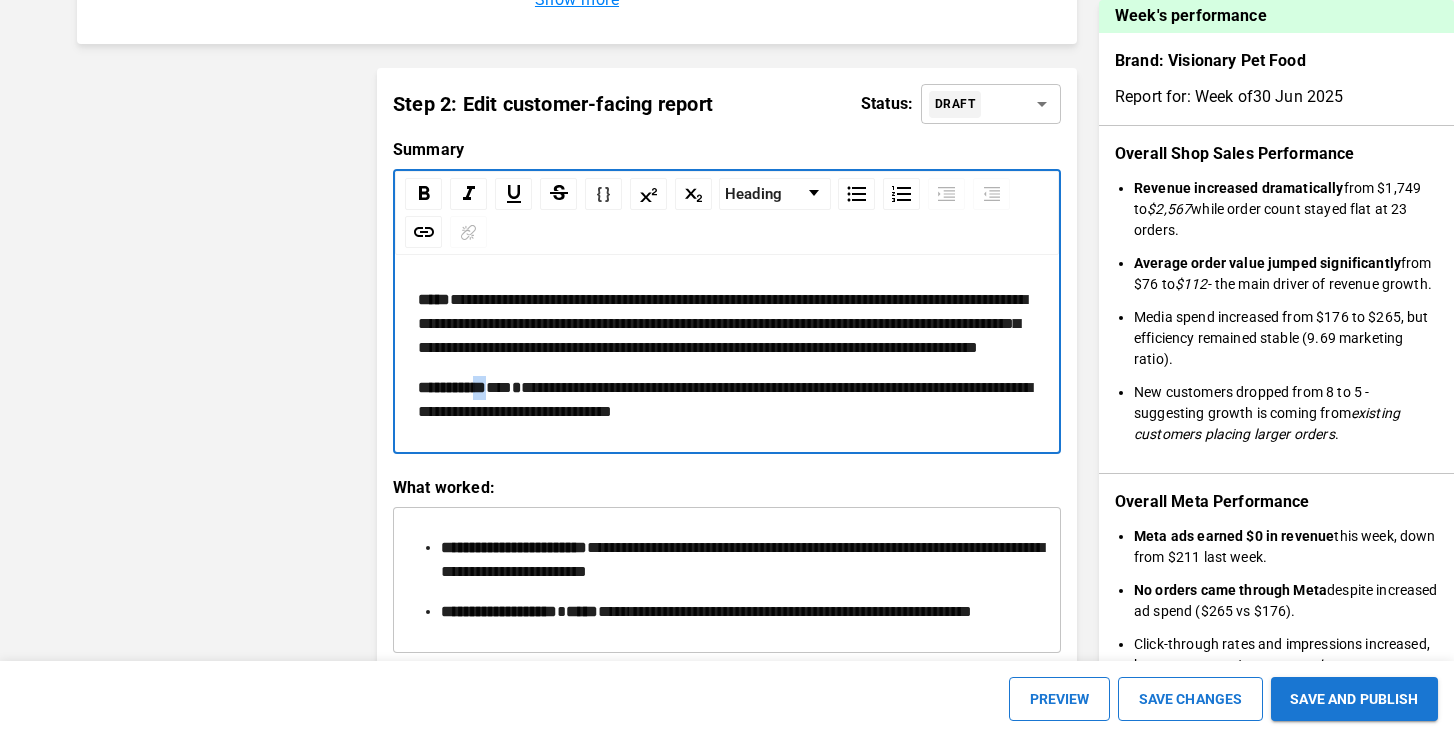 click on "**********" at bounding box center (434, 299) 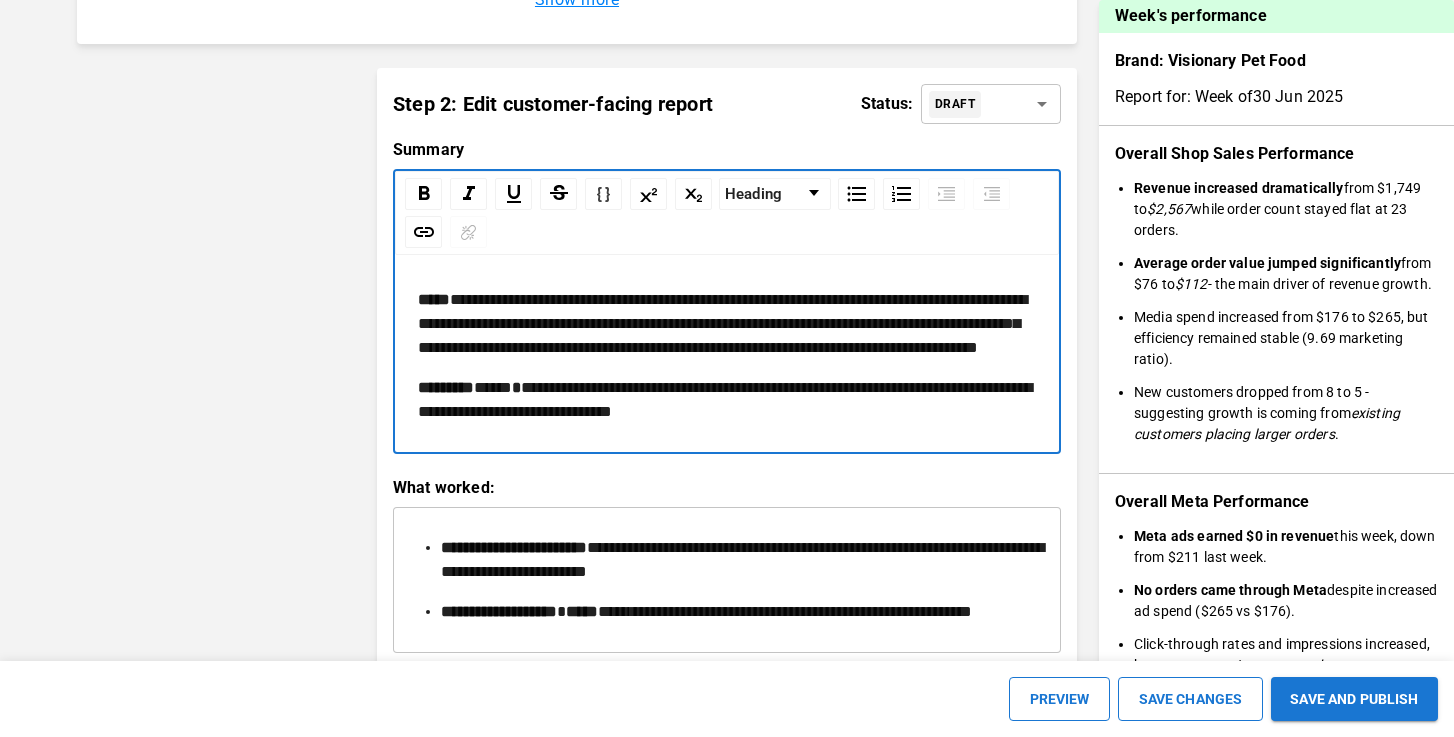 click on "**********" at bounding box center [727, 324] 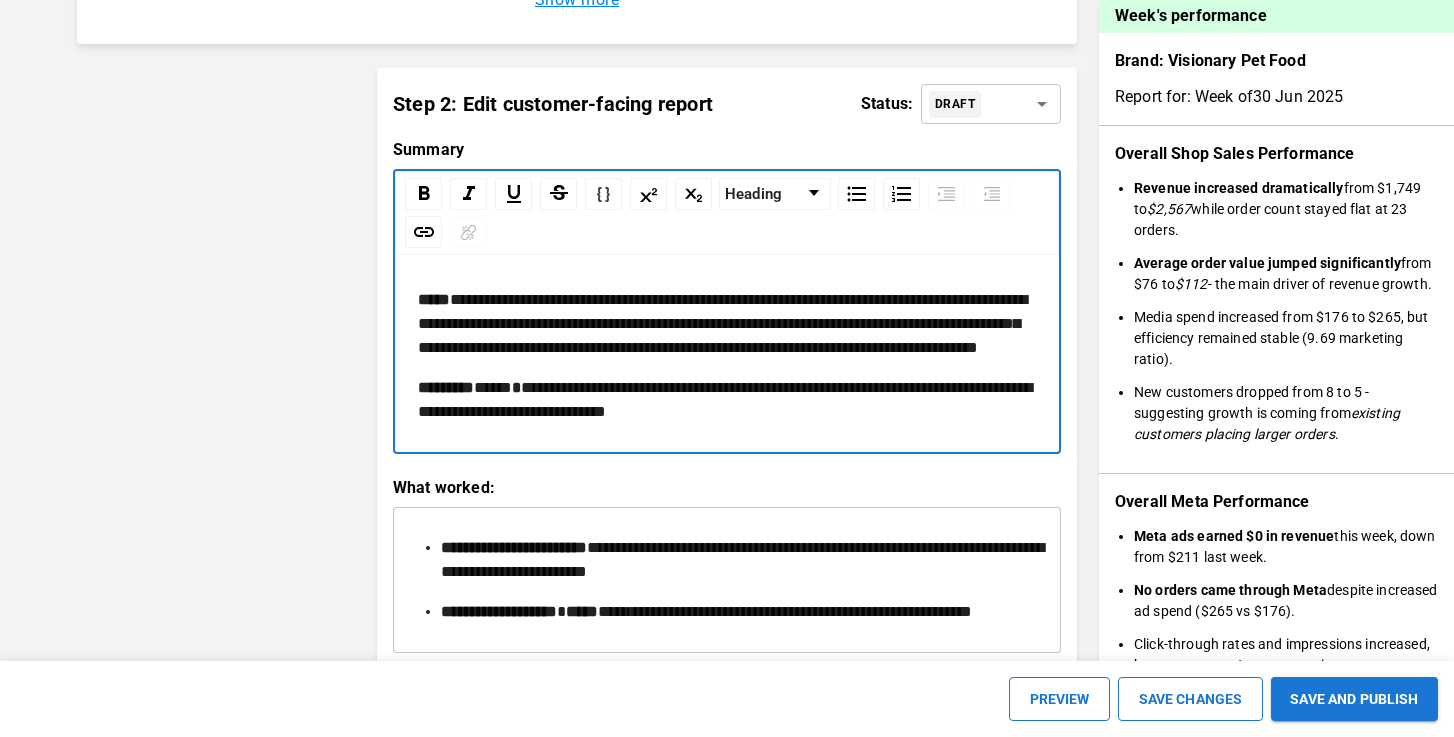 click on "**********" at bounding box center (434, 299) 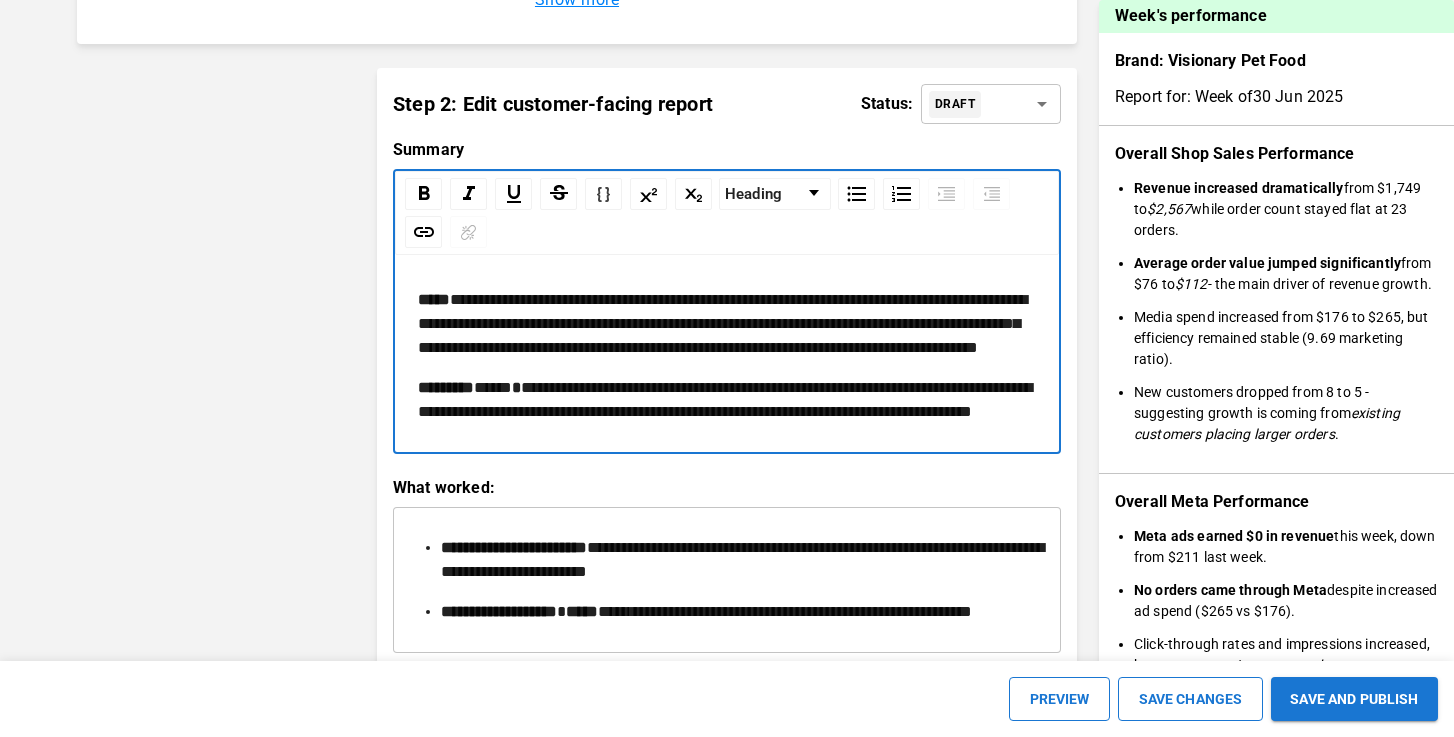 click on "**********" at bounding box center [727, 324] 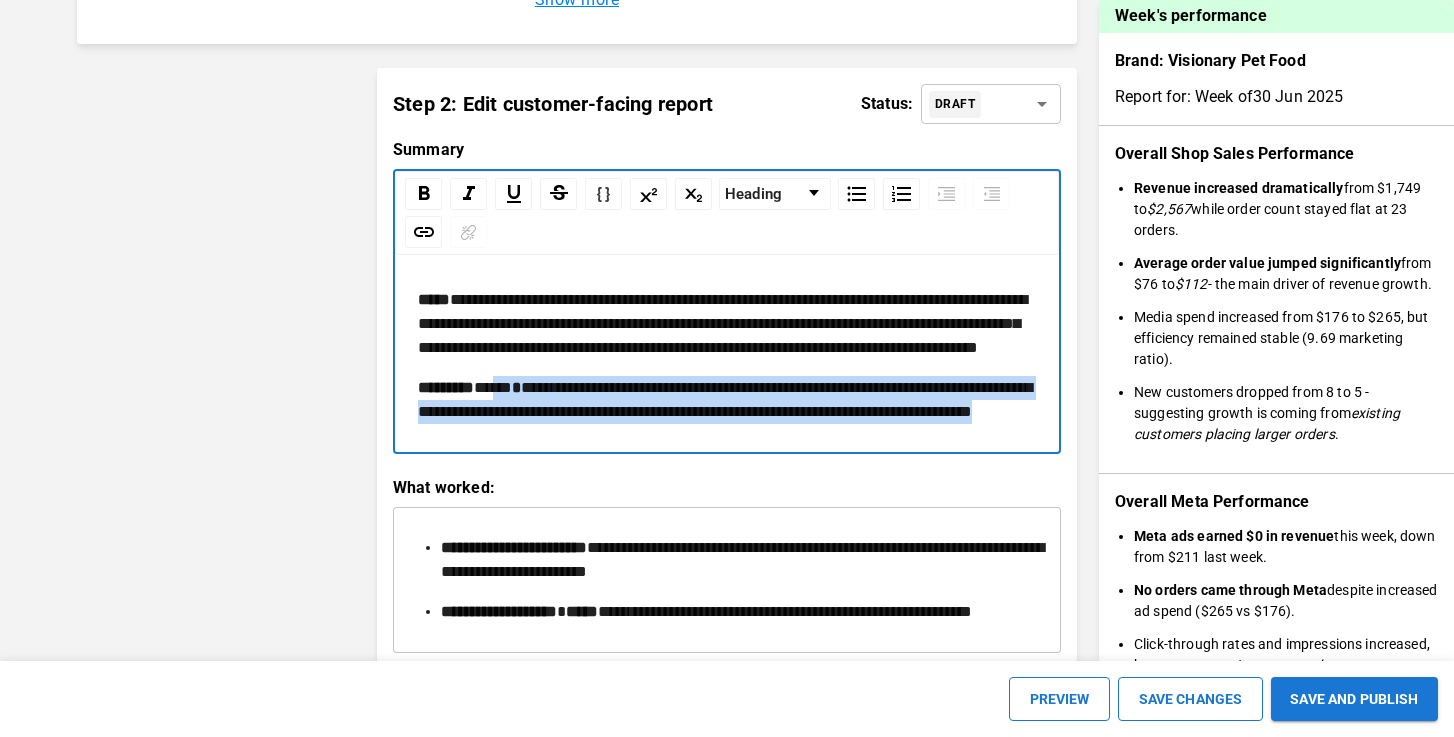 drag, startPoint x: 696, startPoint y: 500, endPoint x: 500, endPoint y: 460, distance: 200.04 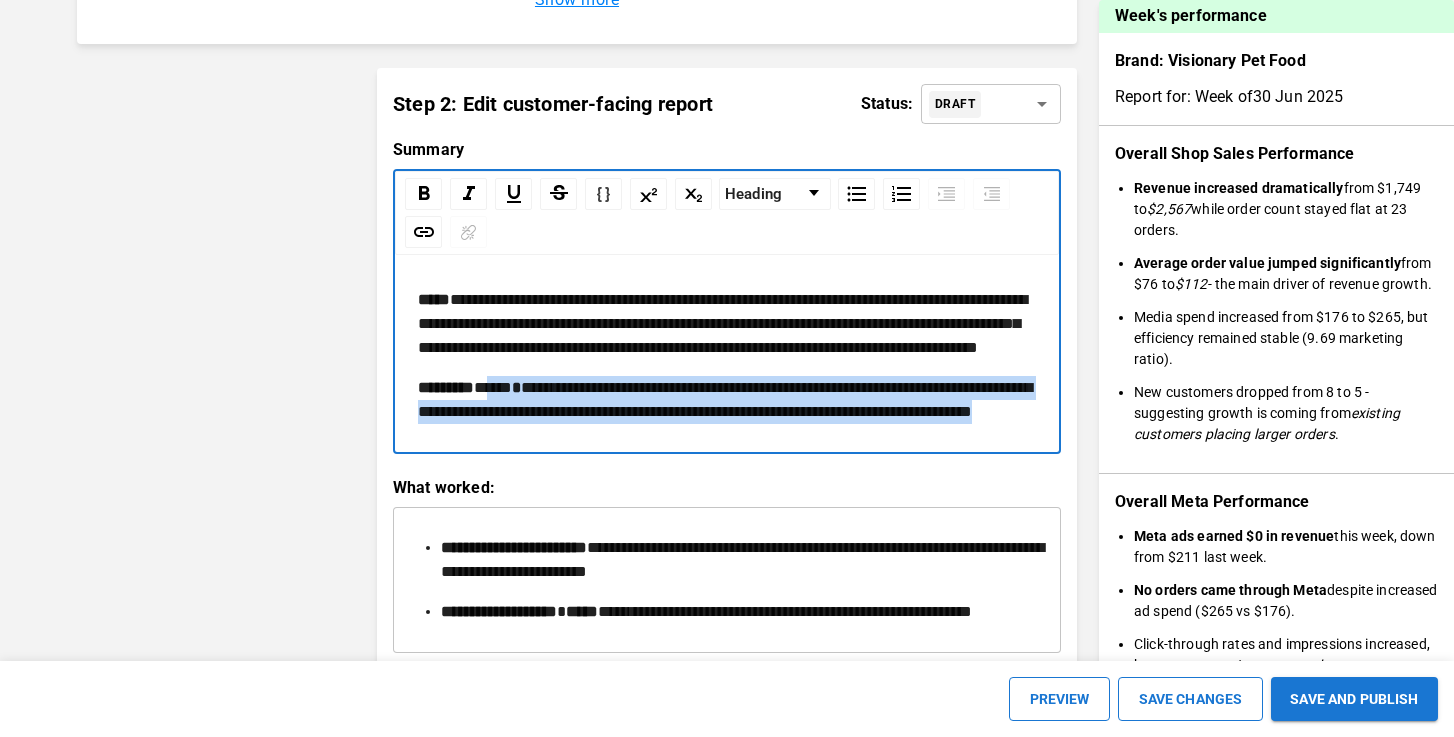 drag, startPoint x: 494, startPoint y: 460, endPoint x: 623, endPoint y: 544, distance: 153.9383 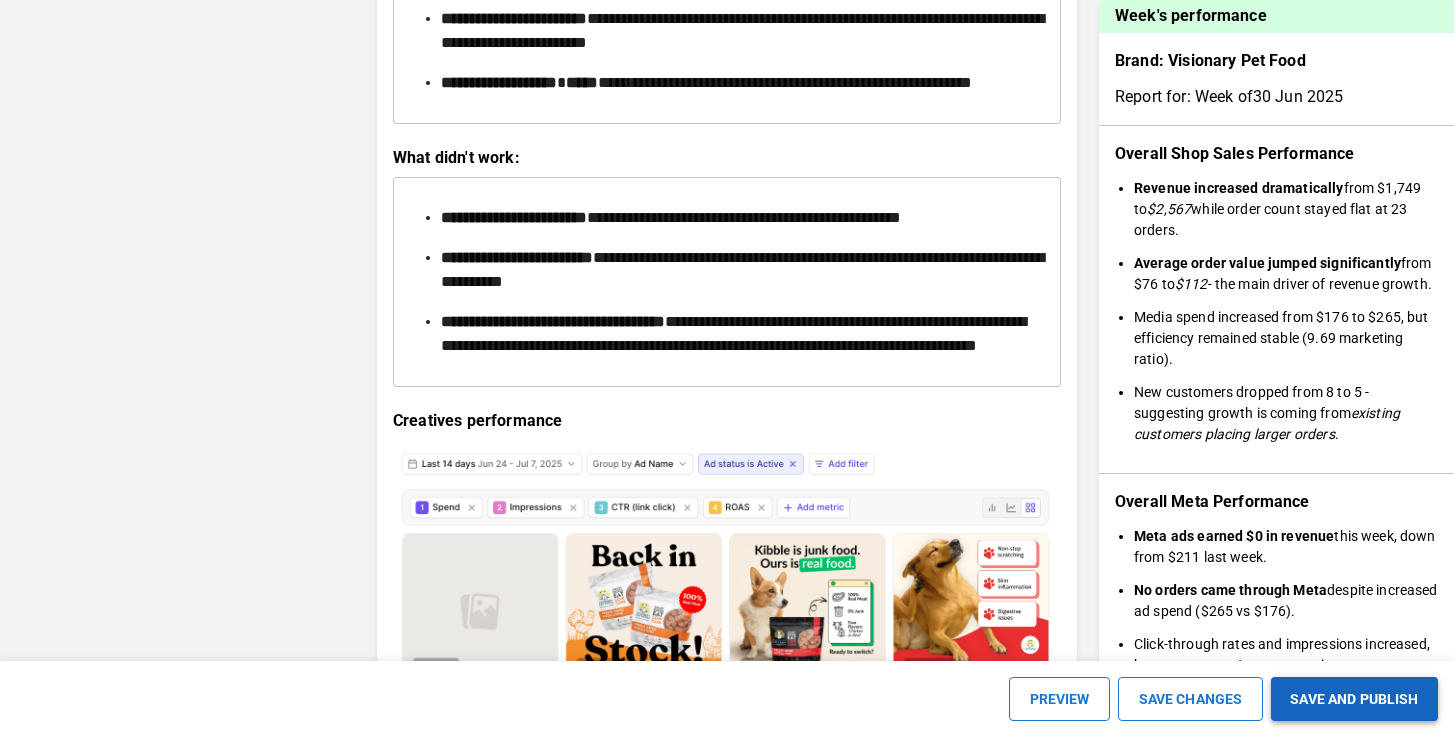 scroll, scrollTop: 2792, scrollLeft: 0, axis: vertical 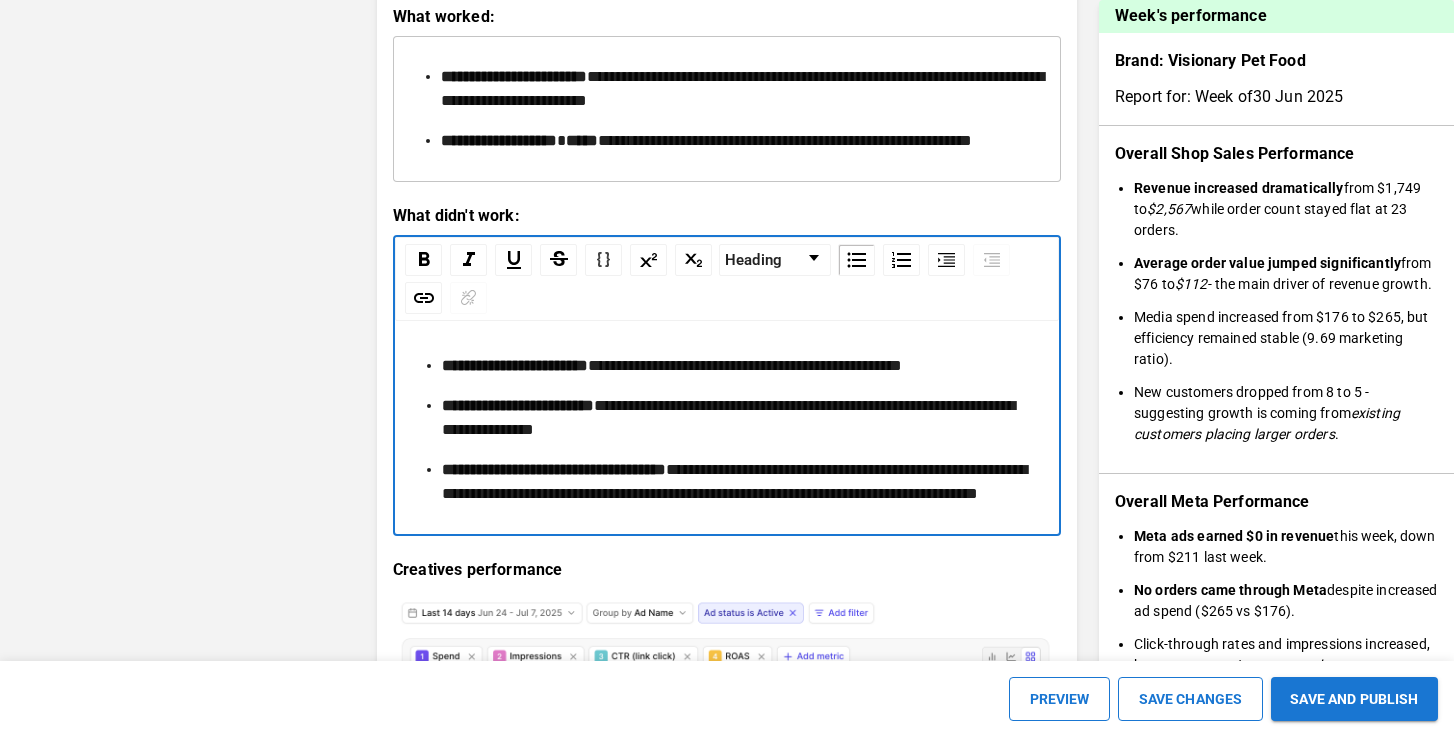 drag, startPoint x: 653, startPoint y: 461, endPoint x: 422, endPoint y: 493, distance: 233.20592 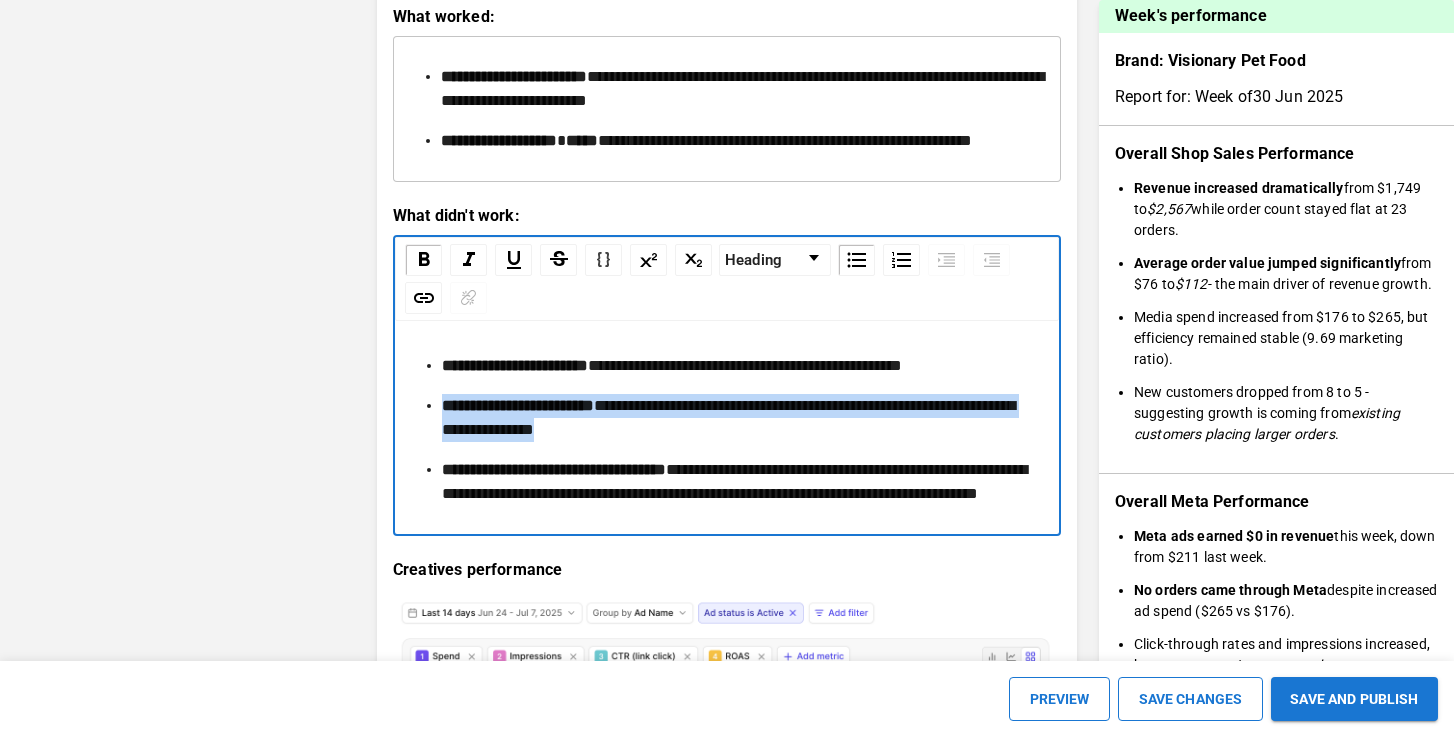 drag, startPoint x: 442, startPoint y: 523, endPoint x: 700, endPoint y: 568, distance: 261.89502 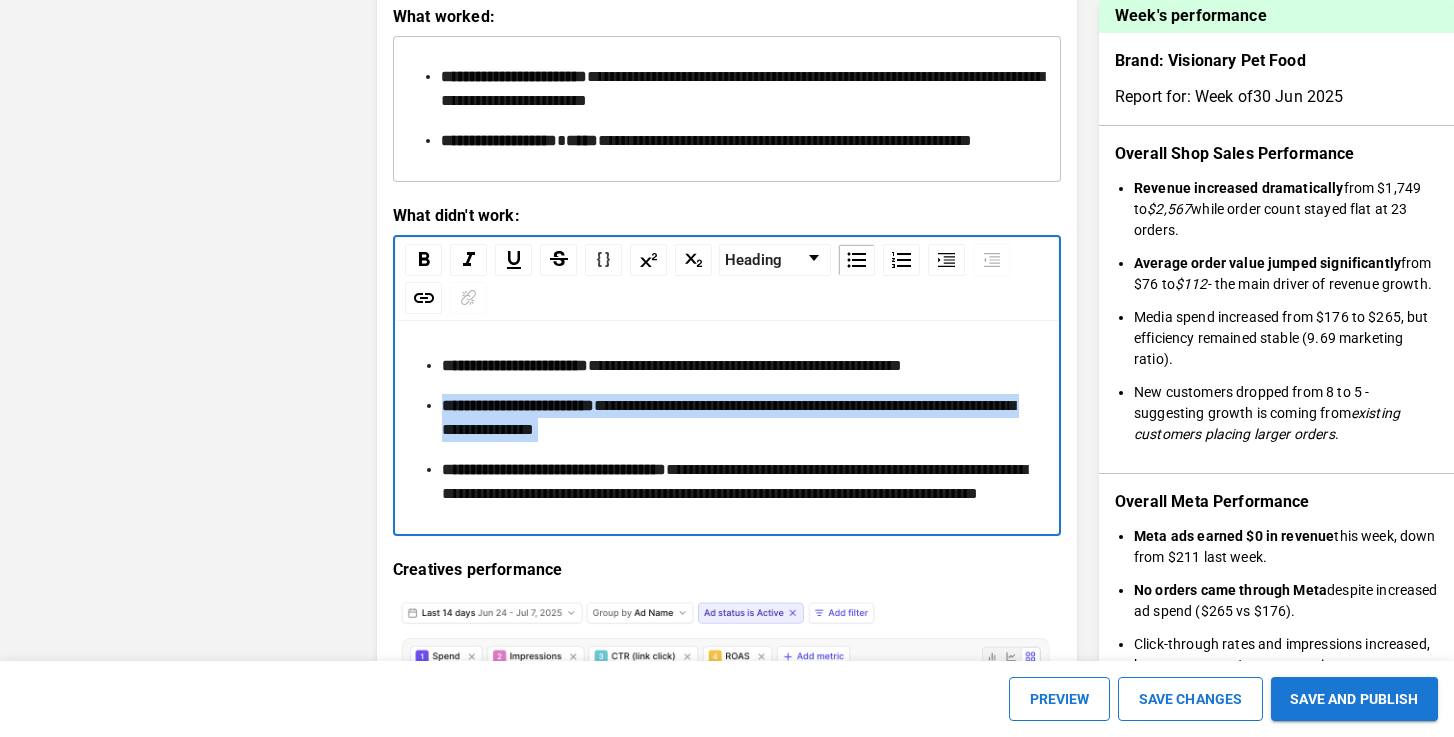 copy on "**********" 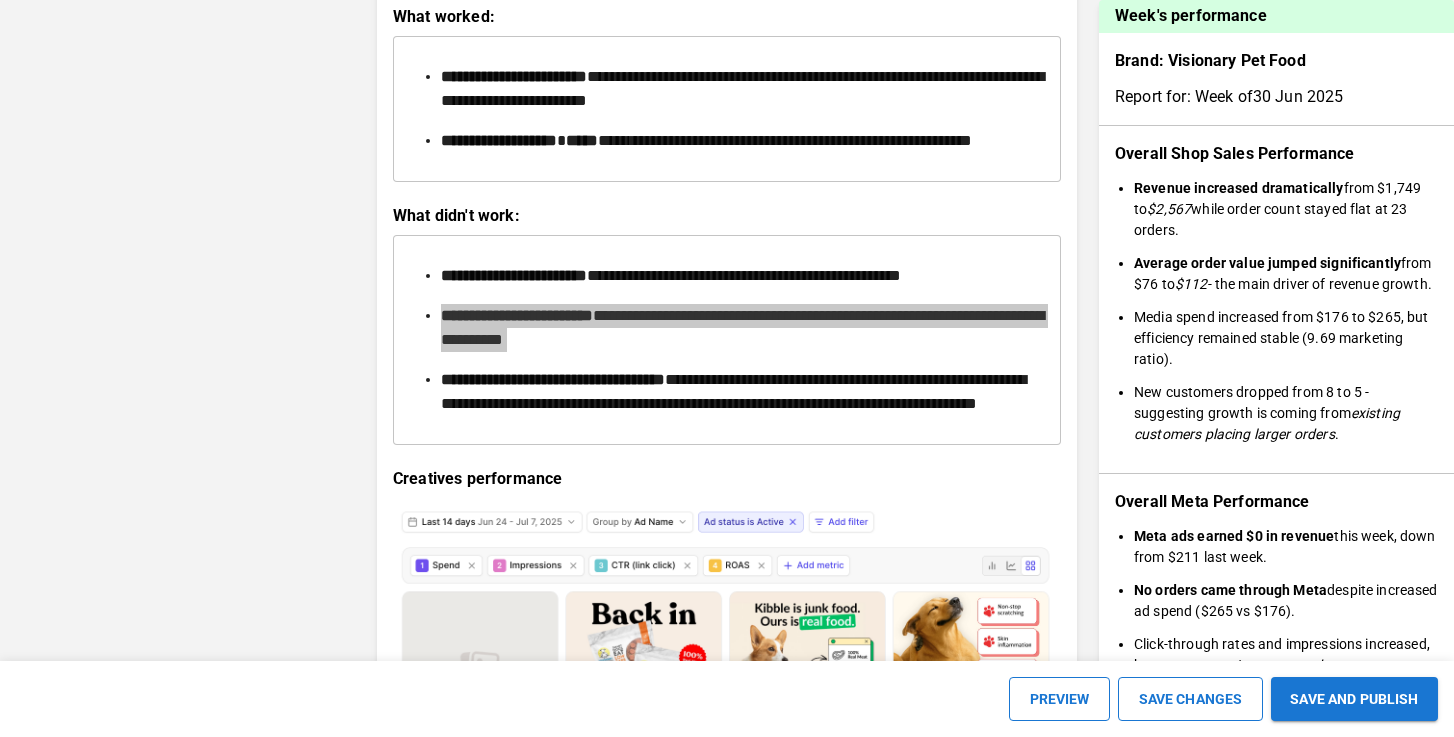 scroll, scrollTop: 2702, scrollLeft: 0, axis: vertical 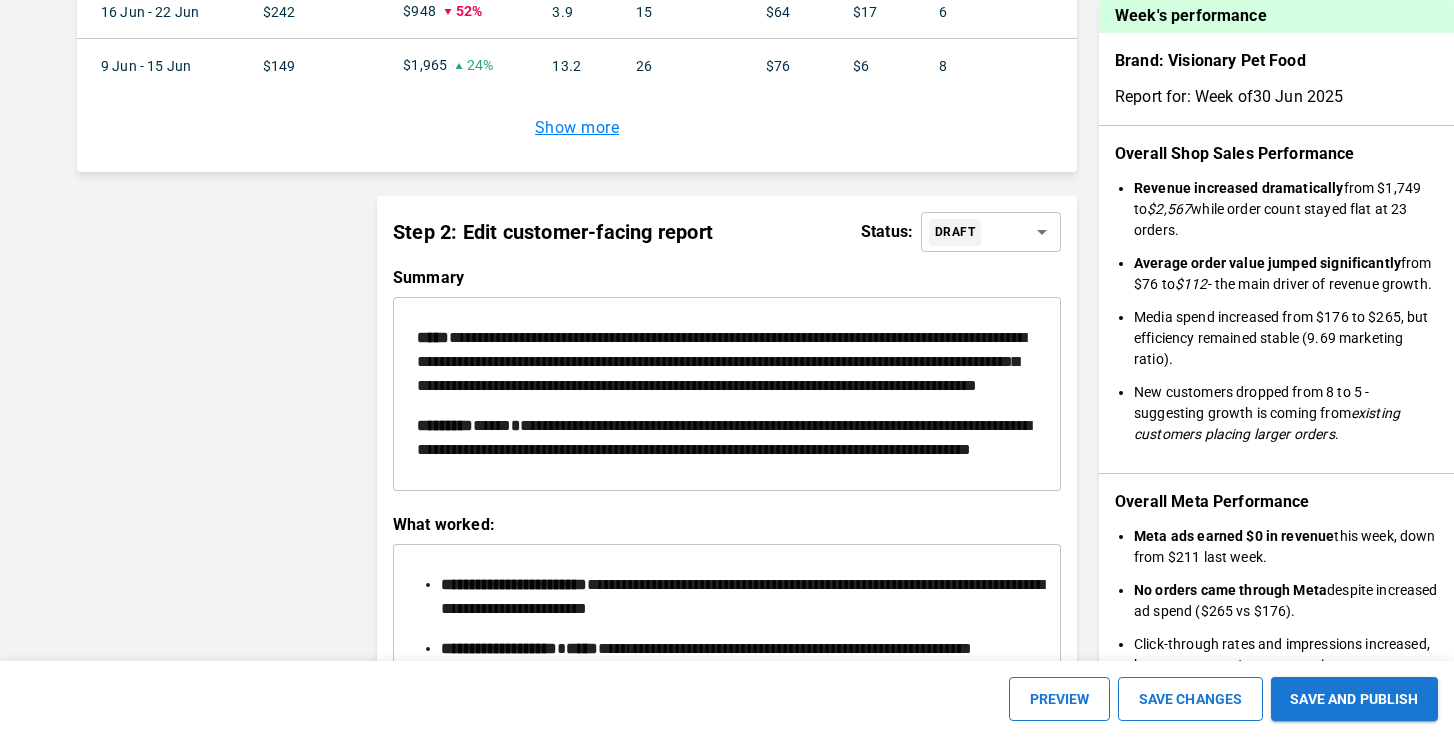 click on "**********" at bounding box center (727, 394) 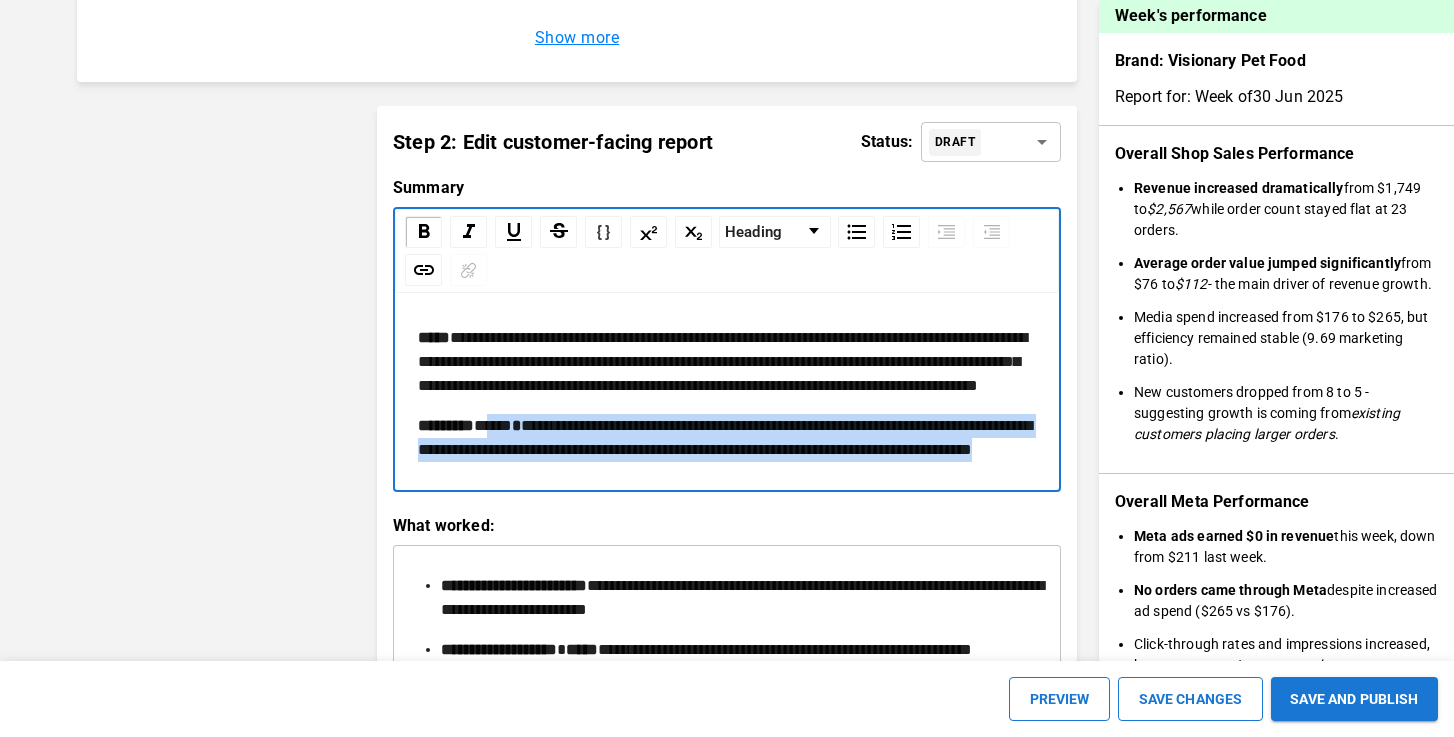 drag, startPoint x: 672, startPoint y: 549, endPoint x: 498, endPoint y: 492, distance: 183.09833 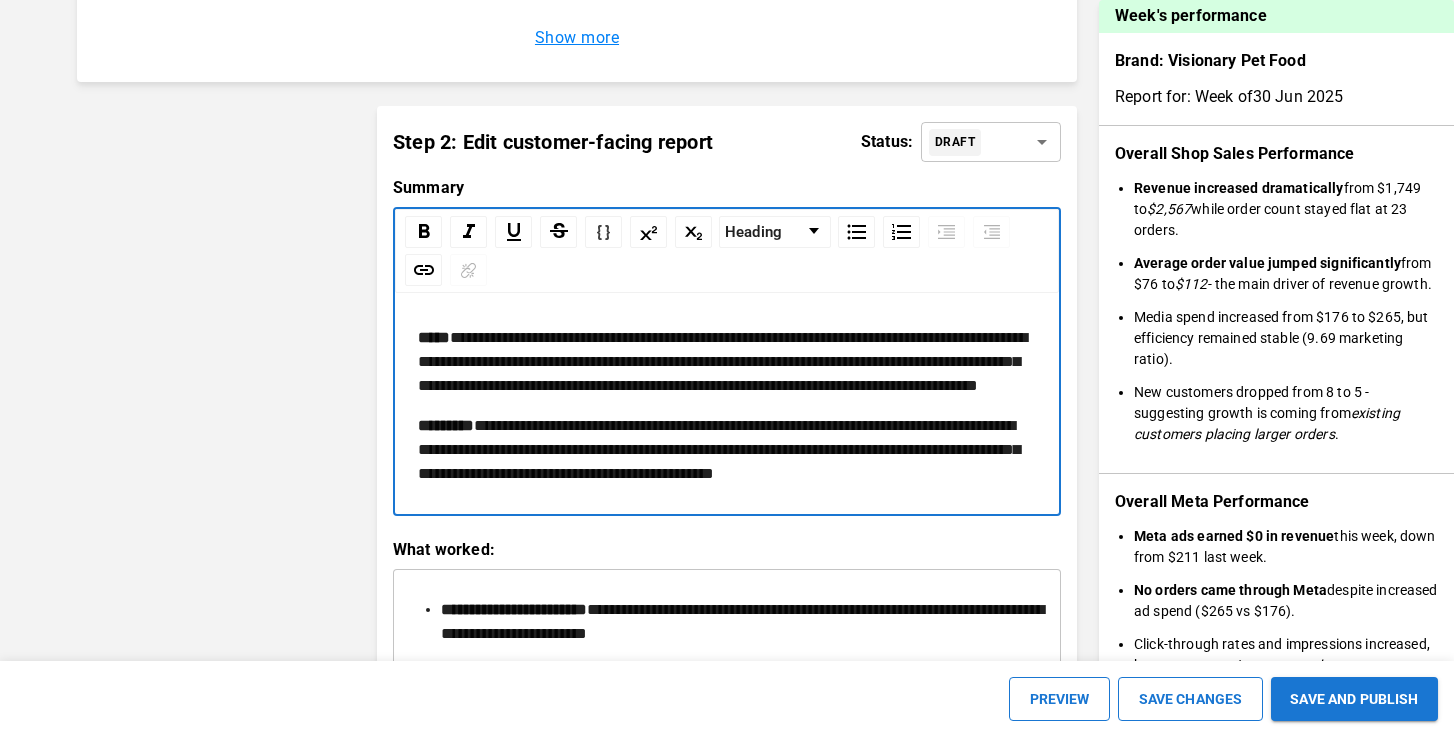 click on "**********" at bounding box center (434, 337) 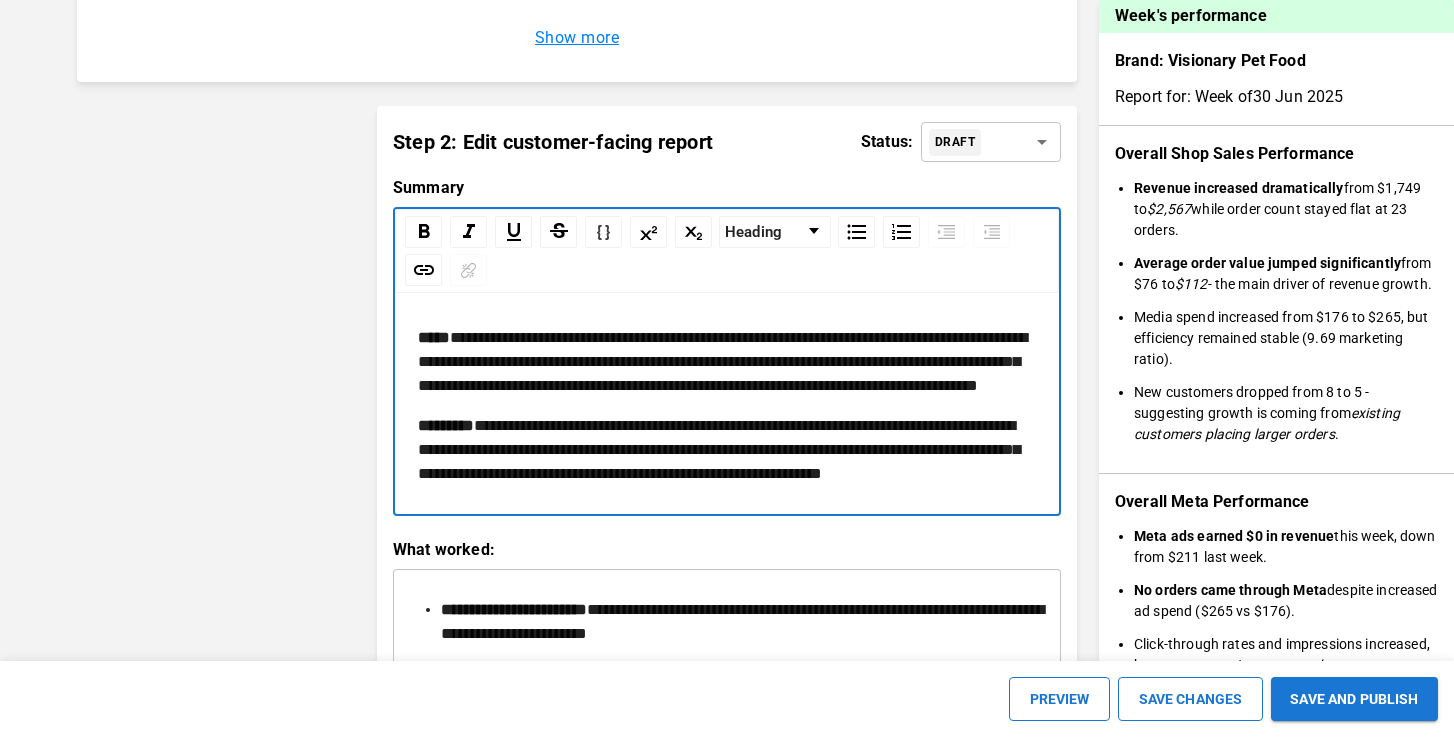 click on "**********" at bounding box center (727, 362) 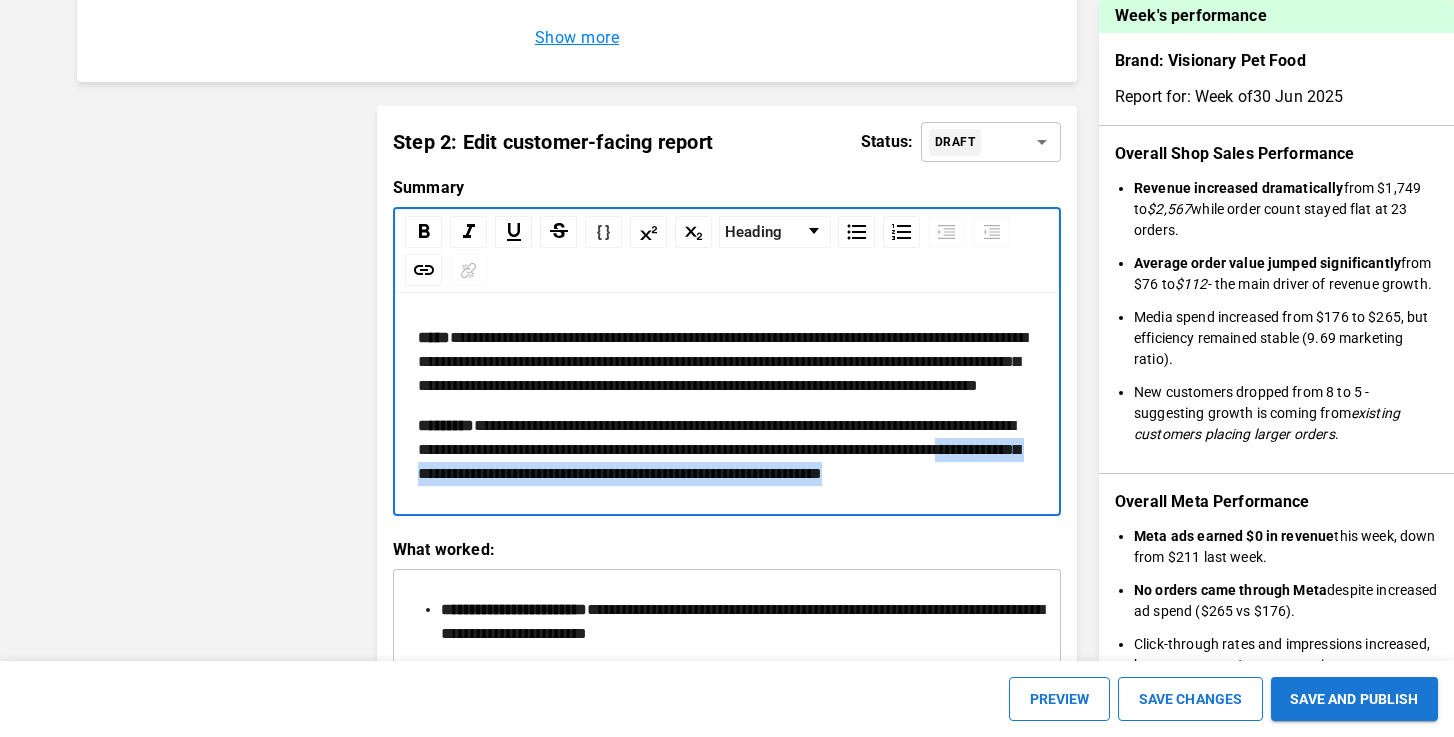 drag, startPoint x: 694, startPoint y: 571, endPoint x: 605, endPoint y: 534, distance: 96.38464 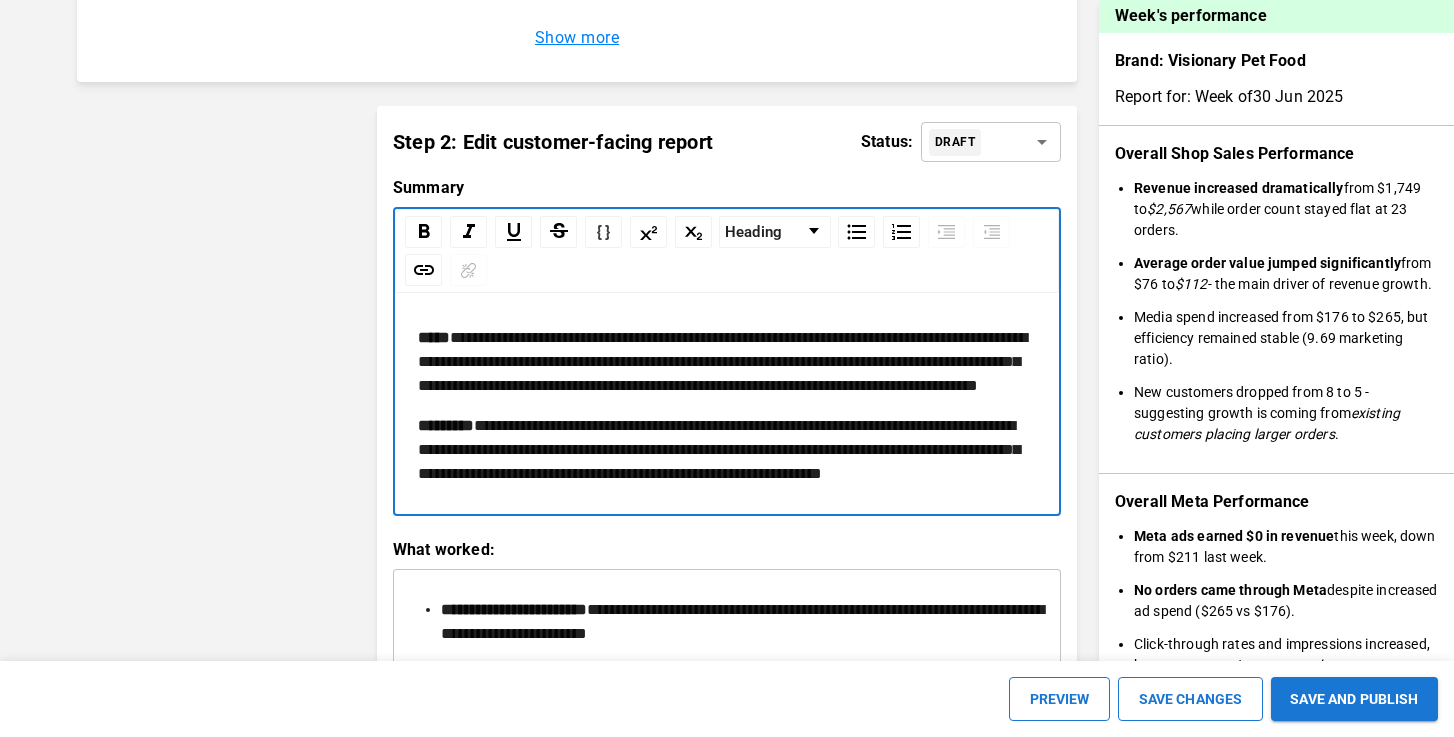 click on "**********" at bounding box center (434, 337) 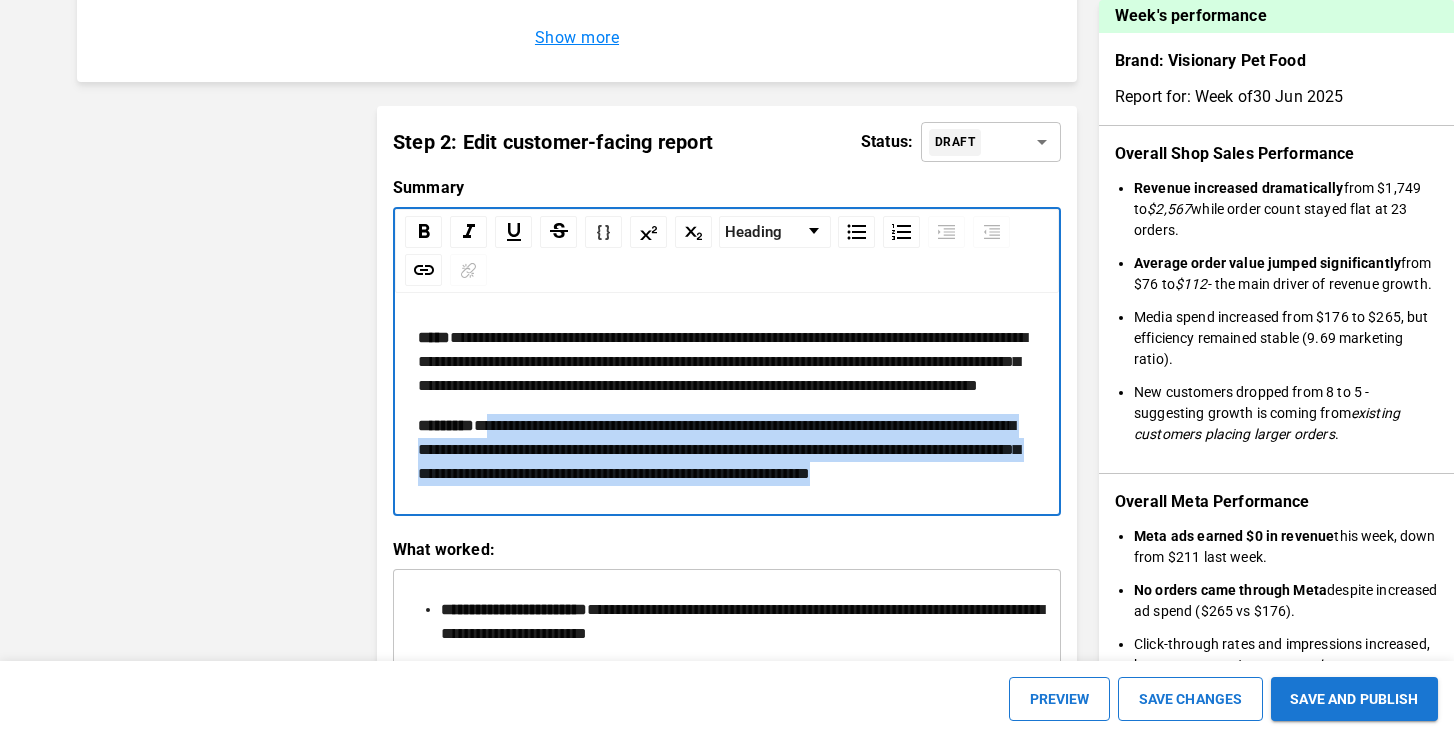 drag, startPoint x: 686, startPoint y: 575, endPoint x: 495, endPoint y: 492, distance: 208.25465 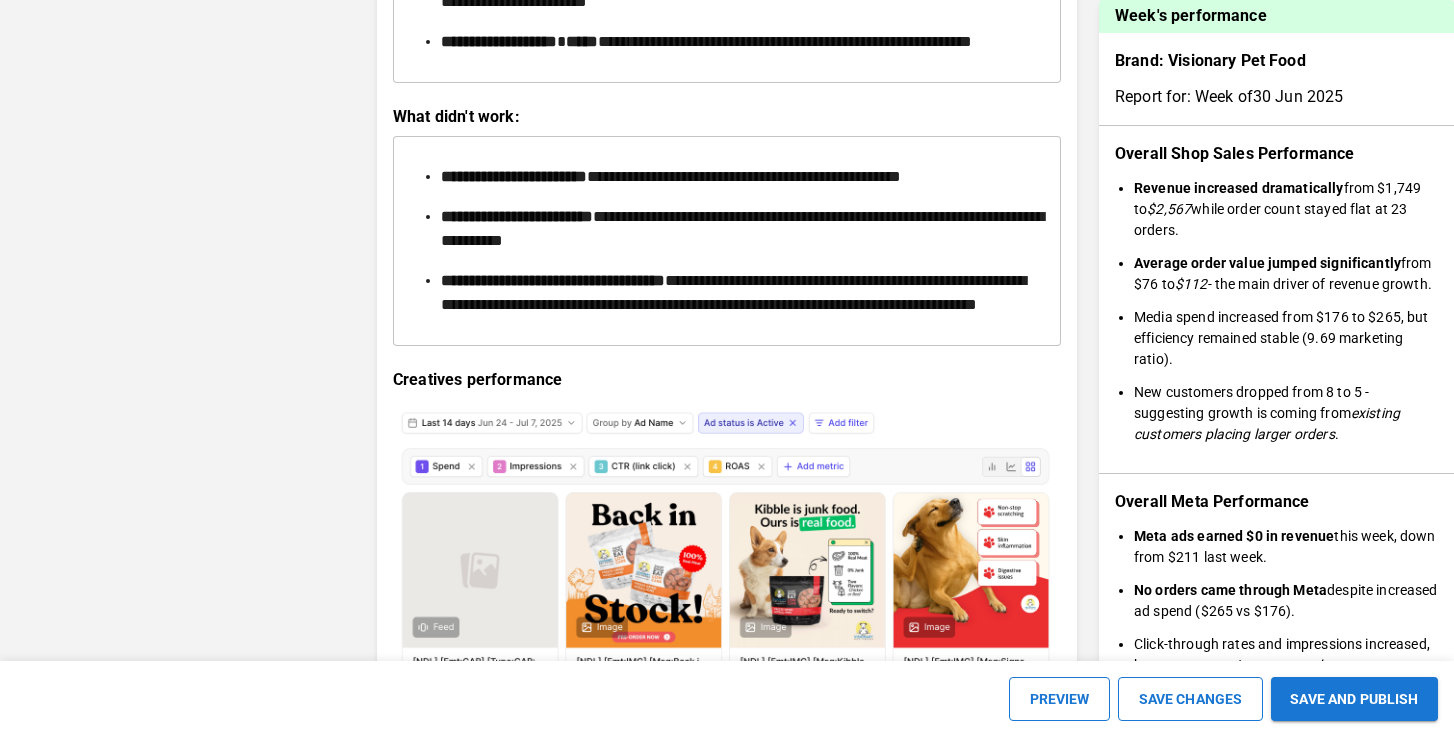 scroll, scrollTop: 2914, scrollLeft: 0, axis: vertical 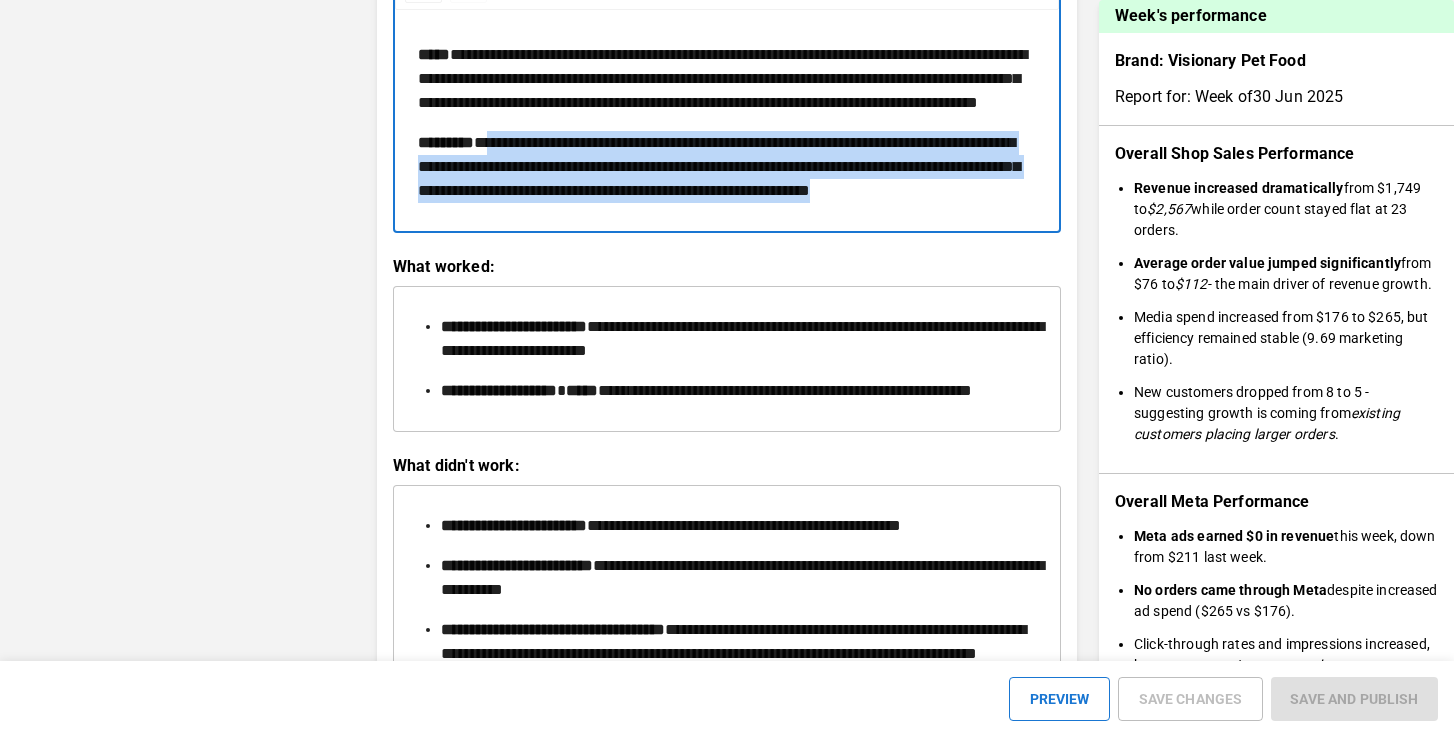 click on "**********" at bounding box center [434, 54] 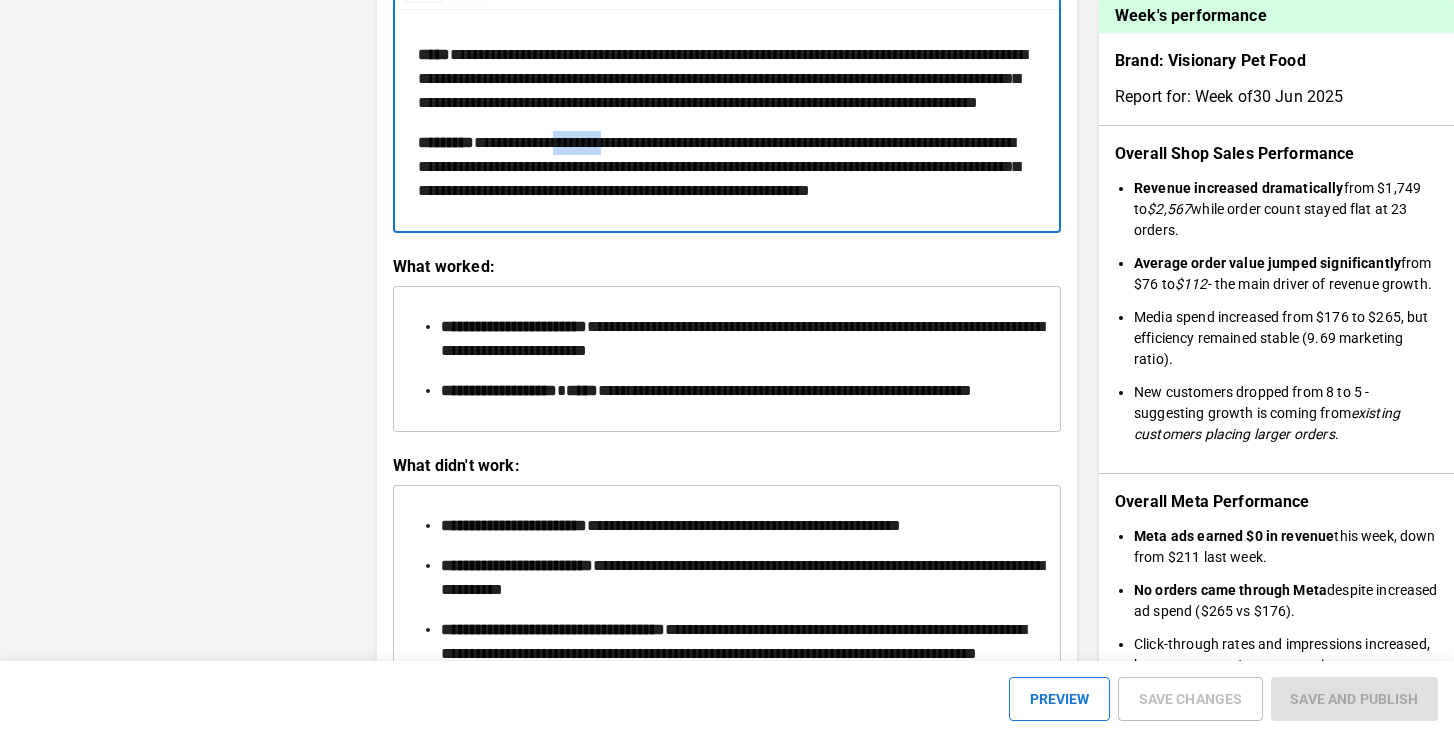 click on "**********" at bounding box center [434, 54] 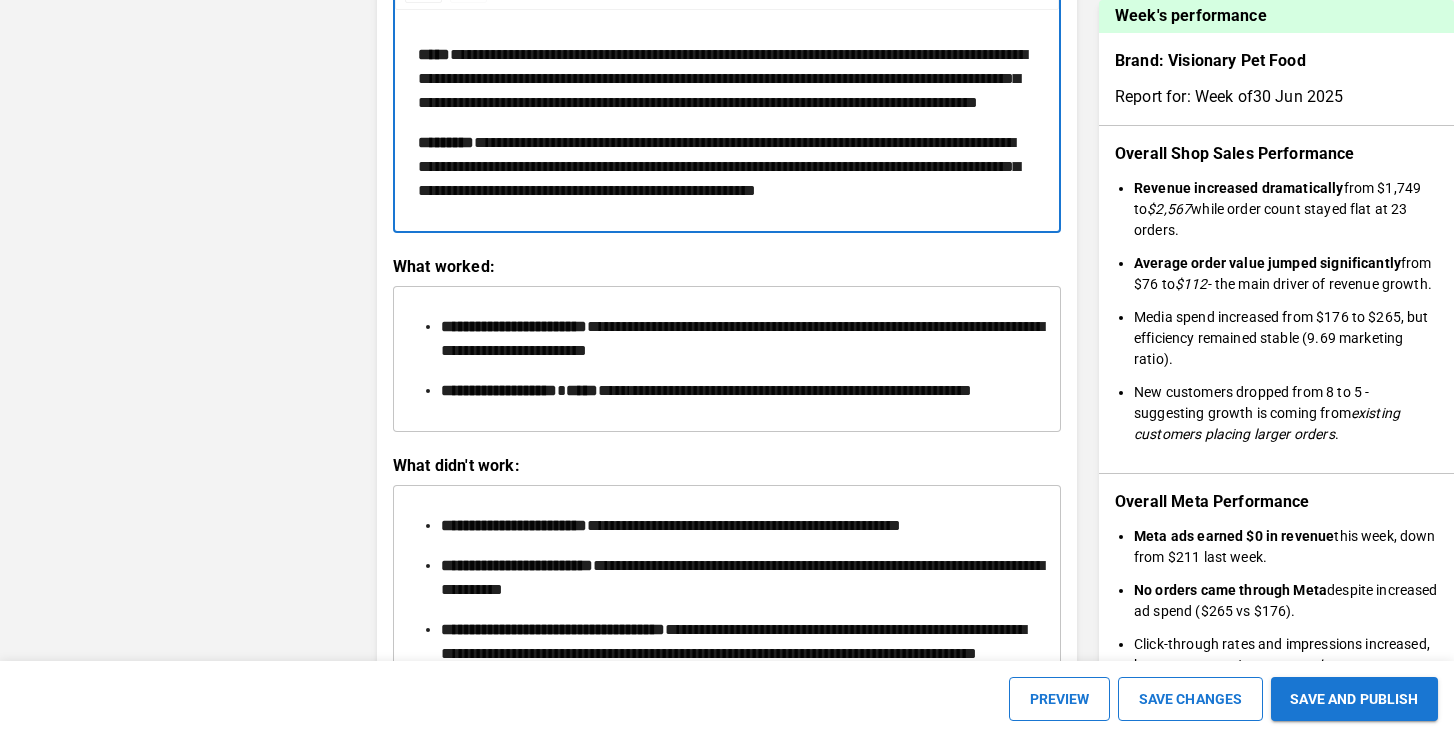 click on "**********" at bounding box center [434, 54] 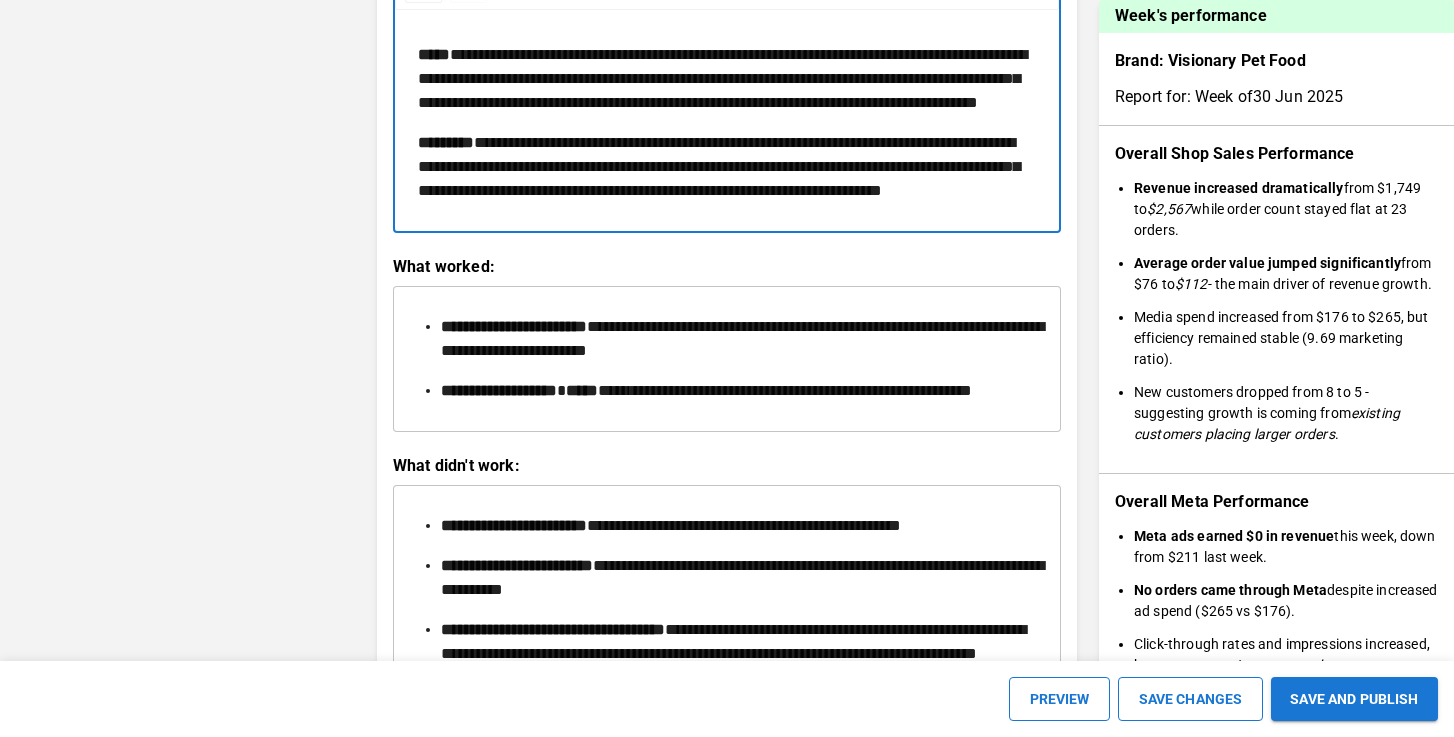 click on "**********" at bounding box center (434, 54) 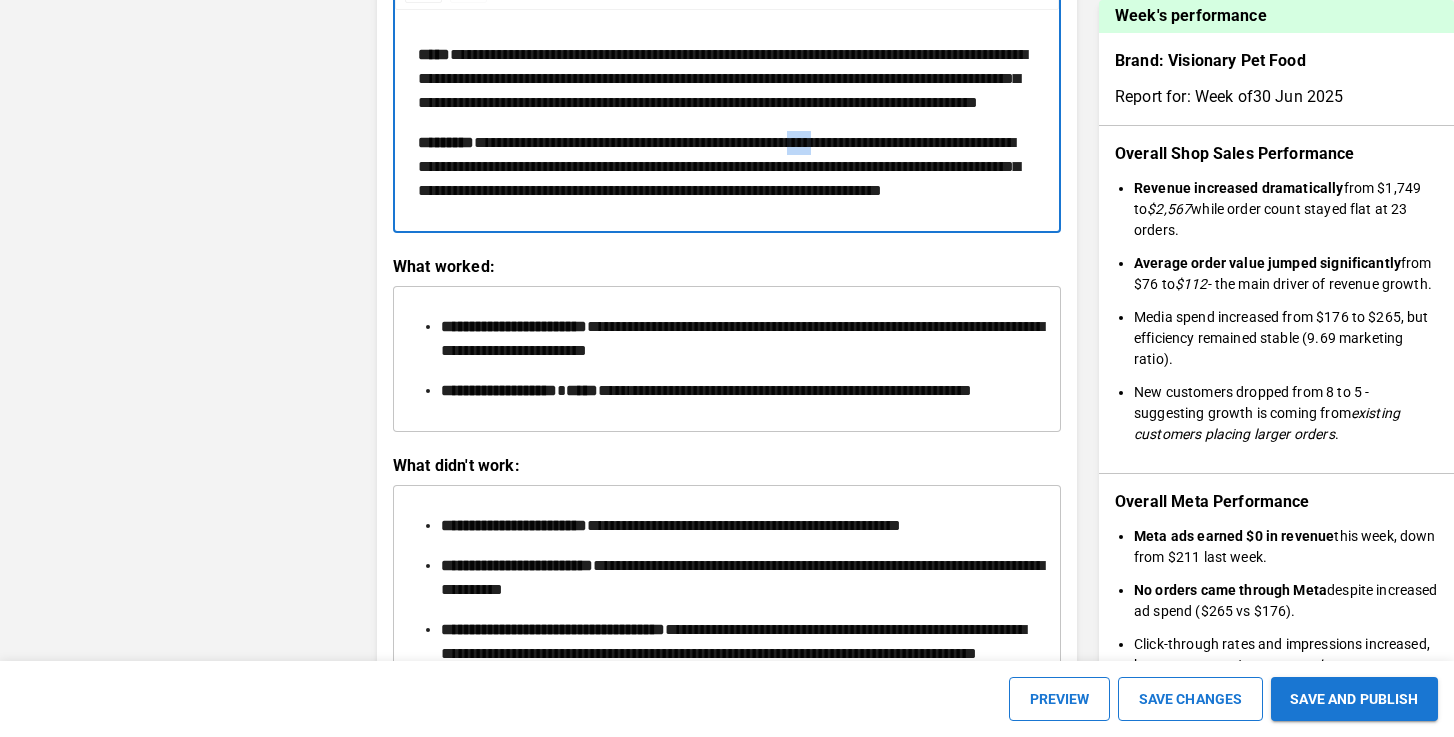 click on "**********" at bounding box center [434, 54] 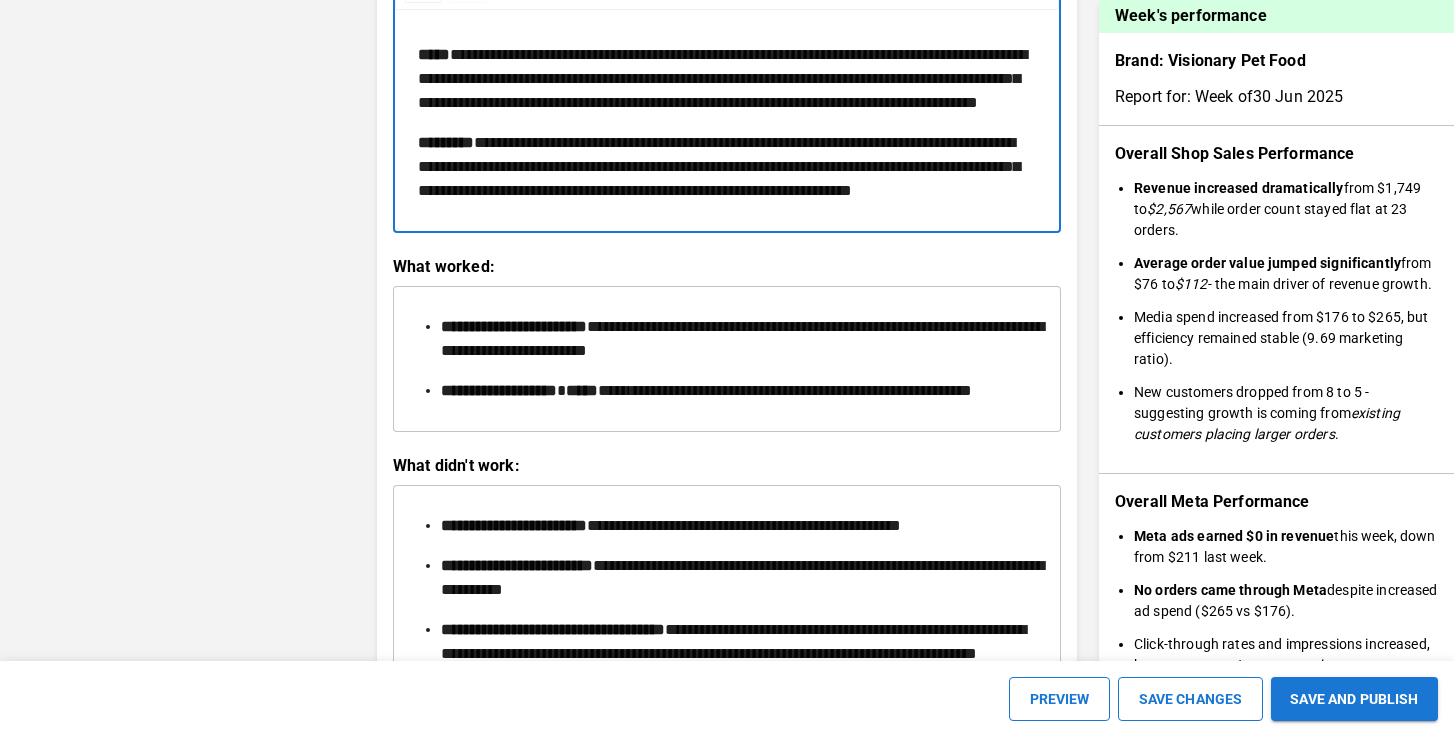 click on "**********" at bounding box center (434, 54) 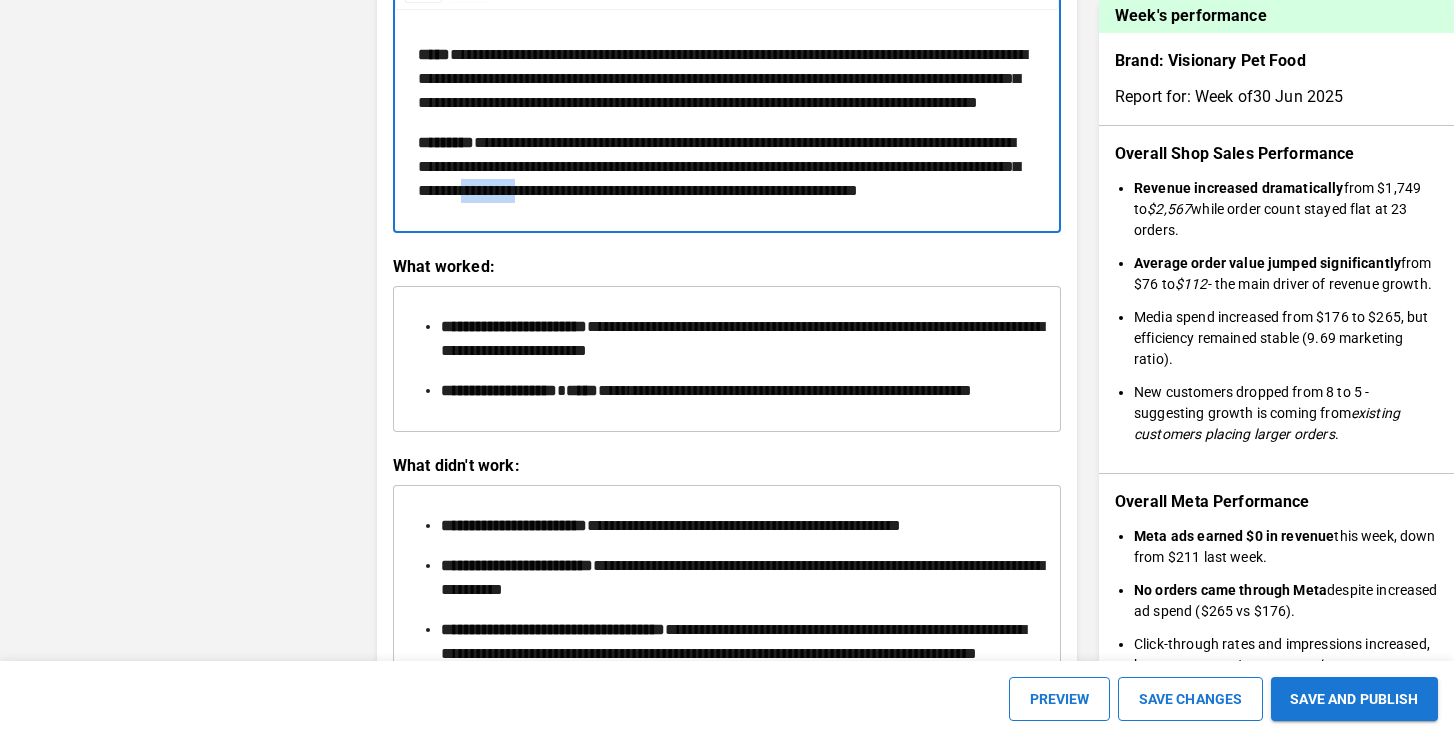 drag, startPoint x: 766, startPoint y: 261, endPoint x: 700, endPoint y: 261, distance: 66 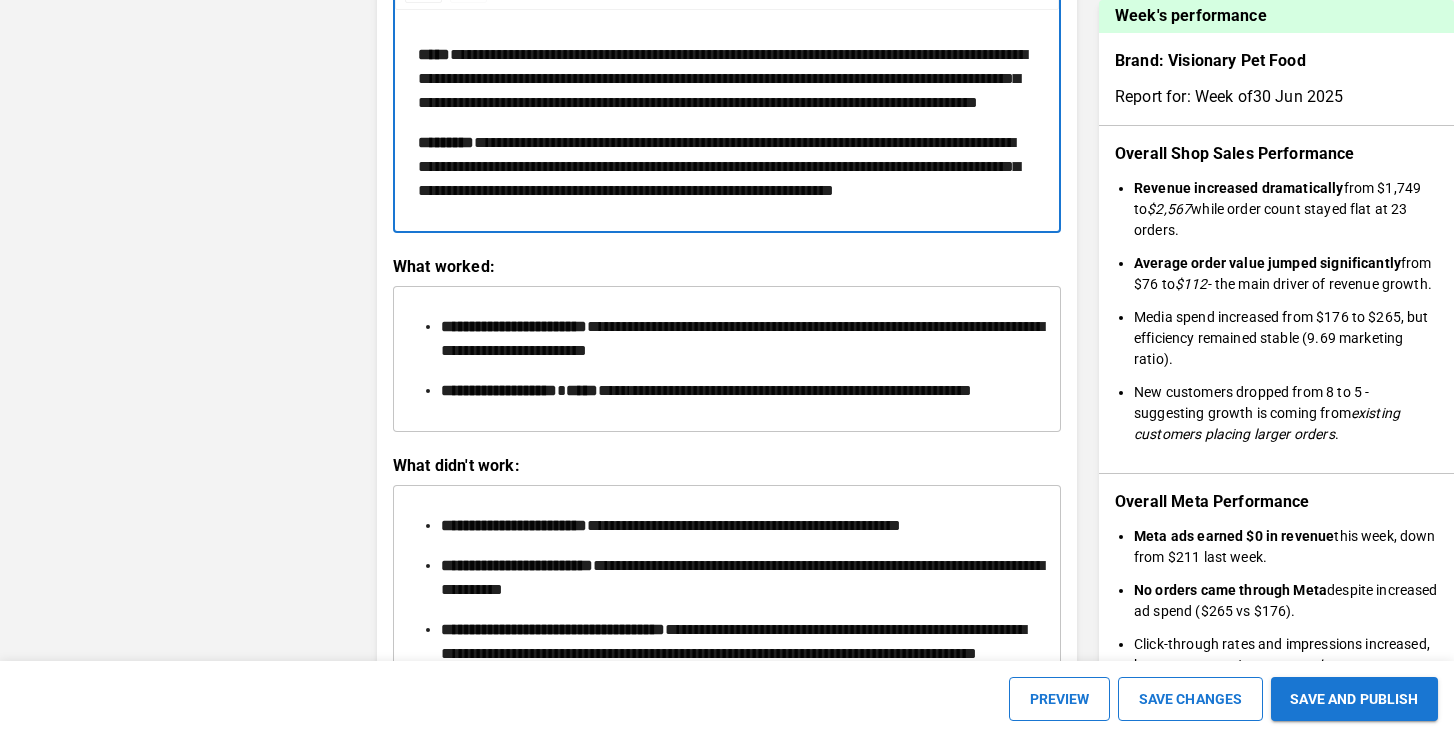 click on "**********" at bounding box center [434, 54] 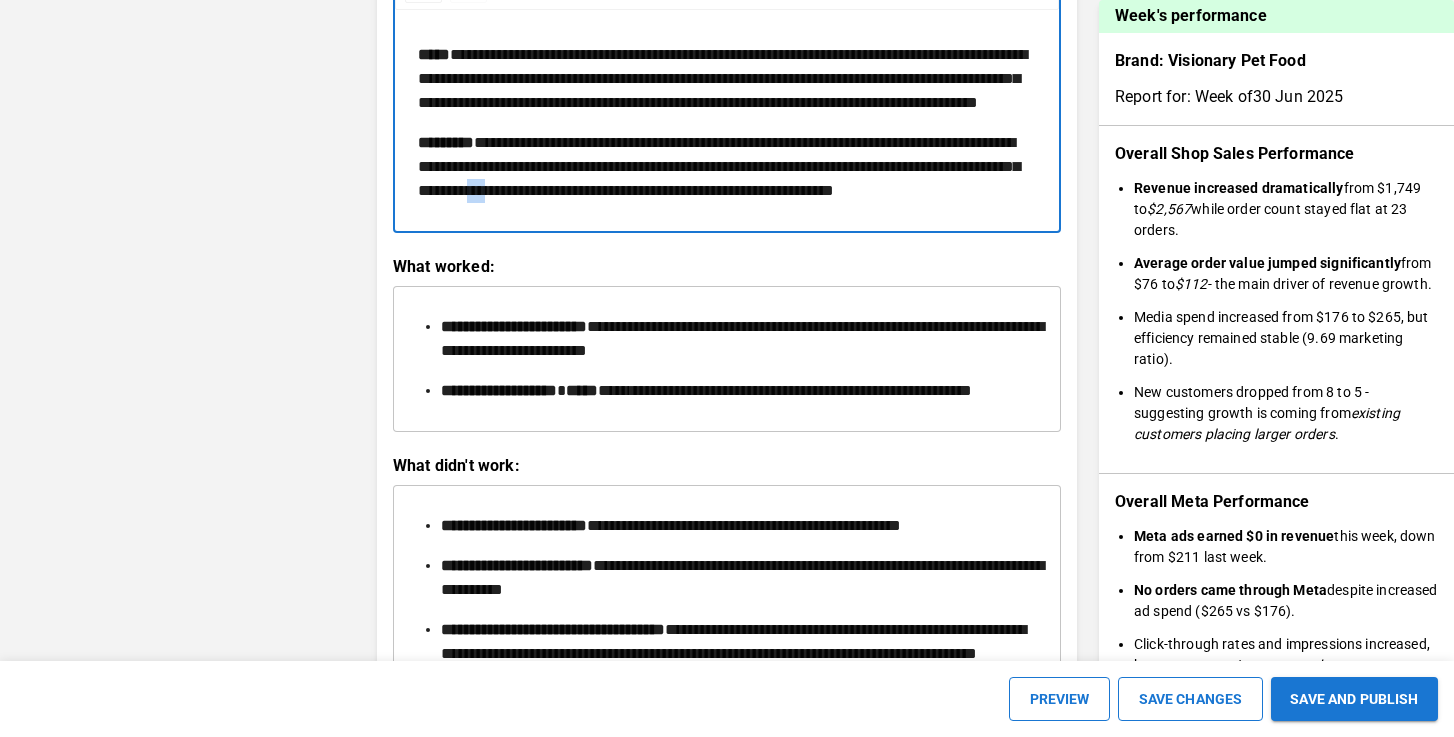 click on "**********" at bounding box center [434, 54] 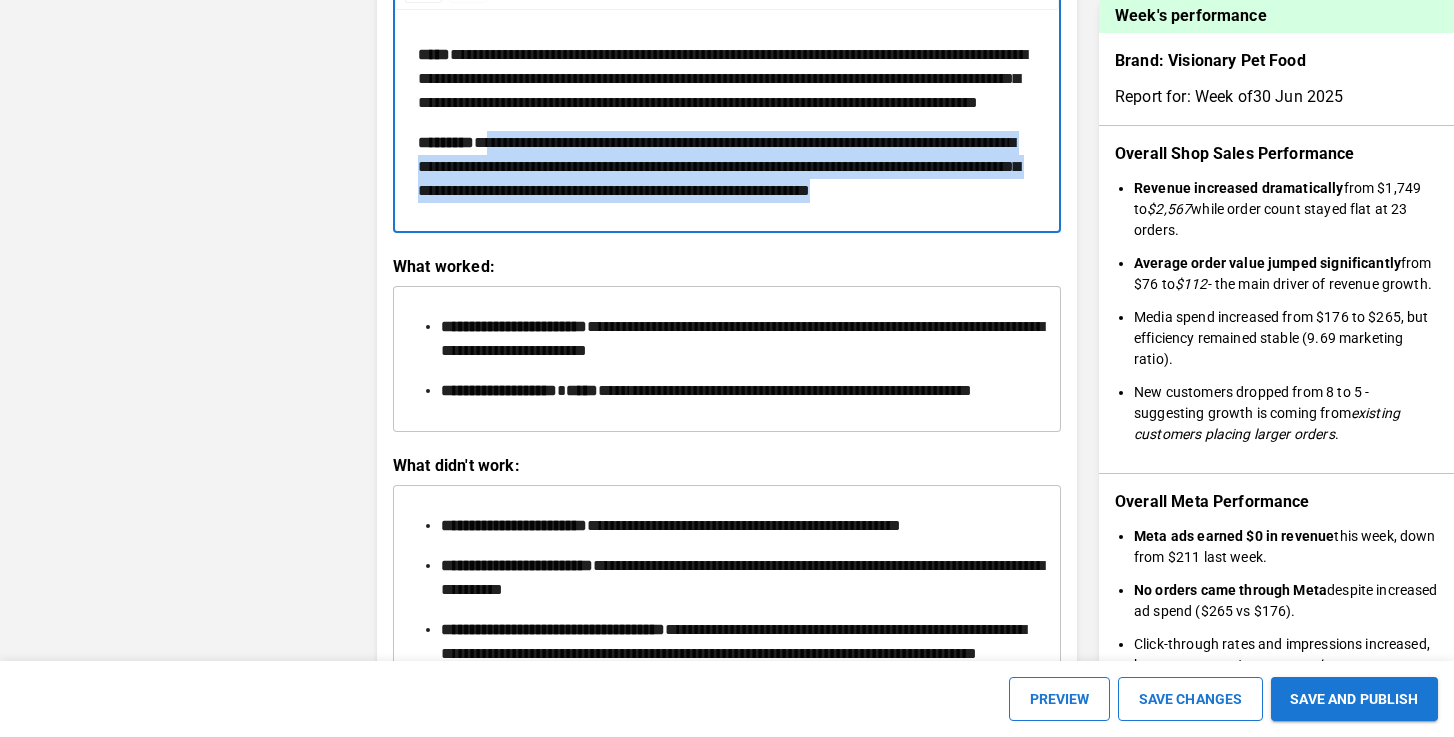 drag, startPoint x: 634, startPoint y: 289, endPoint x: 497, endPoint y: 207, distance: 159.66527 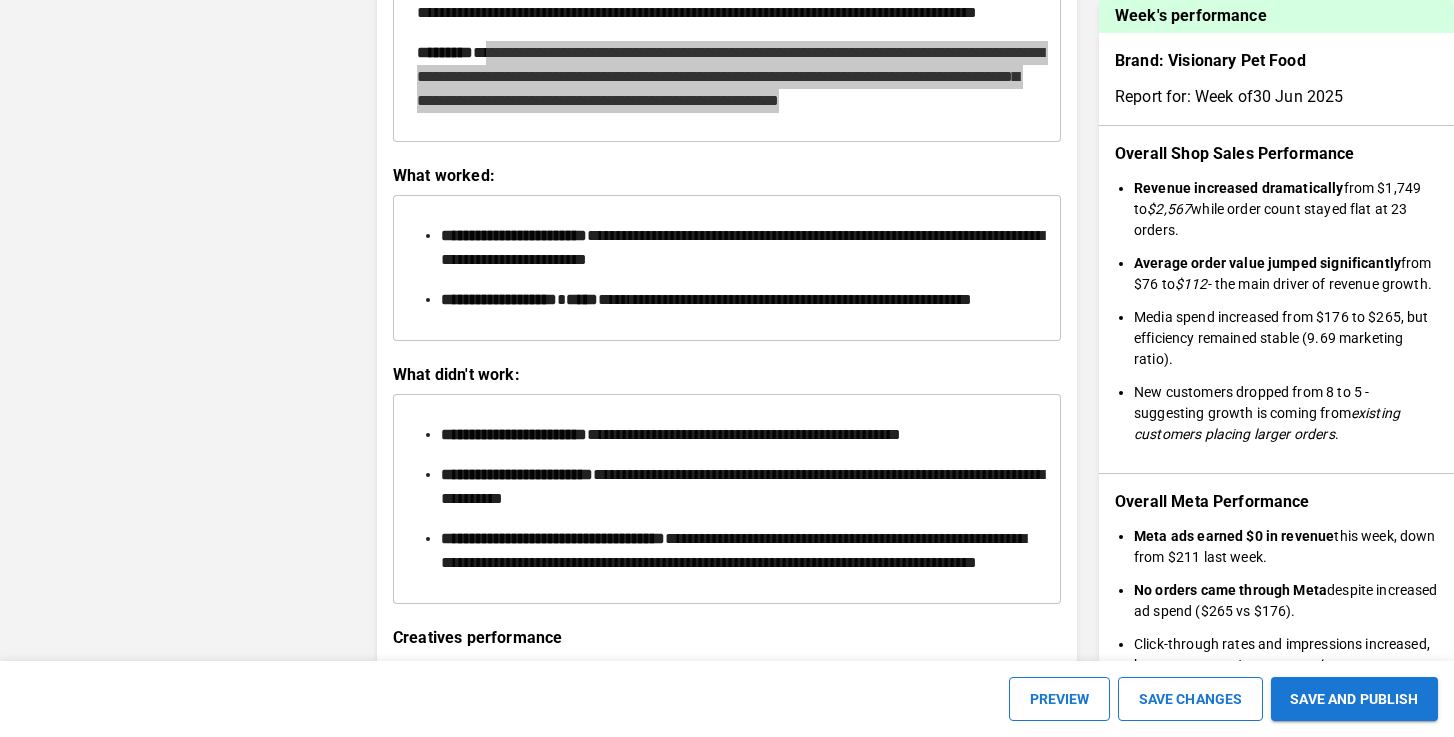 scroll, scrollTop: 2567, scrollLeft: 0, axis: vertical 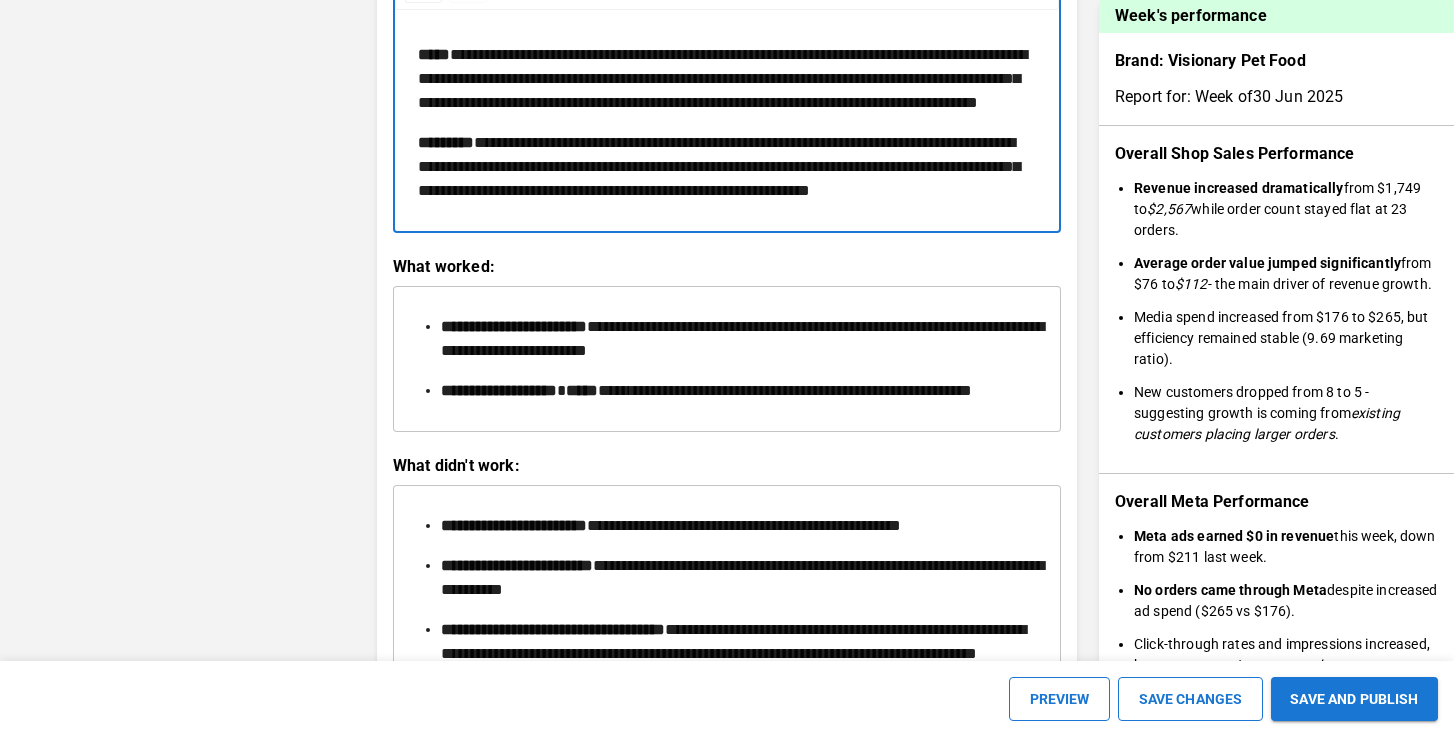 drag, startPoint x: 569, startPoint y: 296, endPoint x: 553, endPoint y: 285, distance: 19.416489 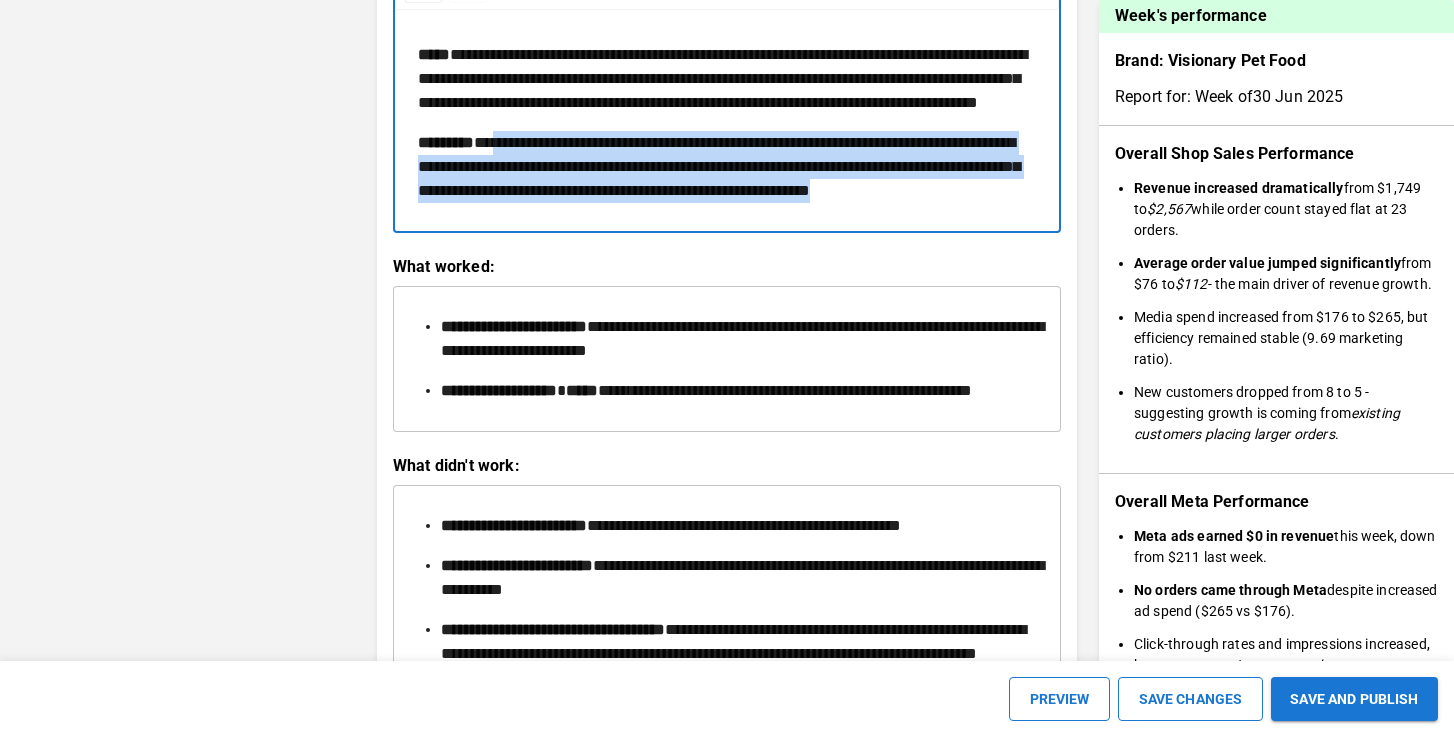 drag, startPoint x: 553, startPoint y: 285, endPoint x: 500, endPoint y: 216, distance: 87.005745 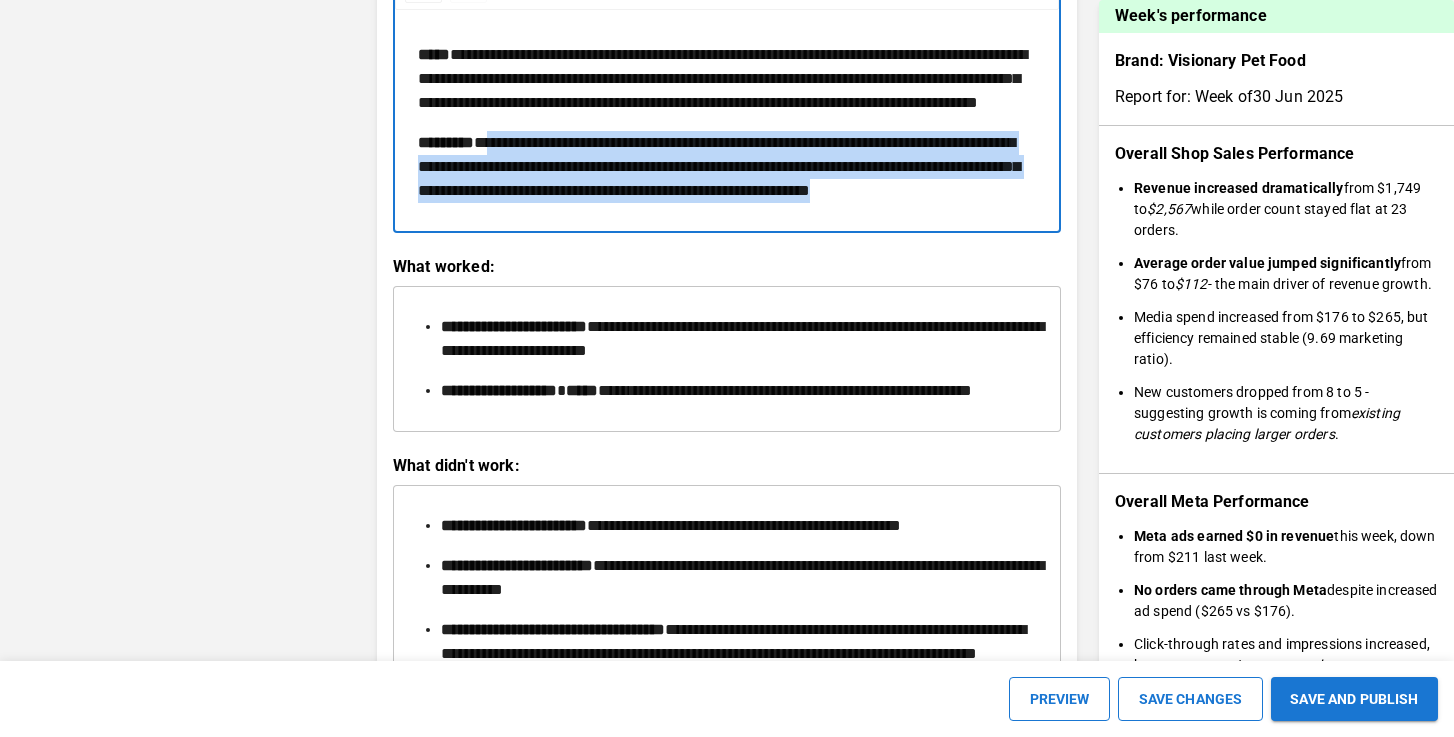drag, startPoint x: 496, startPoint y: 211, endPoint x: 555, endPoint y: 292, distance: 100.20978 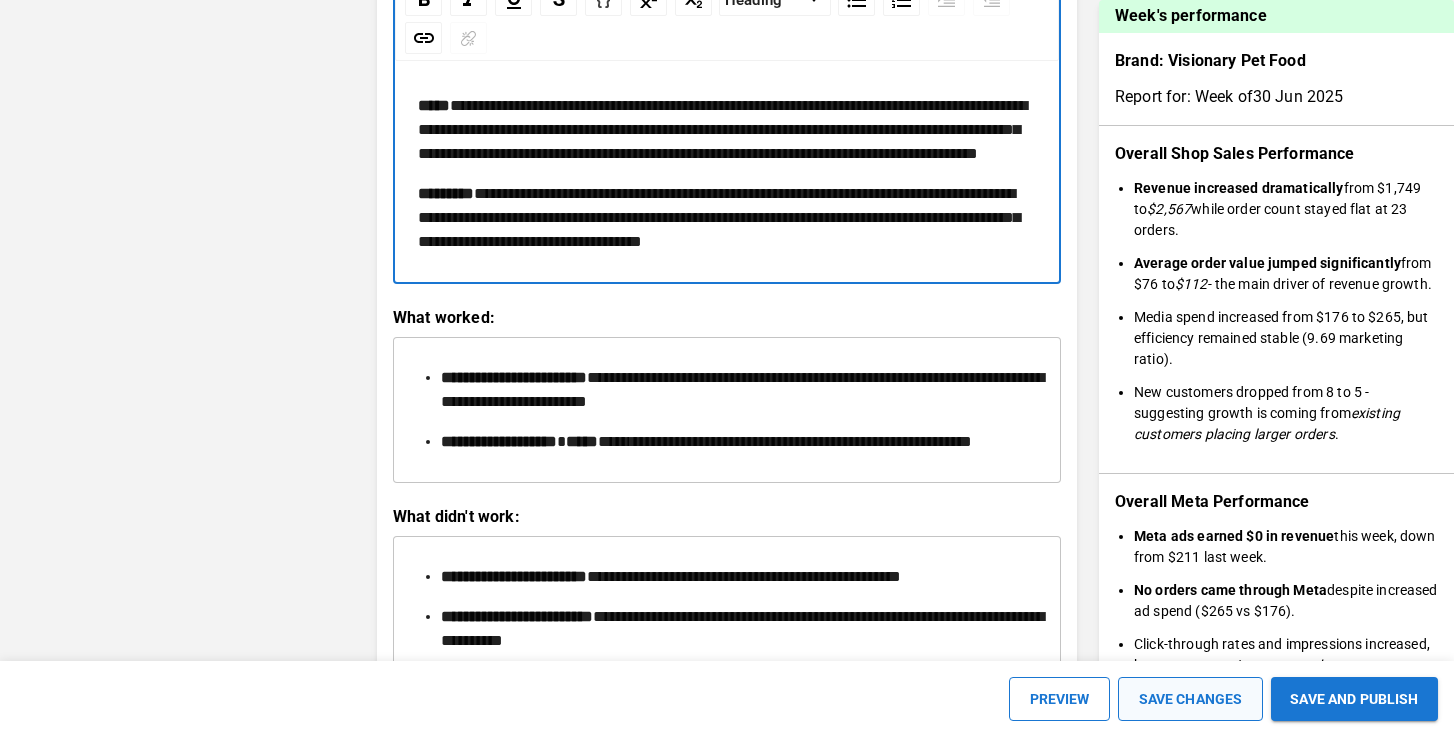 click on "SAVE CHANGES" at bounding box center (1190, 699) 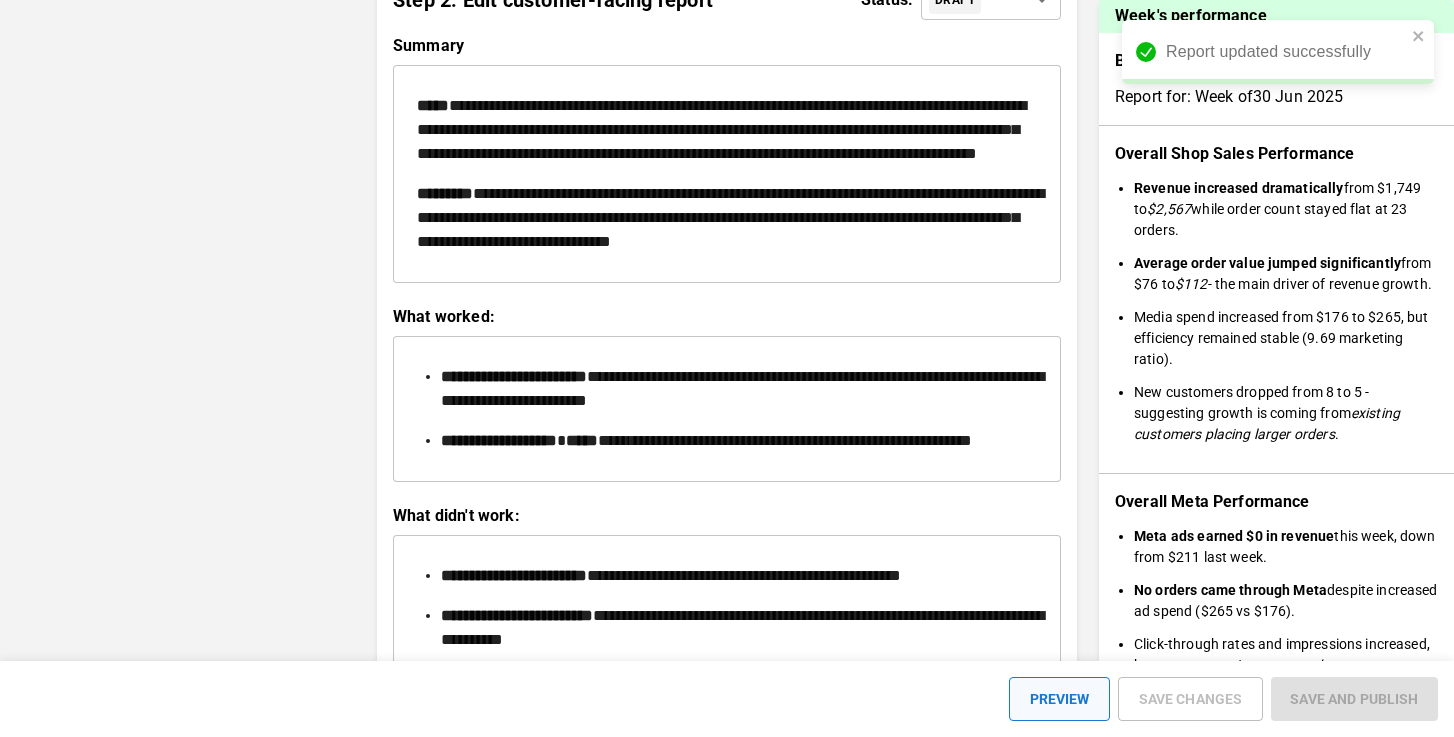 click on "PREVIEW" at bounding box center (1059, 699) 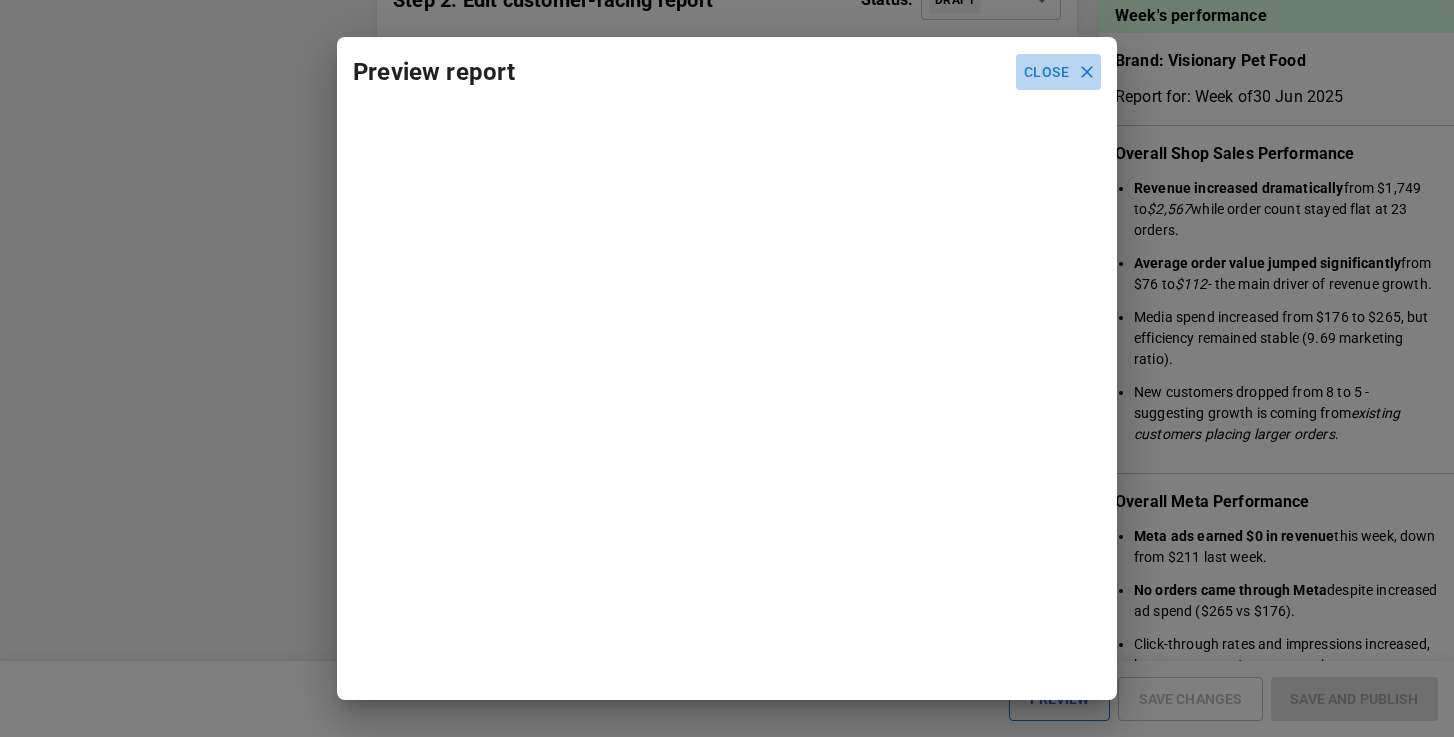 click on "Close" at bounding box center (1058, 72) 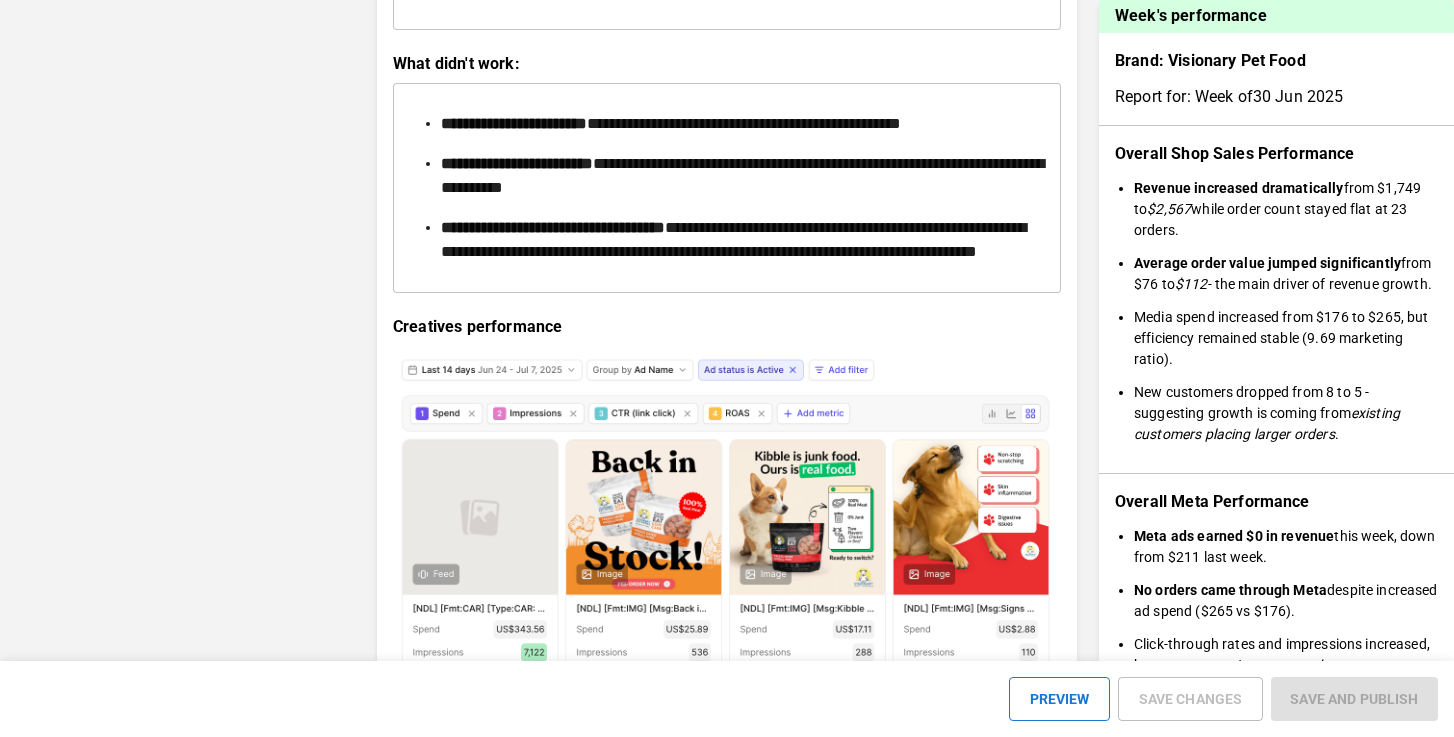 scroll, scrollTop: 3058, scrollLeft: 0, axis: vertical 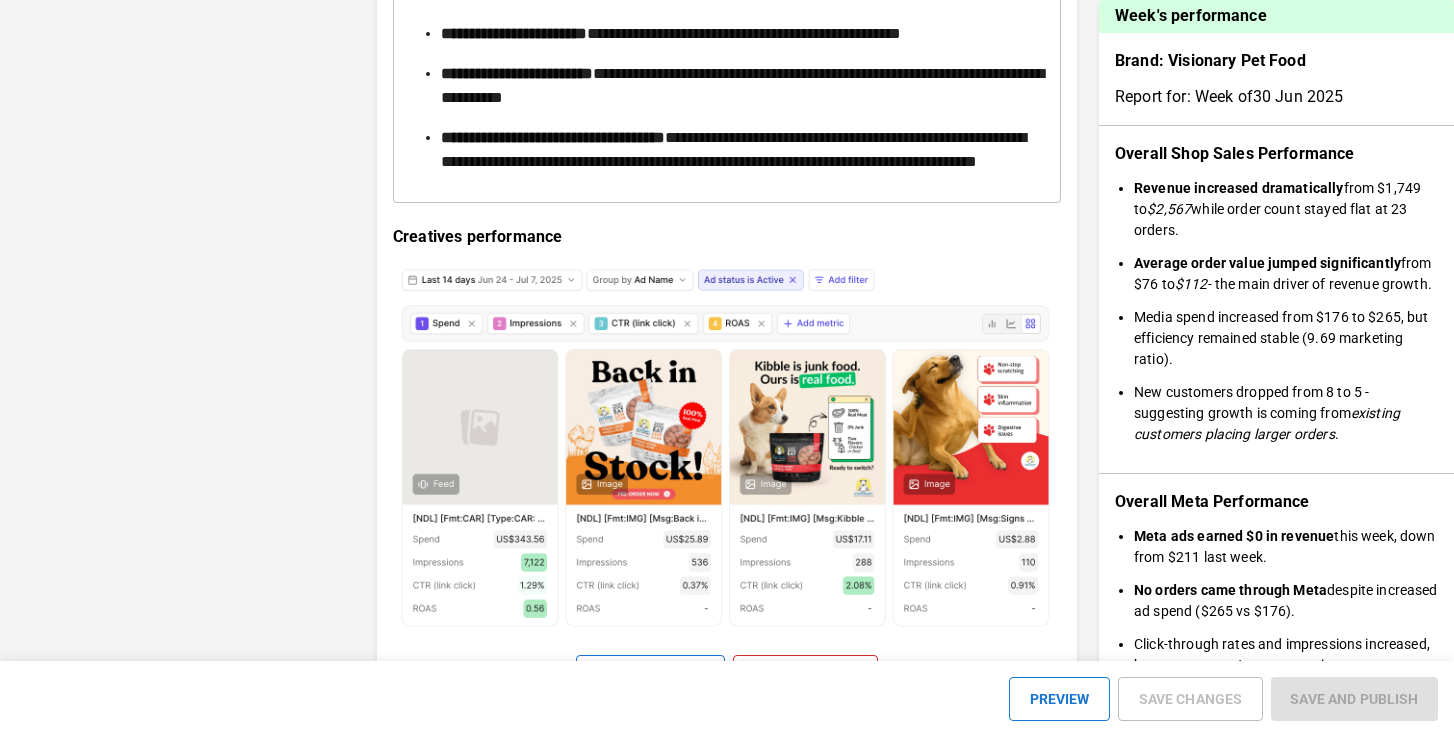 click on "**********" at bounding box center (727, 98) 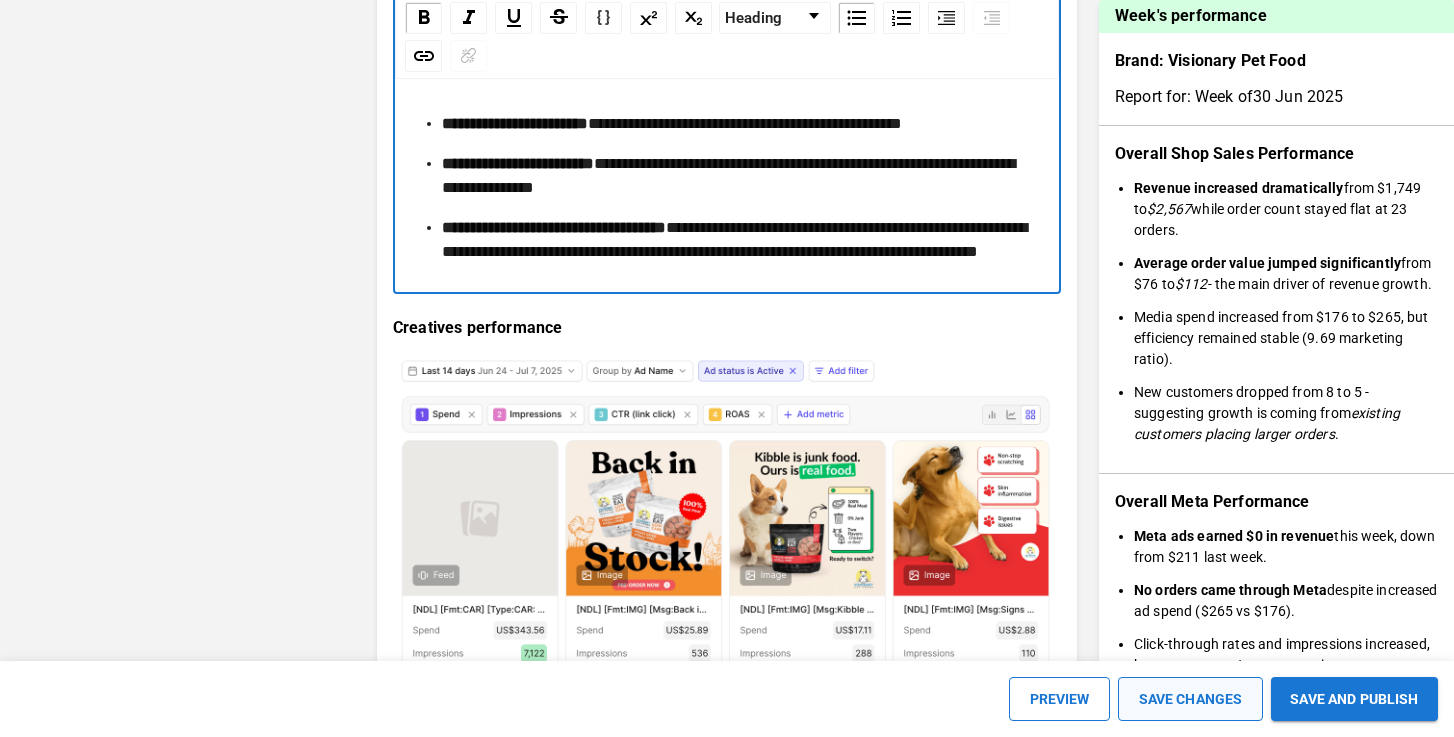 scroll, scrollTop: 2968, scrollLeft: 0, axis: vertical 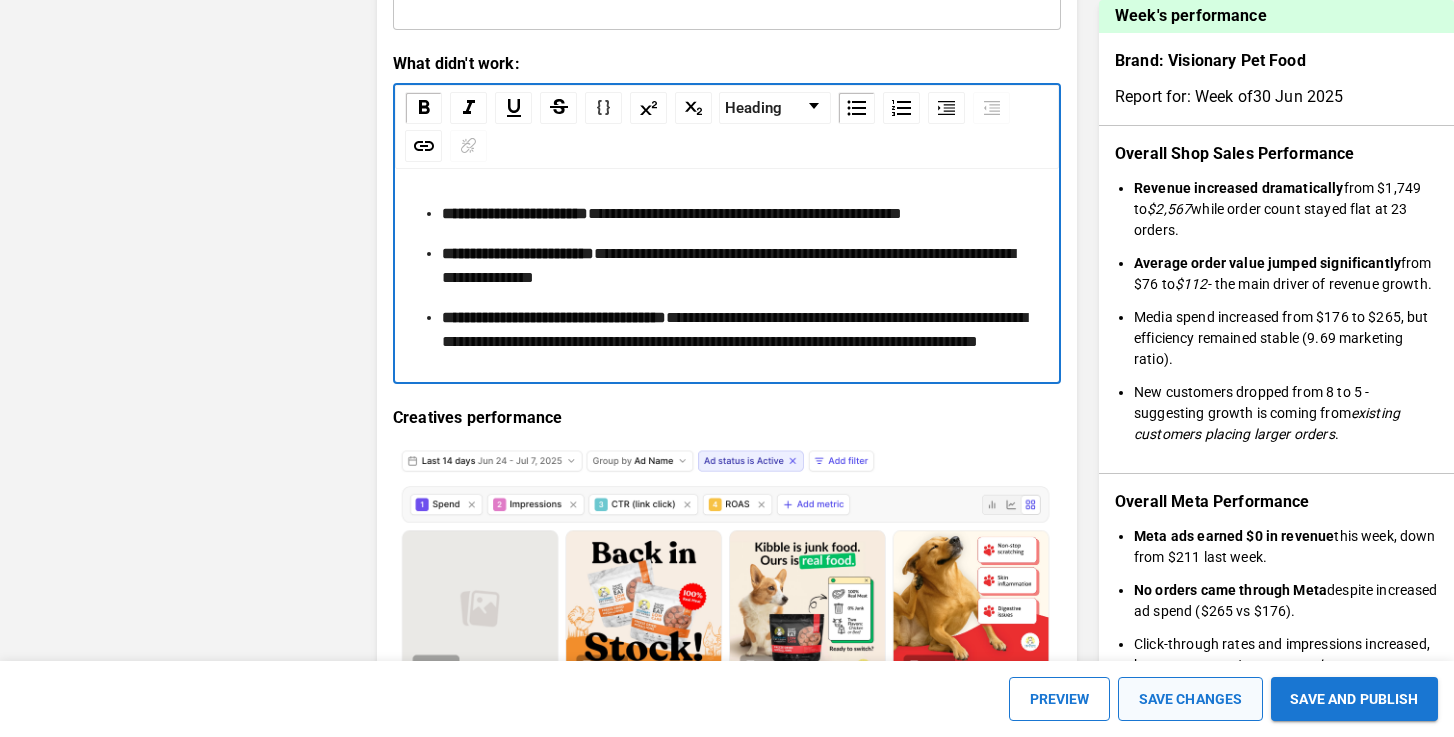 click on "SAVE CHANGES" at bounding box center (1190, 699) 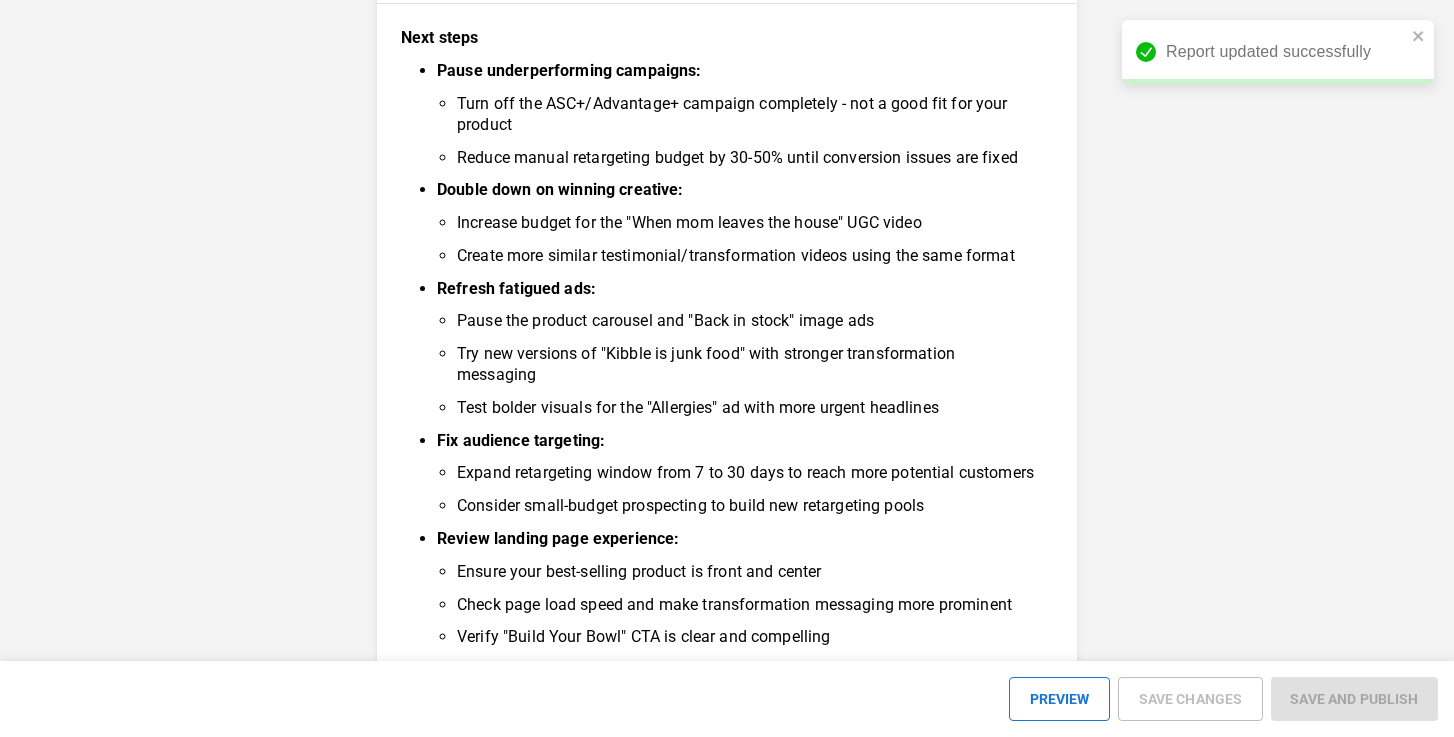 scroll, scrollTop: 1581, scrollLeft: 0, axis: vertical 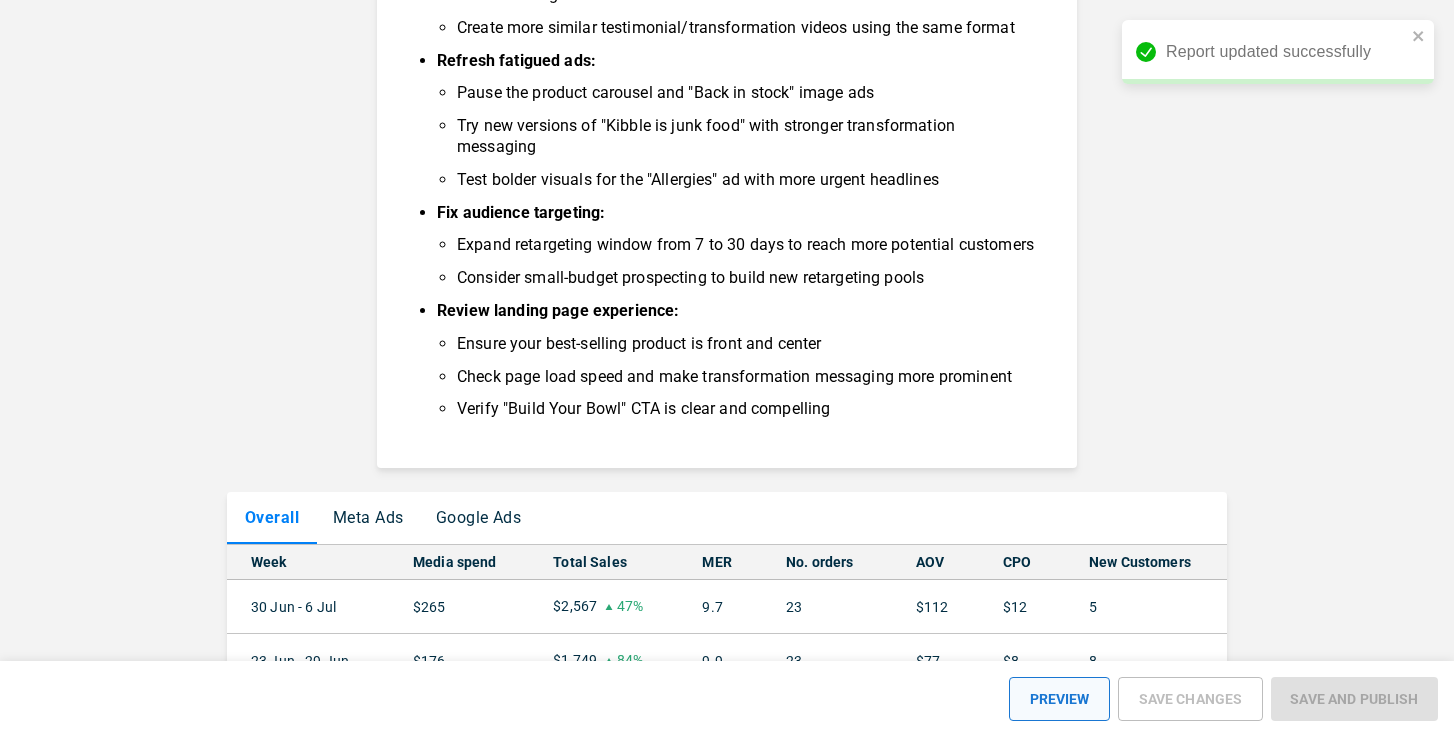 click on "PREVIEW" at bounding box center [1059, 699] 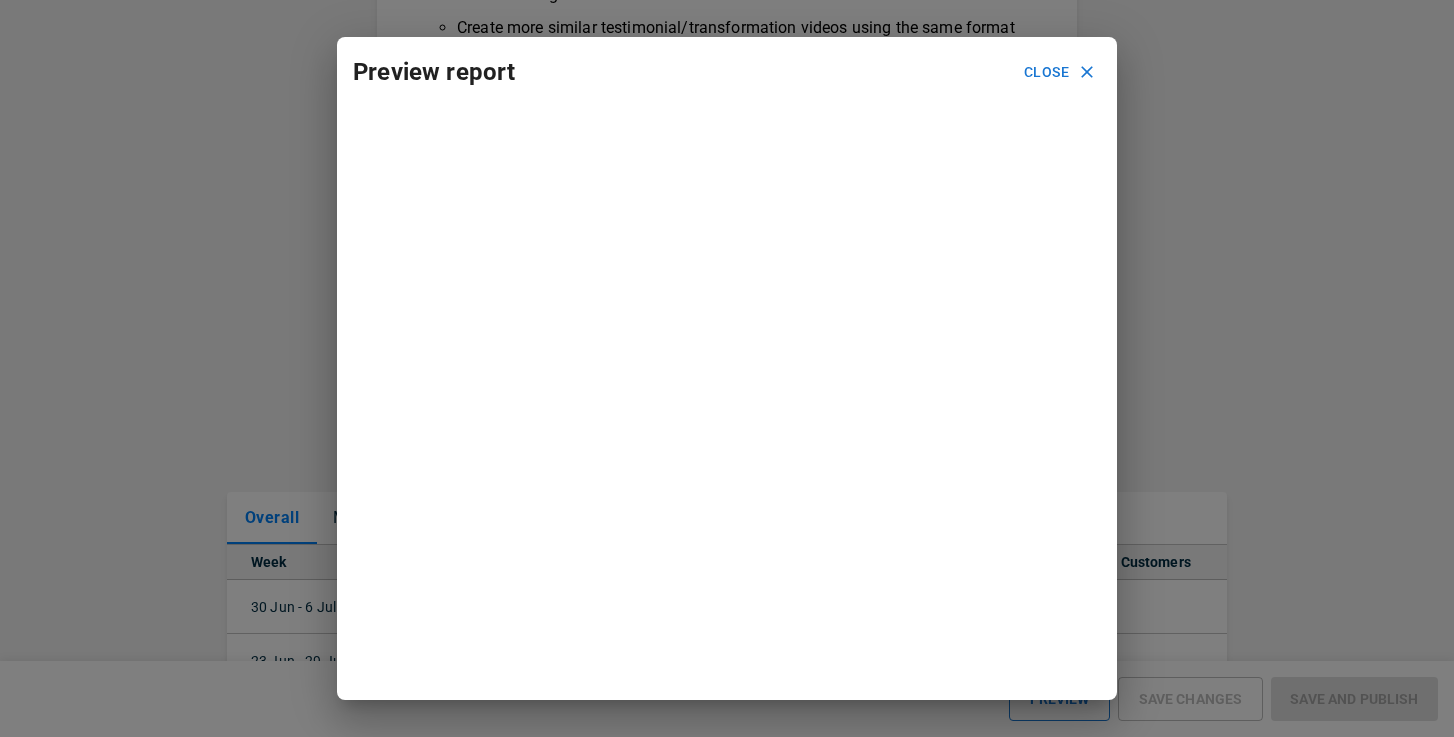 click on "Preview report Close" at bounding box center (727, 368) 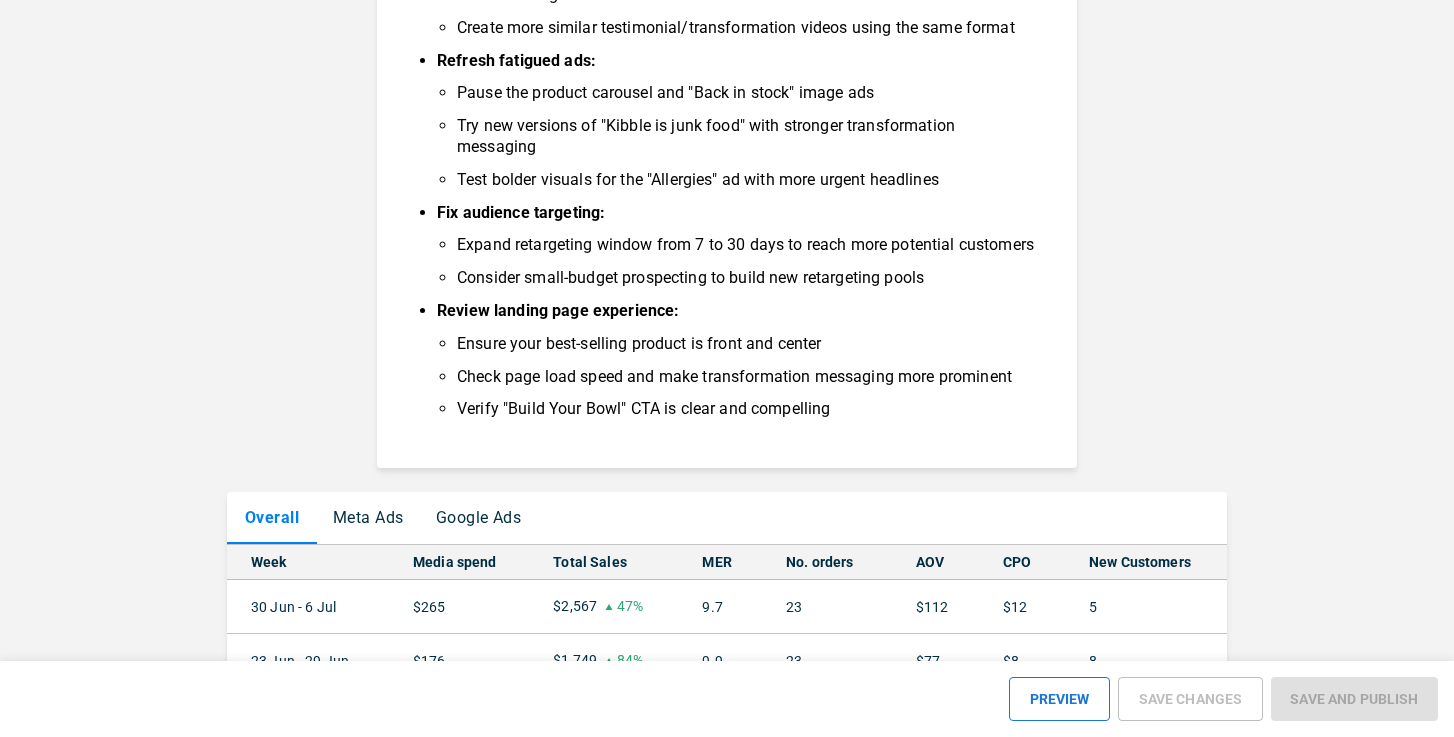 click on "BRANDS TOOLS CONTENT LIBRARIES GLOBAL CONFIGS BRAND QUICKSTART ← Back to Weekly Reports Brand:   [BRAND]   (ID:  [ID] ) Report for:  Week of   [DATE] Step 1: Review summary of week's performance Hide Overall Shop Sales Performance Revenue increased dramatically  from $[PRICE] to  $[PRICE]  while order count stayed flat at [NUMBER] orders. Average order value jumped significantly  from $[PRICE] to  $[PRICE]  - the main driver of revenue growth. Media spend increased from $[PRICE] to $[PRICE], but efficiency remained stable ([NUMBER] marketing ratio). New customers dropped from [NUMBER] to [NUMBER] - suggesting growth is coming from  existing customers placing larger orders . Overall Meta Performance Meta ads earned $[PRICE] in revenue  this week, down from $[PRICE] last week. No orders came through Meta  despite increased ad spend ($[PRICE] vs $[PRICE]). Click-through rates and impressions increased, but  zero conversions occurred . Meta Campaign Highlights Manual retargeting campaign  performance dropped significantly: [NUMBER]% more spend MER" at bounding box center (727, 359) 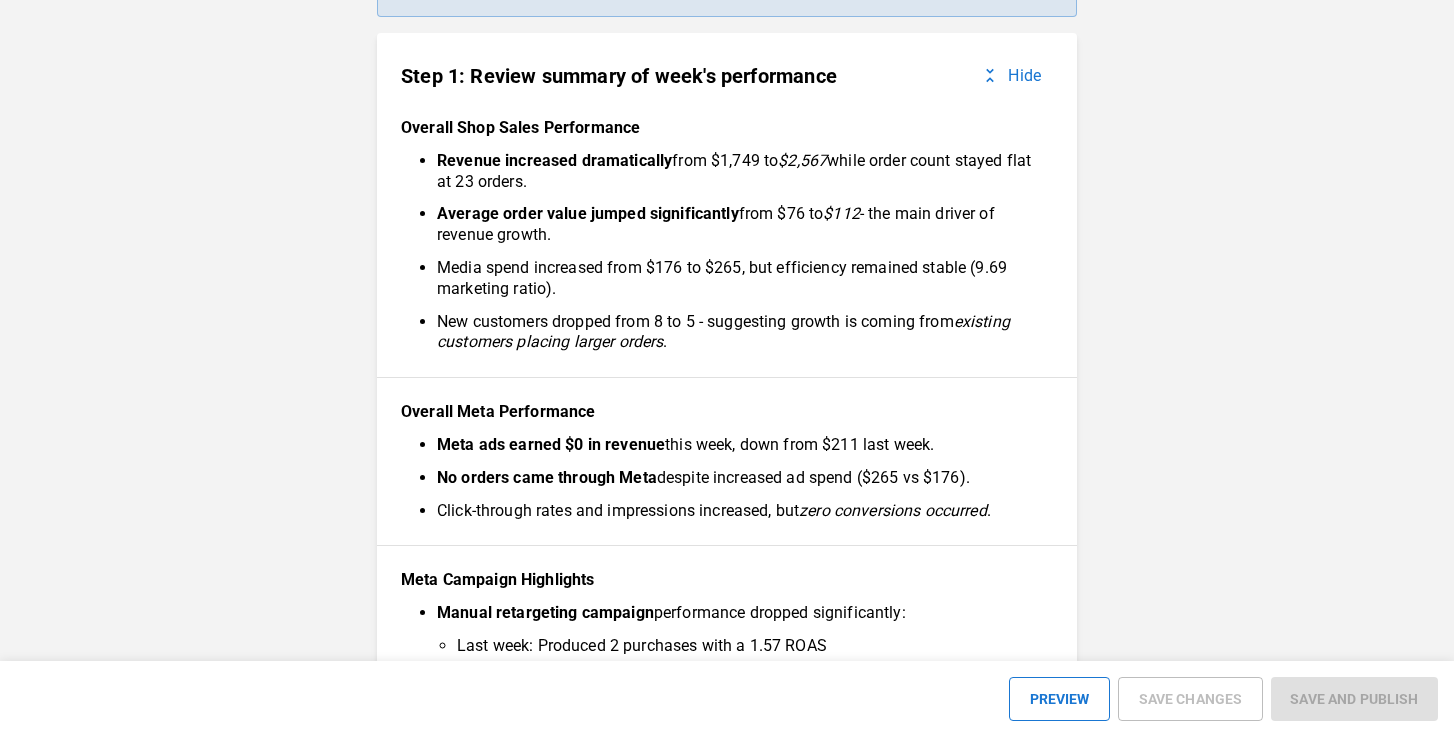 scroll, scrollTop: 0, scrollLeft: 0, axis: both 